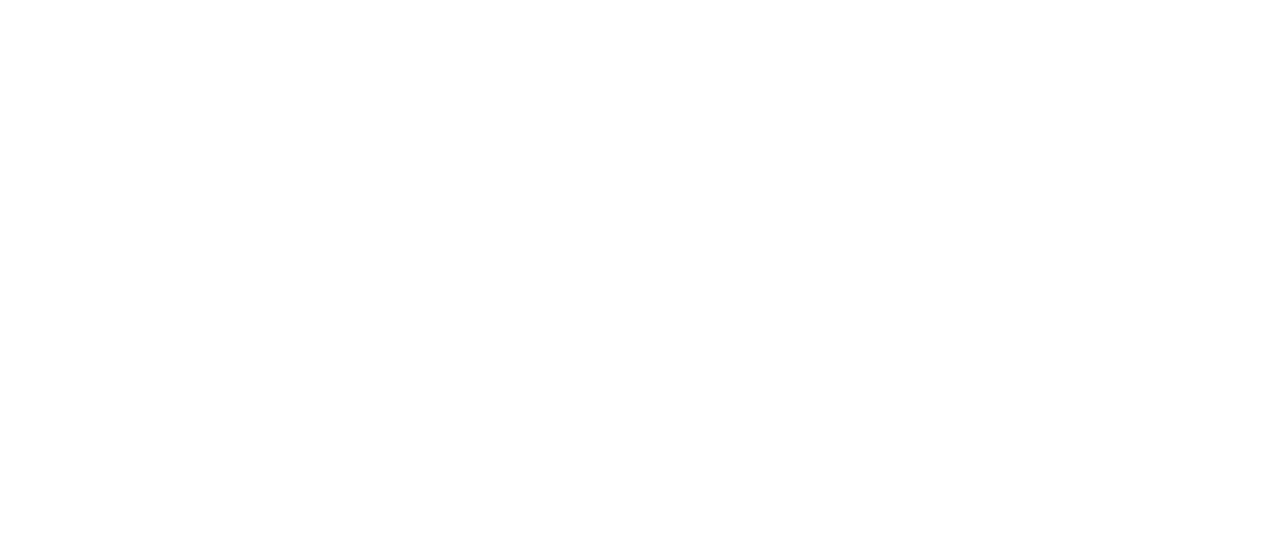 scroll, scrollTop: 0, scrollLeft: 0, axis: both 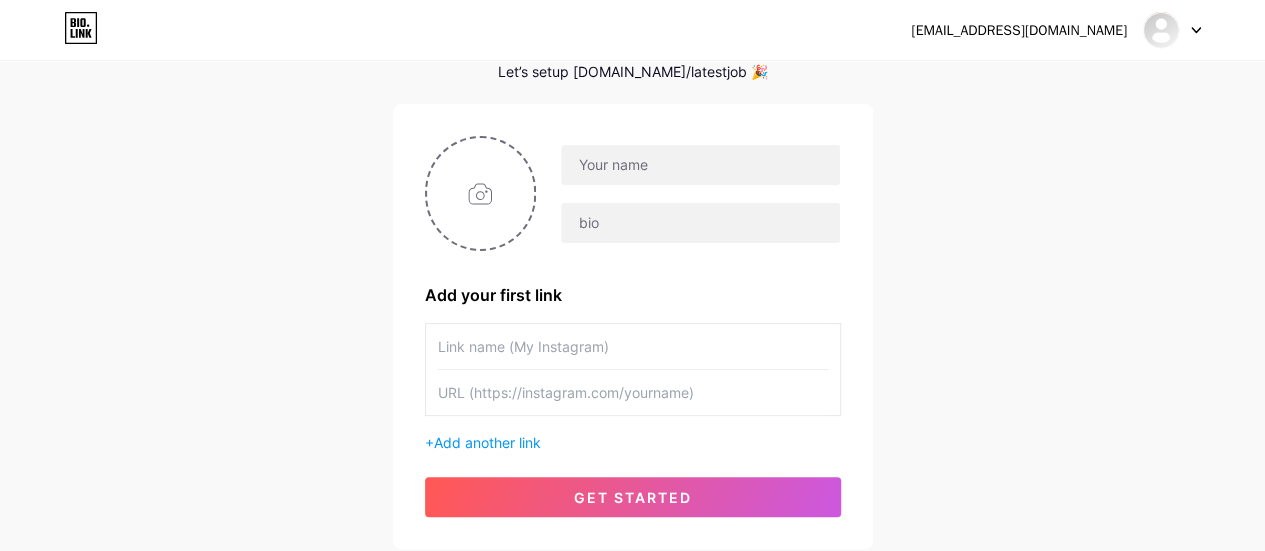 paste on "Locker+ Retail Associate" 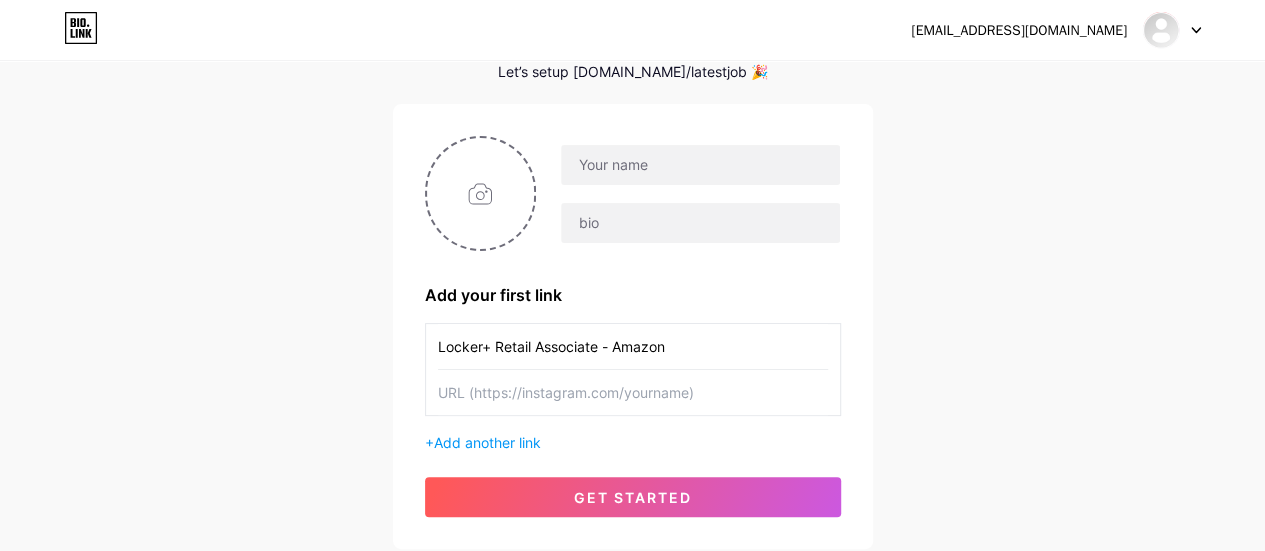 type on "Locker+ Retail Associate - Amazon" 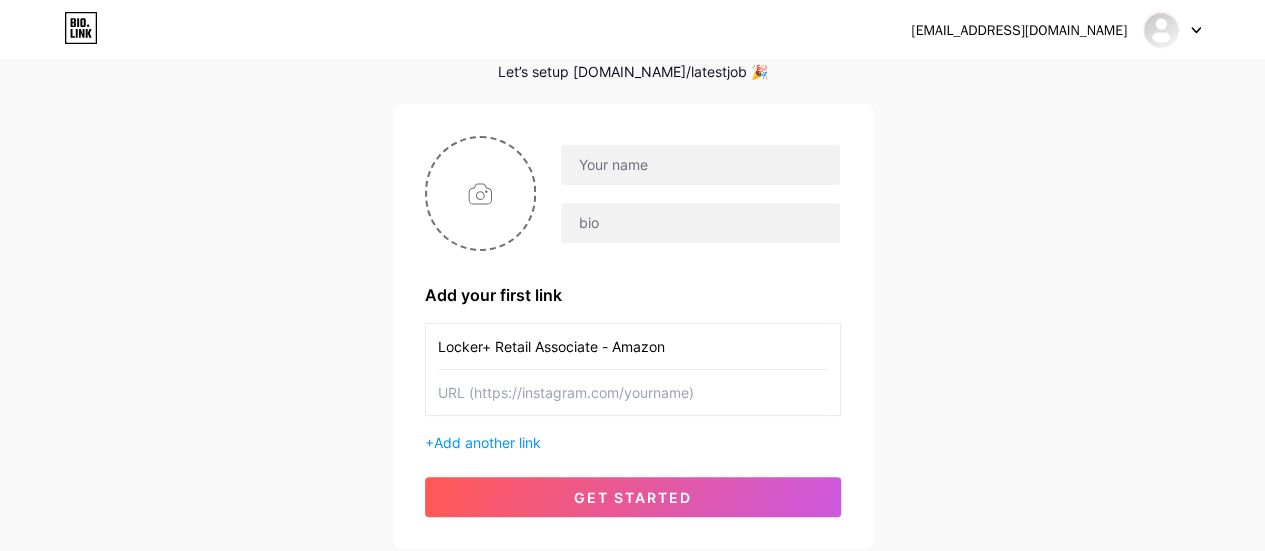 paste on "[URL][PERSON_NAME][DOMAIN_NAME]" 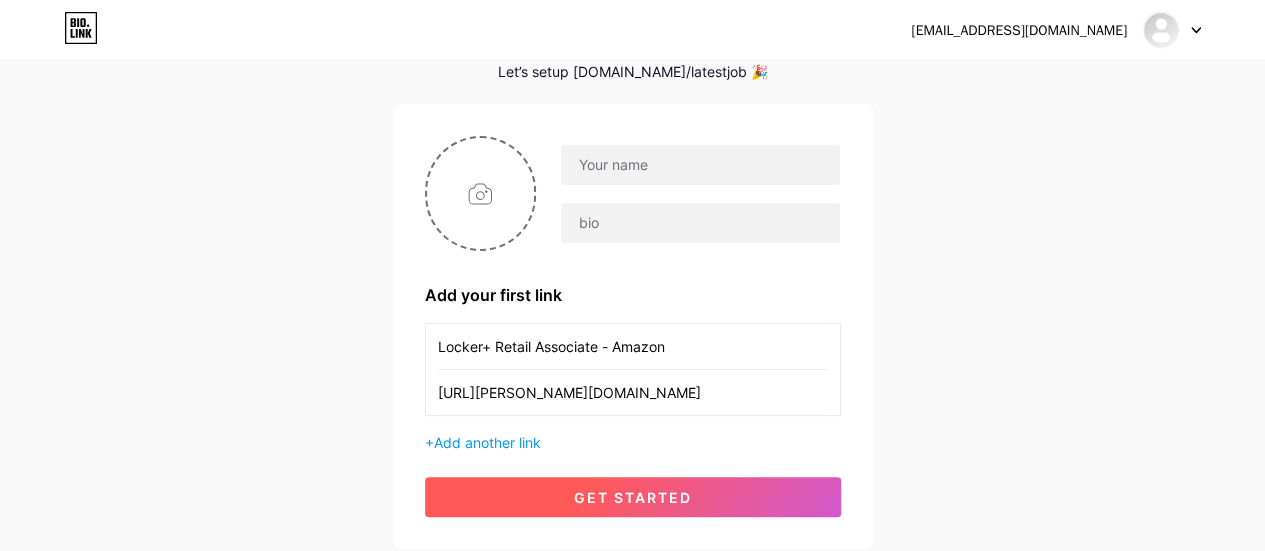 type on "[URL][PERSON_NAME][DOMAIN_NAME]" 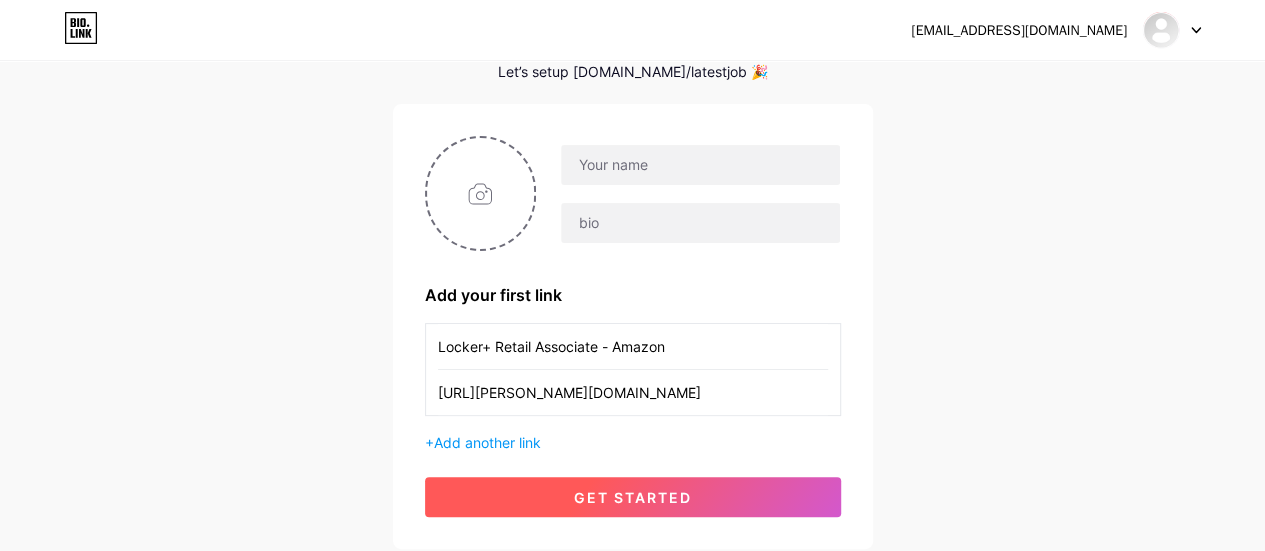 click on "get started" at bounding box center [633, 497] 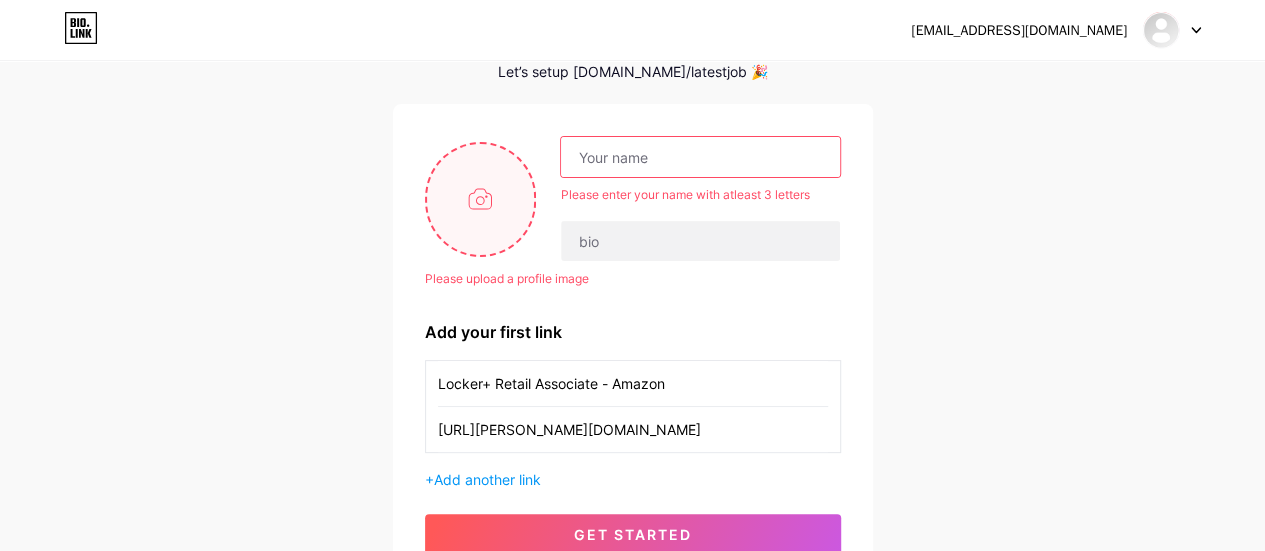 click at bounding box center (481, 199) 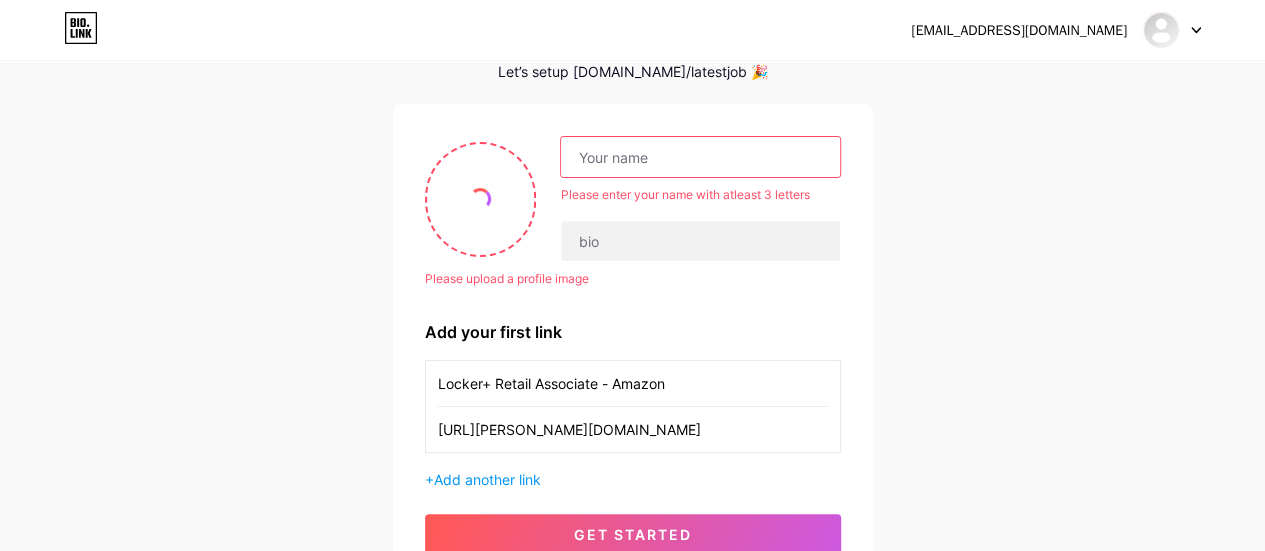 click at bounding box center [700, 157] 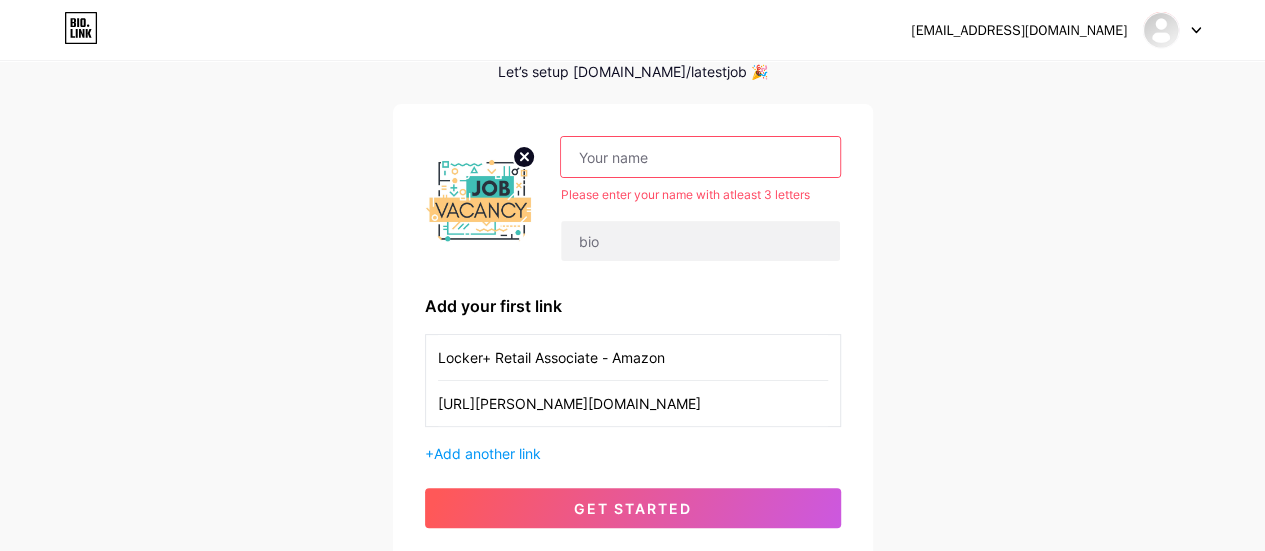 click at bounding box center [700, 157] 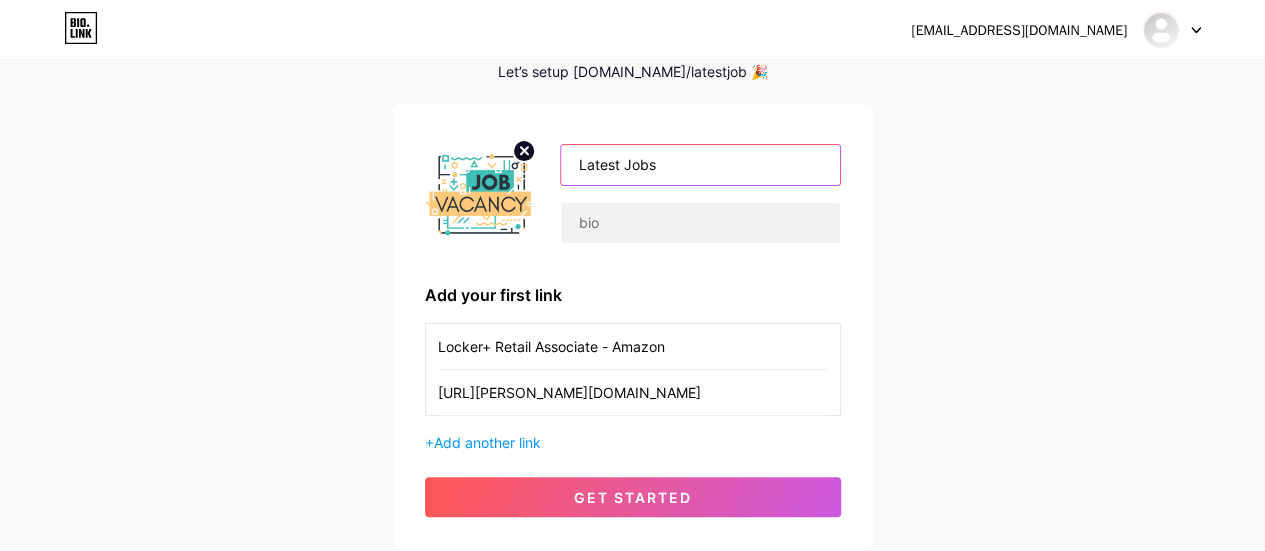 type on "Latest Jobs in [GEOGRAPHIC_DATA]" 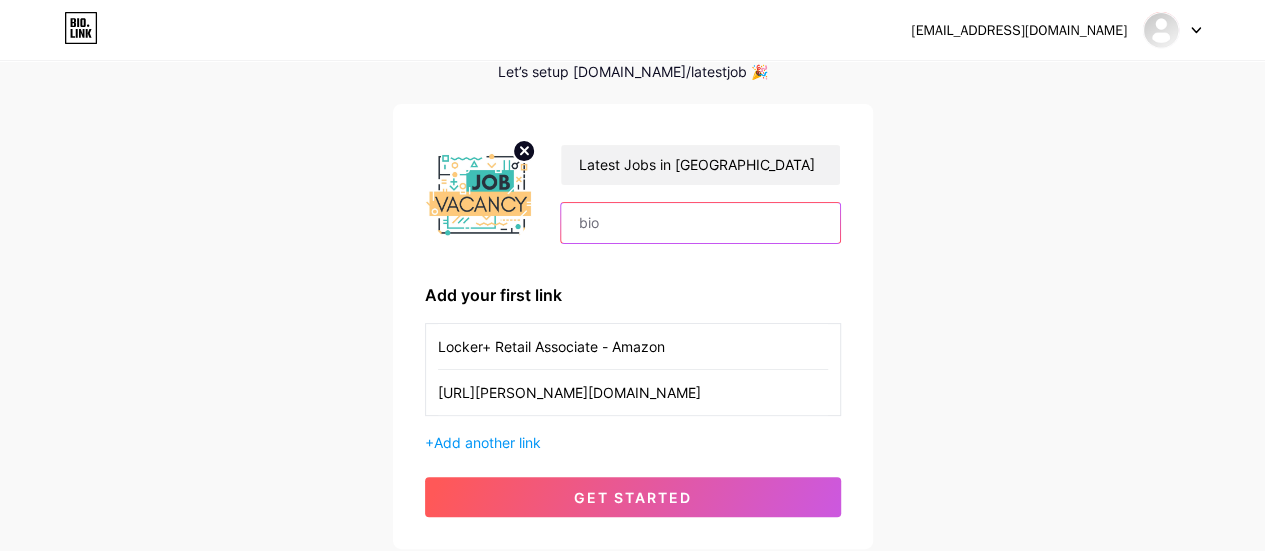 click at bounding box center (700, 223) 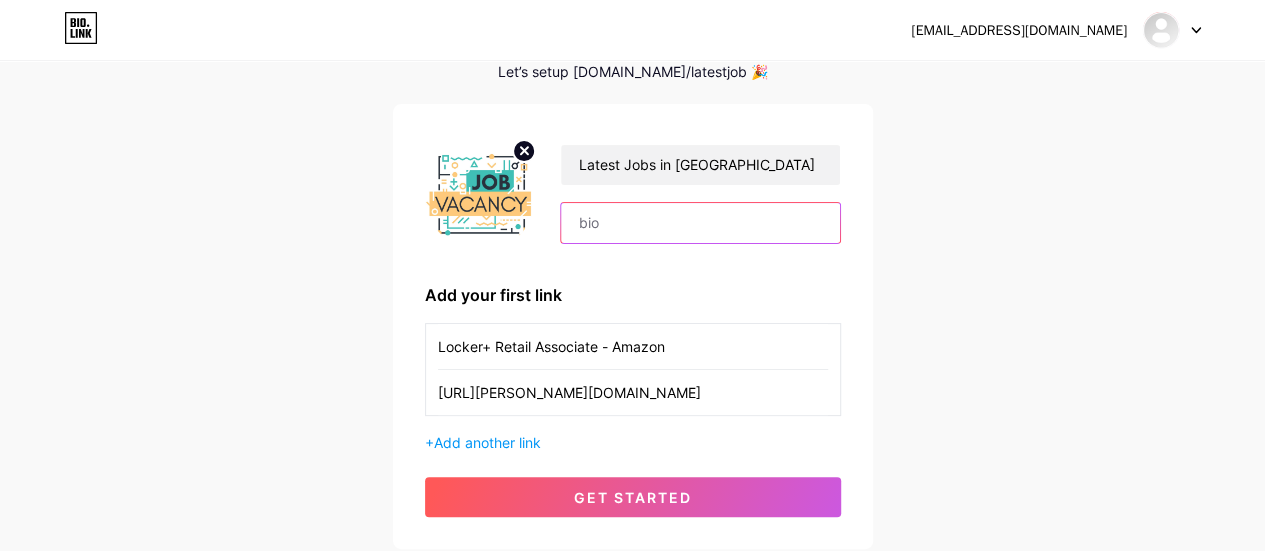 type on "Your can find your dream job..." 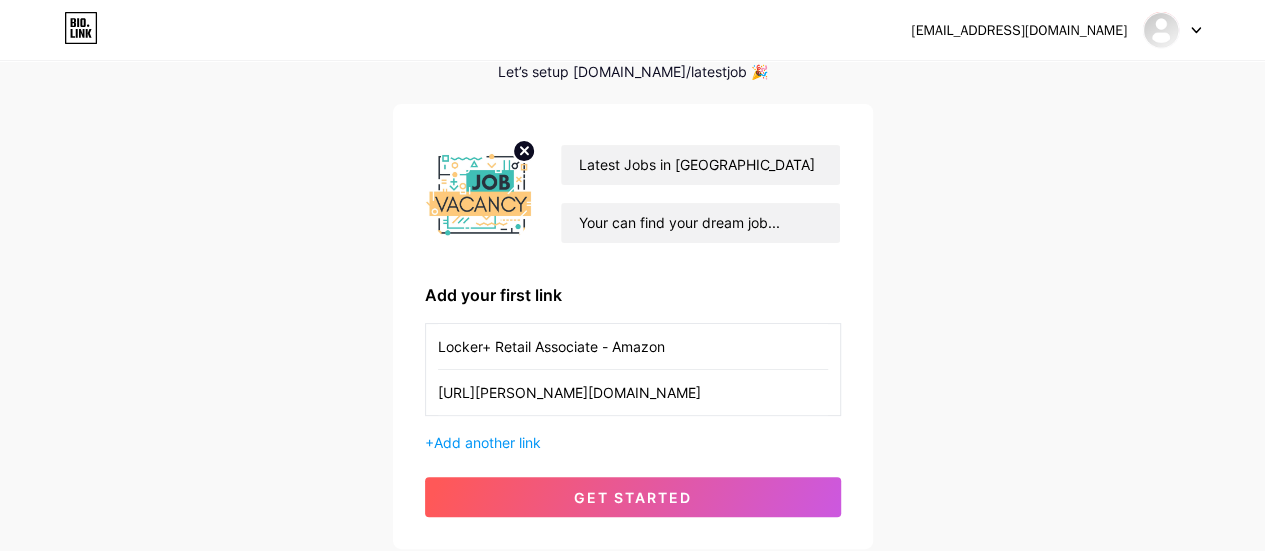click on "[EMAIL_ADDRESS][DOMAIN_NAME]           Dashboard     Logout   Setup your page   Let’s setup [DOMAIN_NAME]/latestjob 🎉               Latest Jobs in [GEOGRAPHIC_DATA]     Your can find your dream job...     Add your first link   Locker+ Retail Associate - Amazon   [URL][PERSON_NAME][DOMAIN_NAME]
+  Add another link     get started" at bounding box center (632, 256) 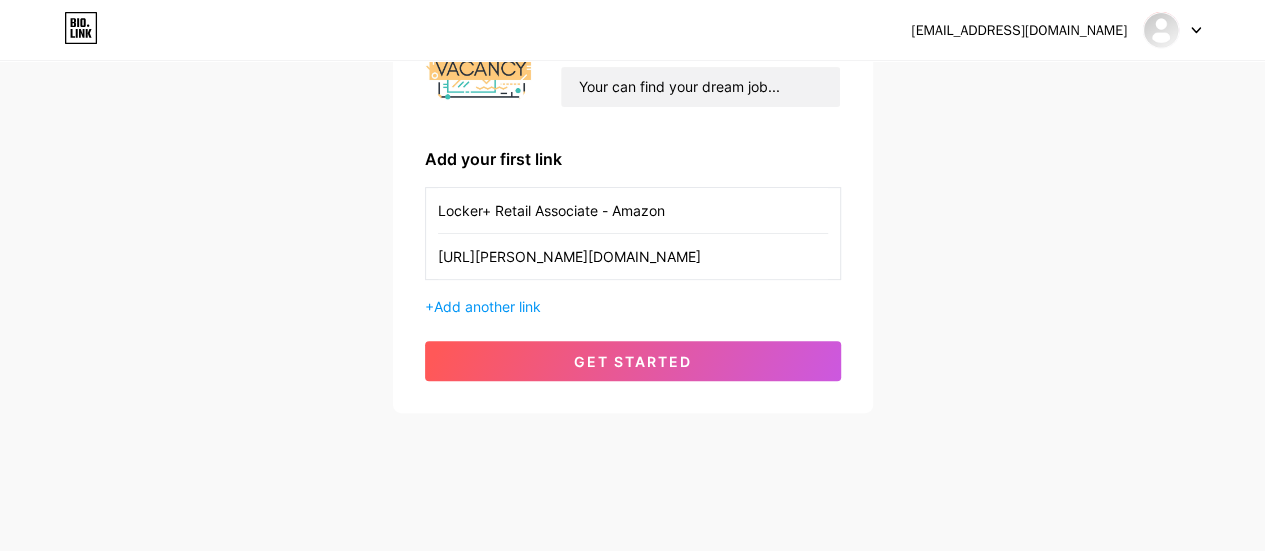 scroll, scrollTop: 240, scrollLeft: 0, axis: vertical 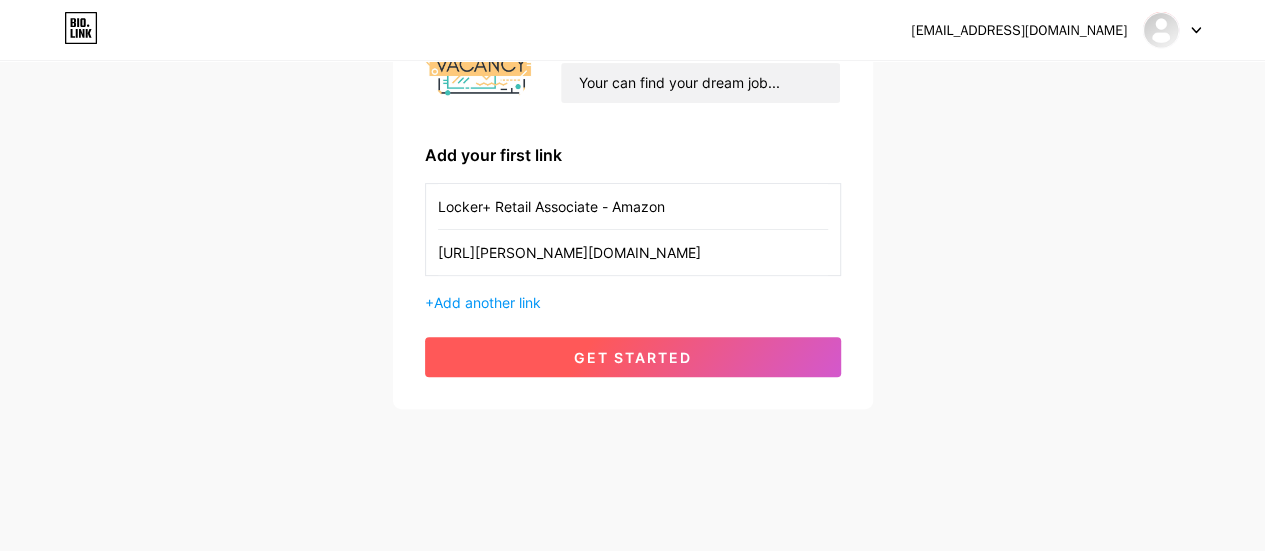 click on "get started" at bounding box center (633, 357) 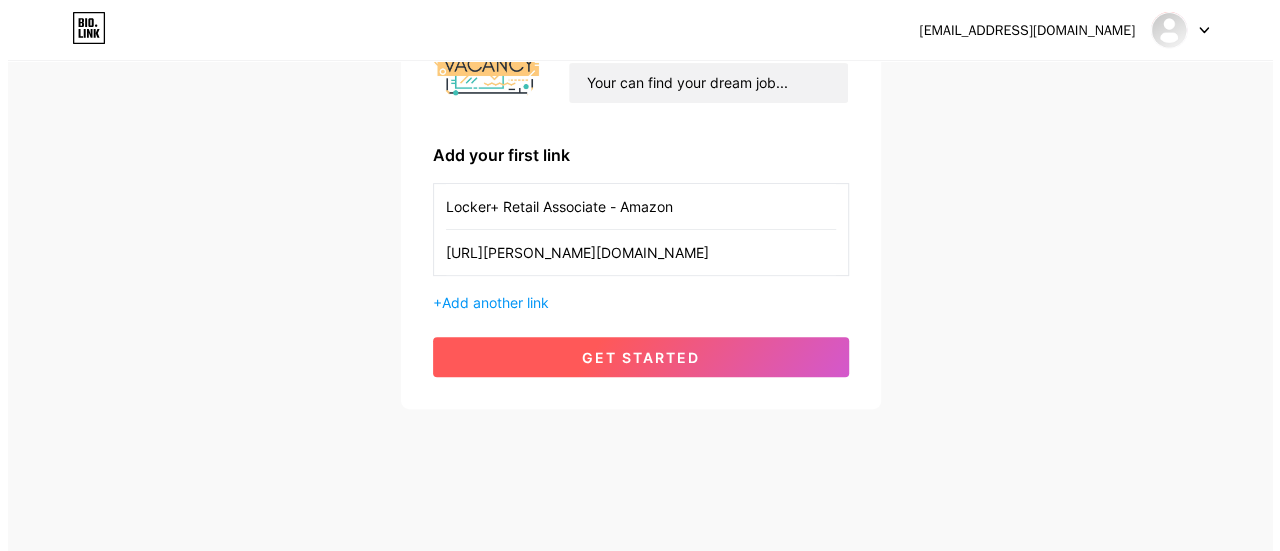 scroll, scrollTop: 0, scrollLeft: 0, axis: both 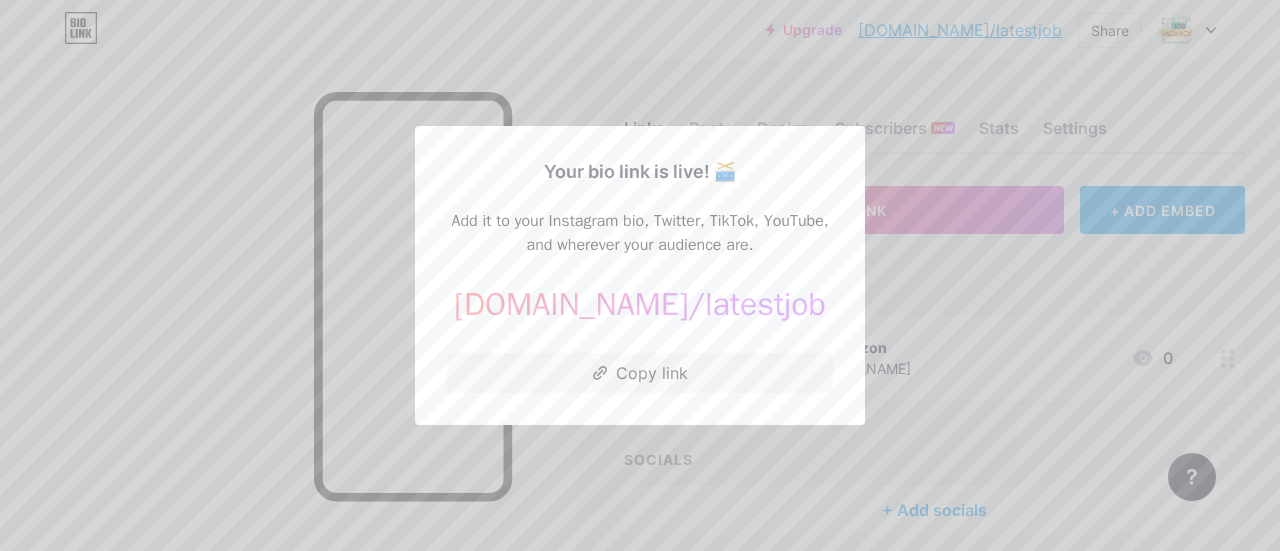 click at bounding box center (640, 275) 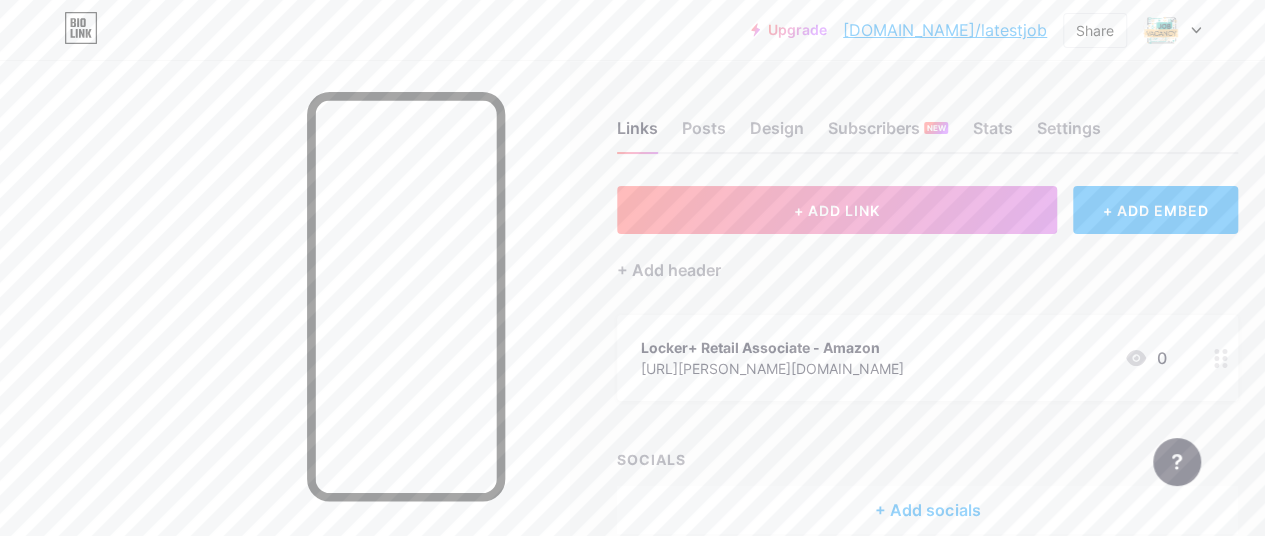 click on "[URL][PERSON_NAME][DOMAIN_NAME]" at bounding box center [772, 368] 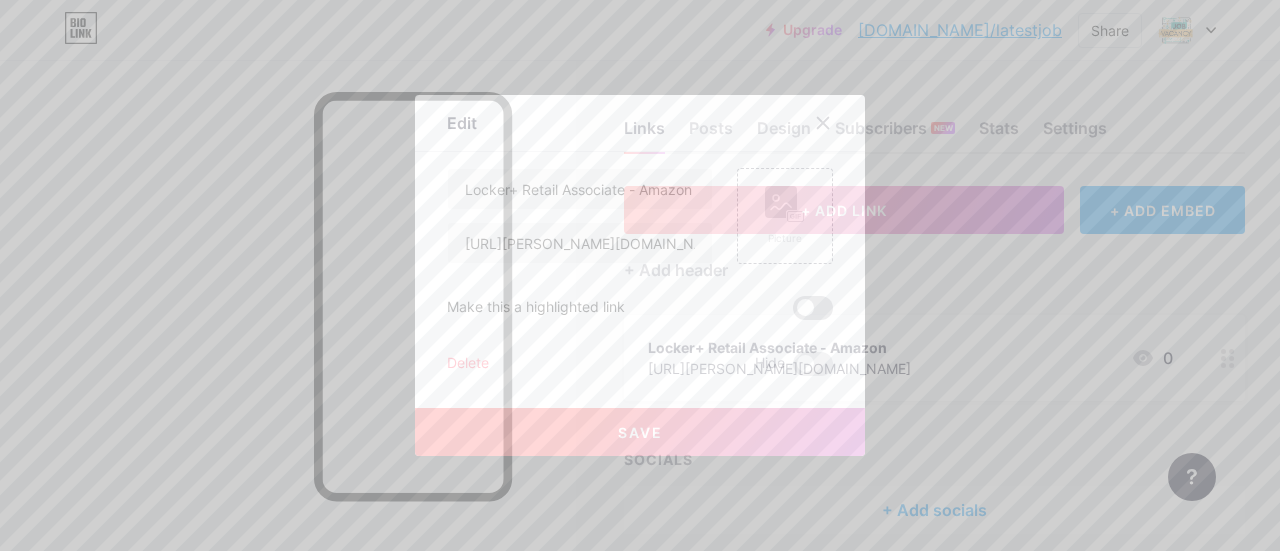 click at bounding box center [813, 308] 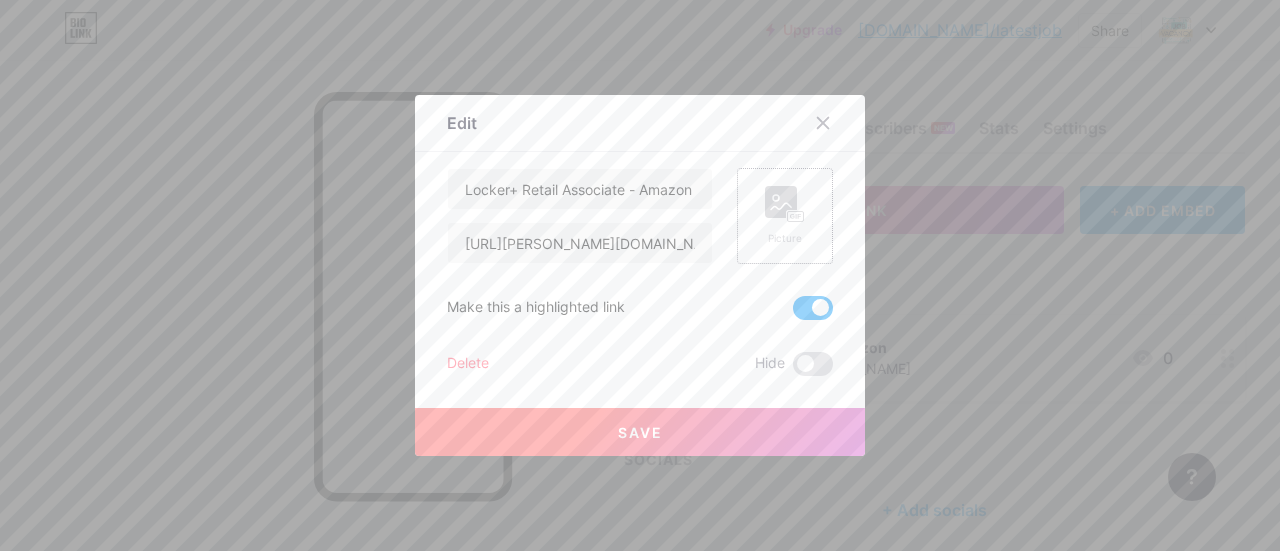 click 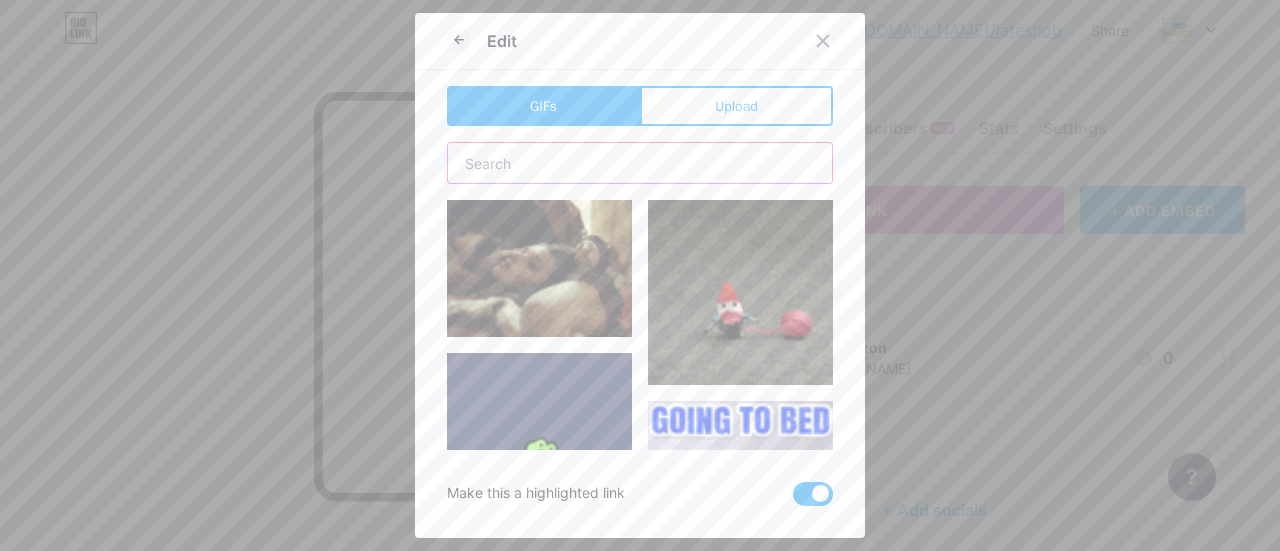 click at bounding box center [640, 163] 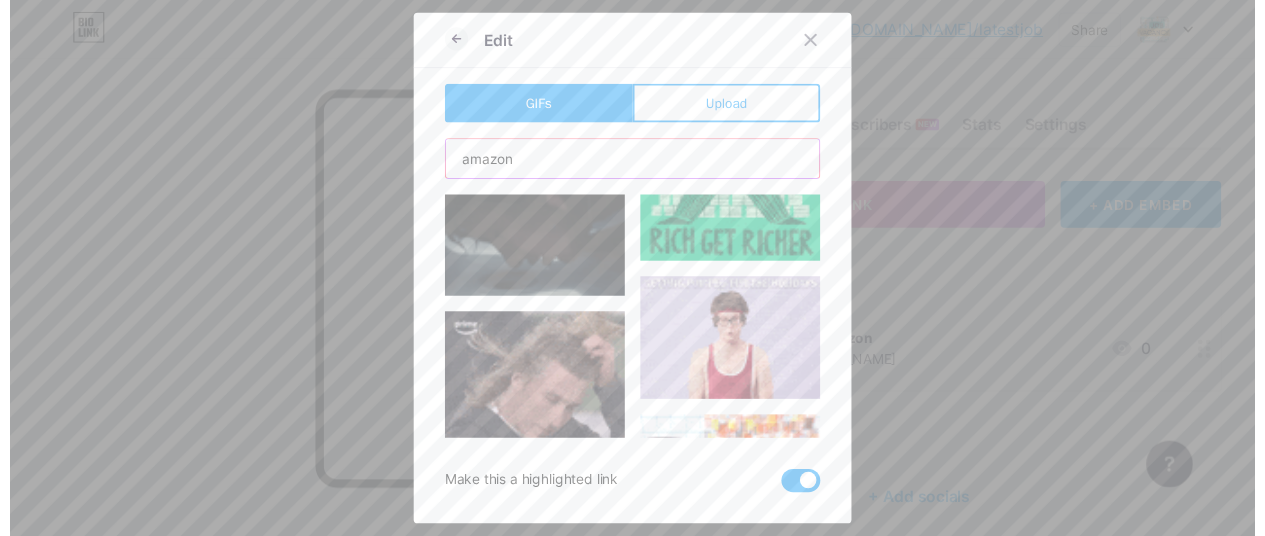 scroll, scrollTop: 800, scrollLeft: 0, axis: vertical 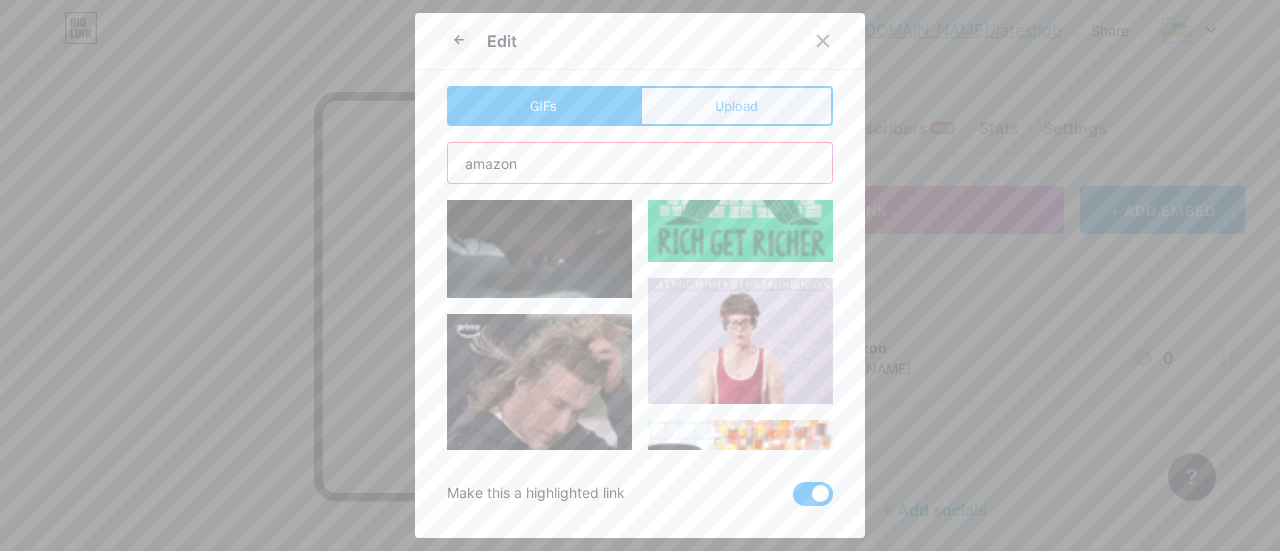 type on "amazon" 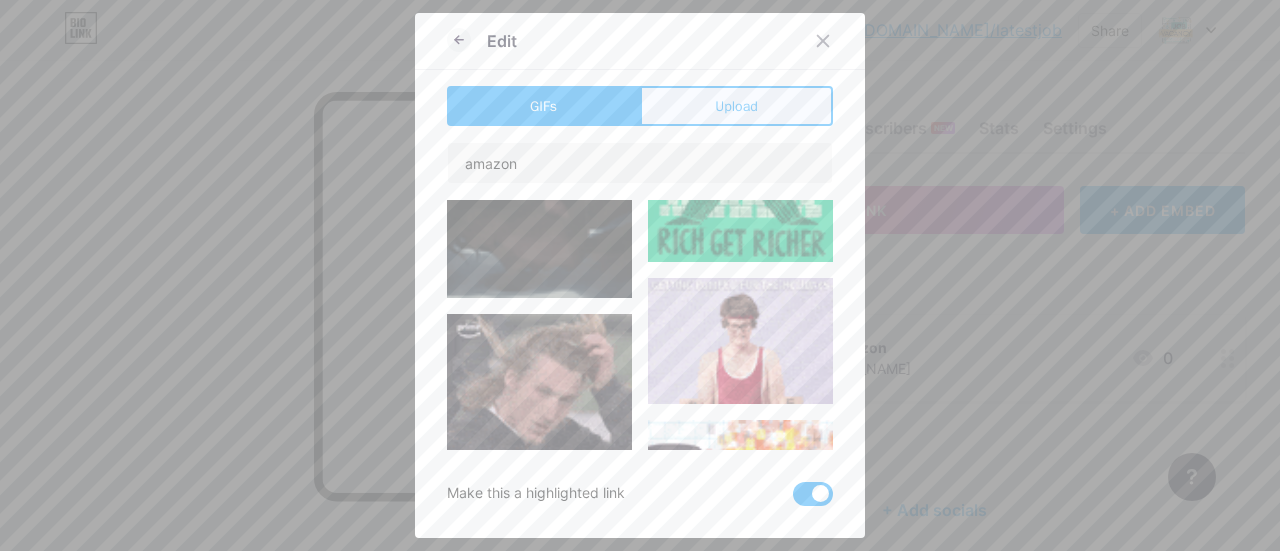 click on "Upload" at bounding box center (736, 106) 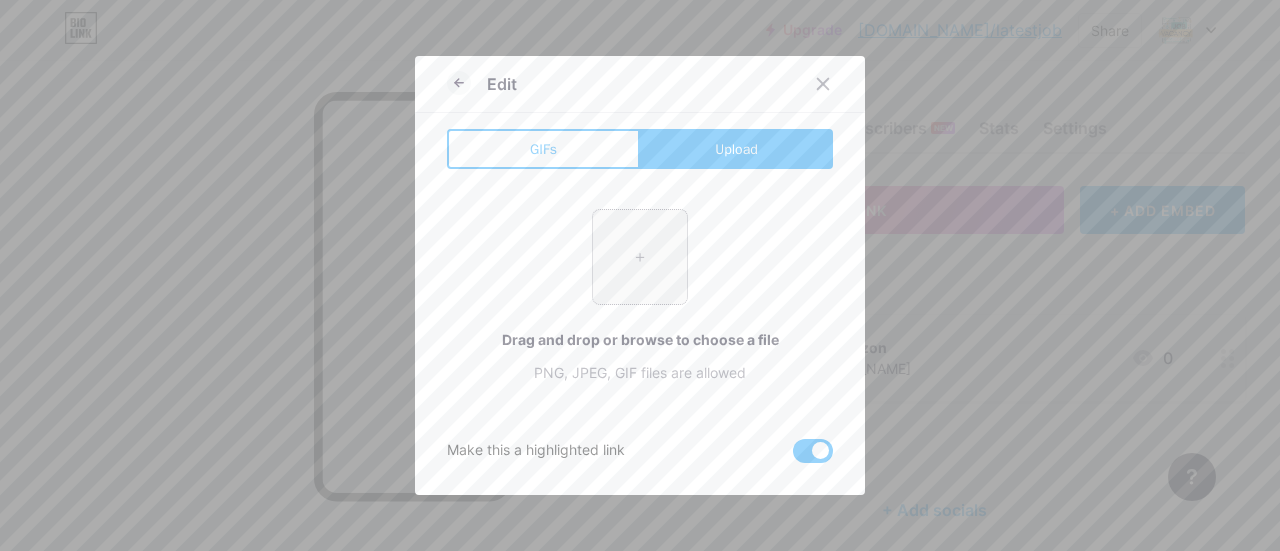click at bounding box center (640, 257) 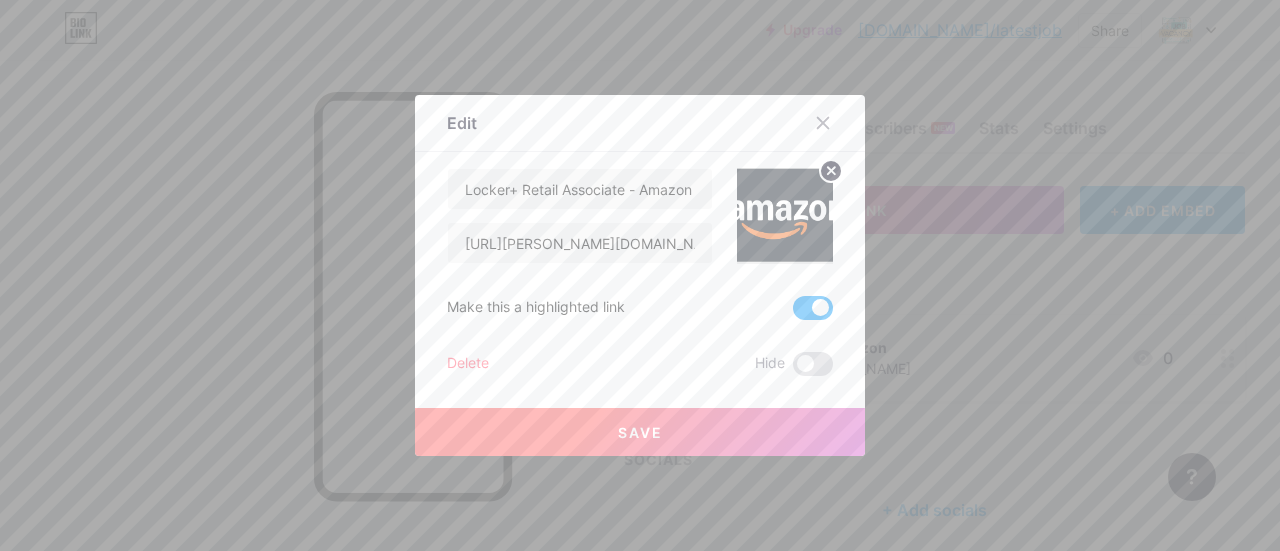 click on "Save" at bounding box center (640, 432) 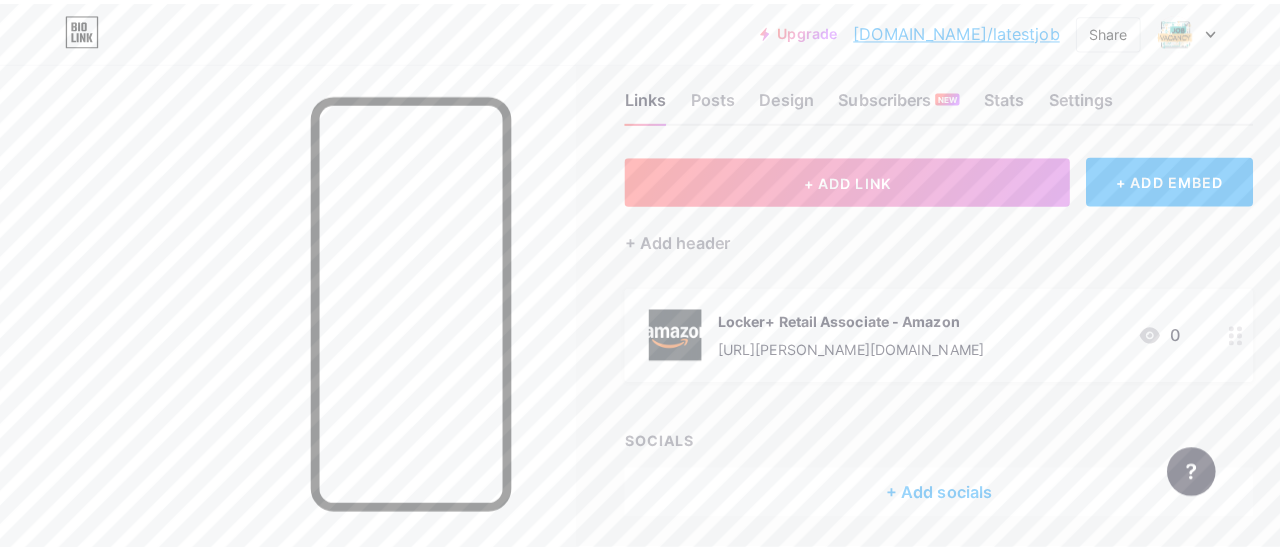 scroll, scrollTop: 3, scrollLeft: 0, axis: vertical 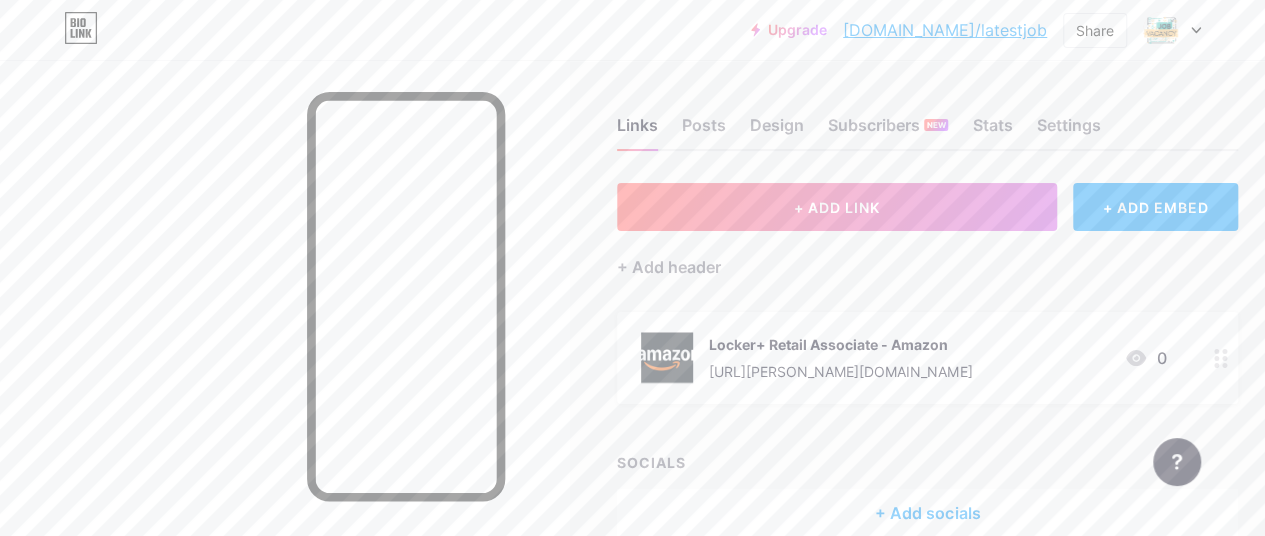 click on "+ Add header" at bounding box center (927, 255) 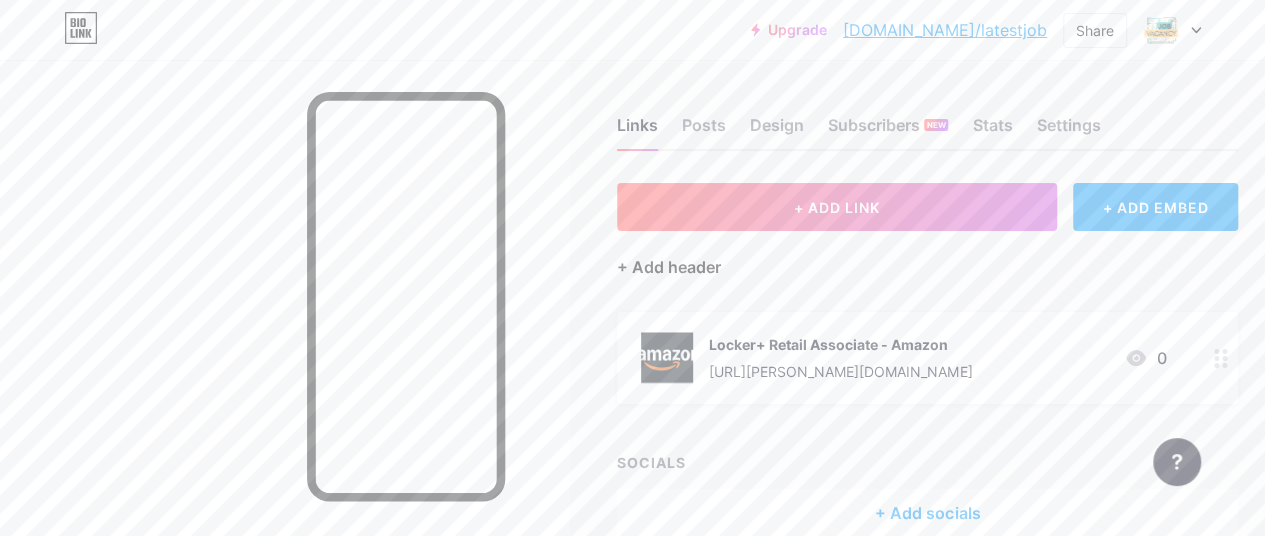 click on "+ Add header" at bounding box center (669, 267) 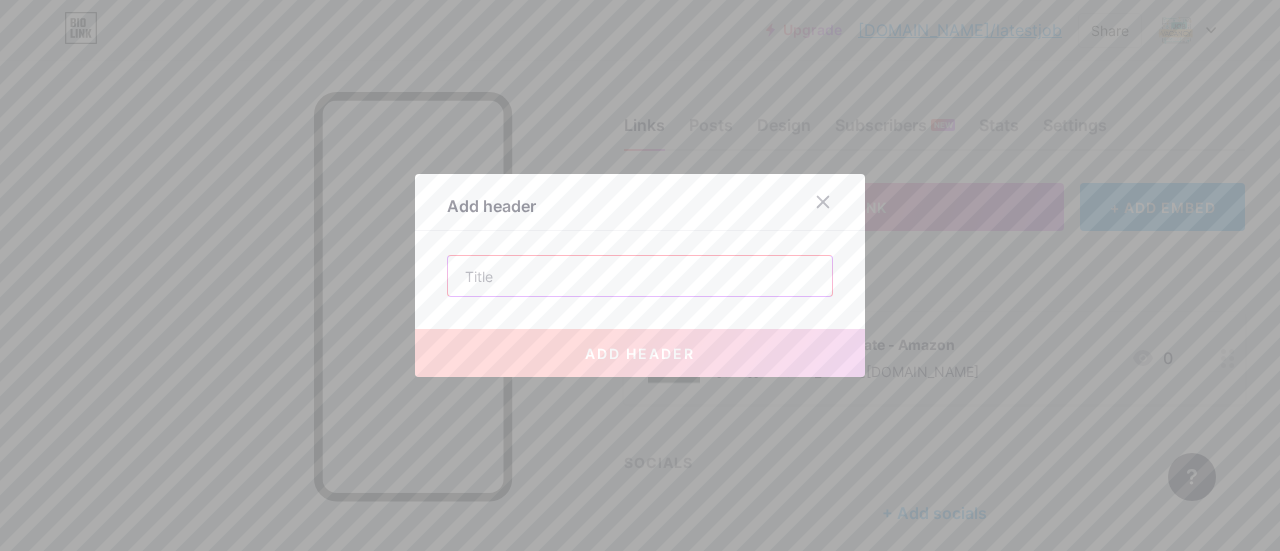 click at bounding box center [640, 276] 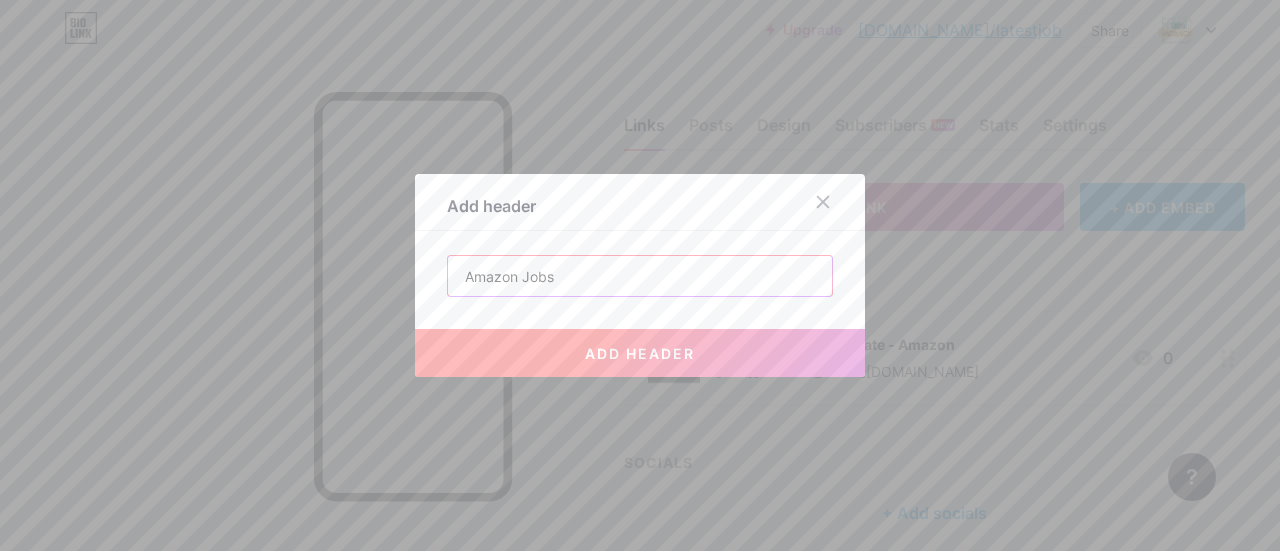 type on "Amazon Jobs" 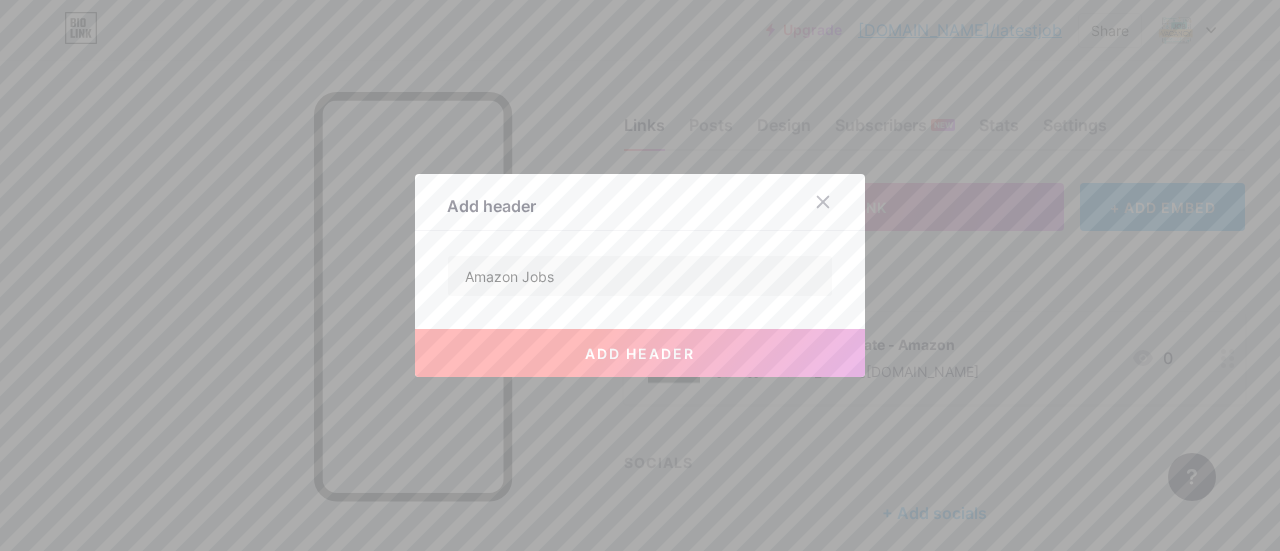 click on "add header" at bounding box center [640, 353] 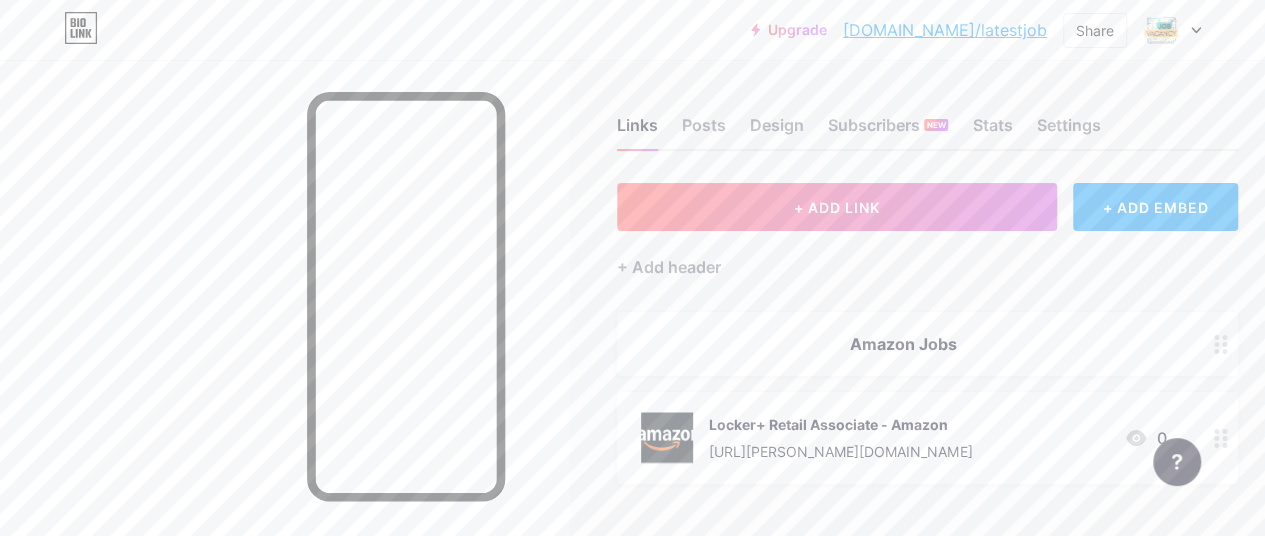 click on "Locker+ Retail Associate - Amazon" at bounding box center [840, 424] 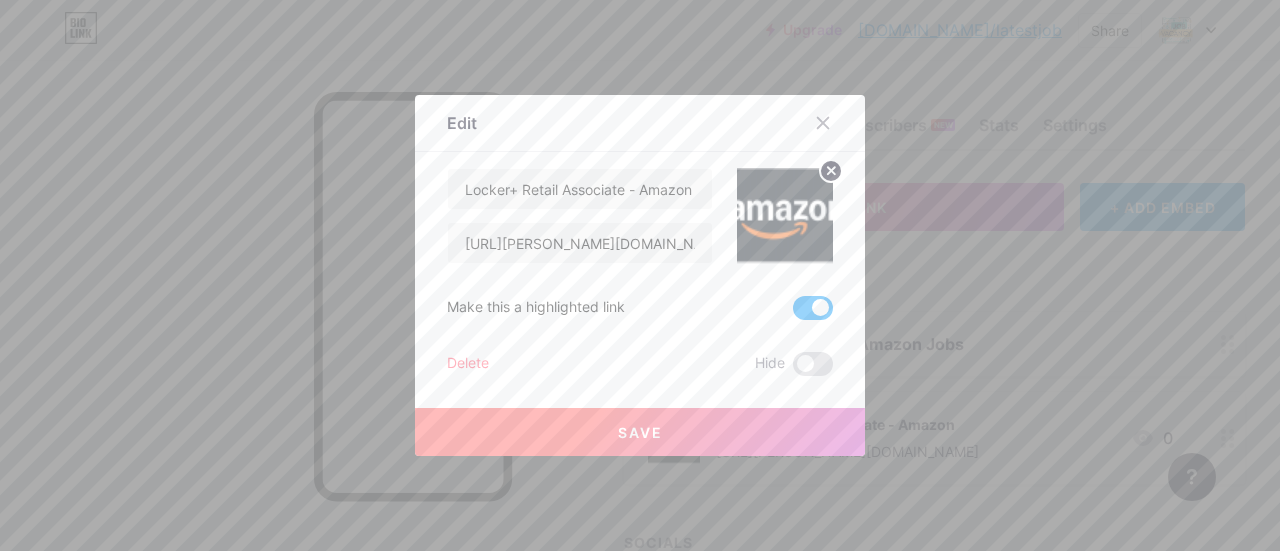 click 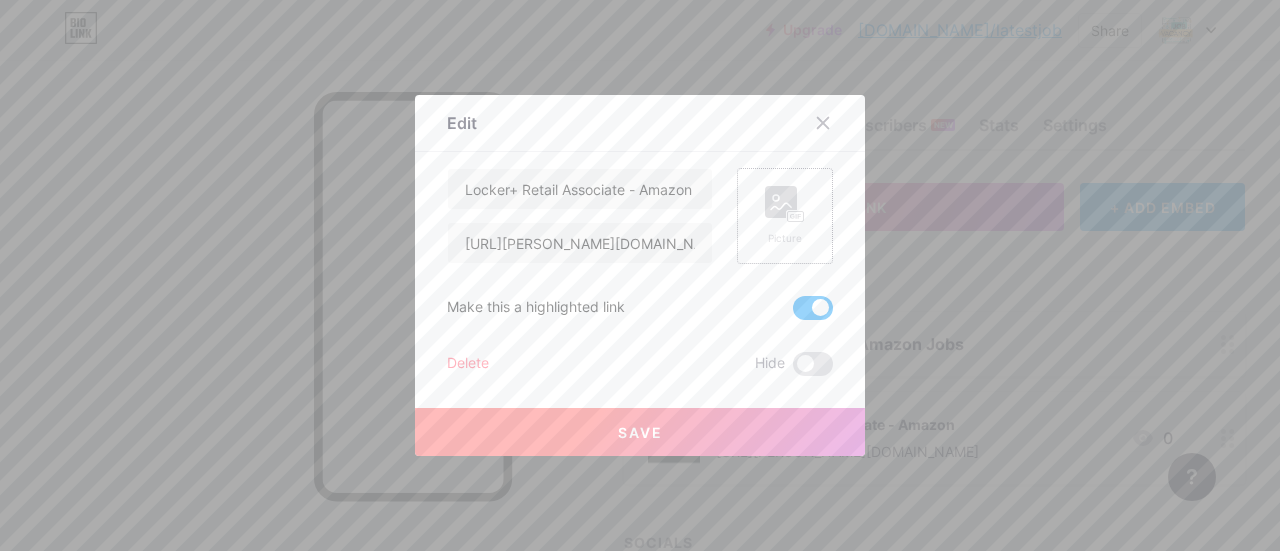 click on "Save" at bounding box center (640, 432) 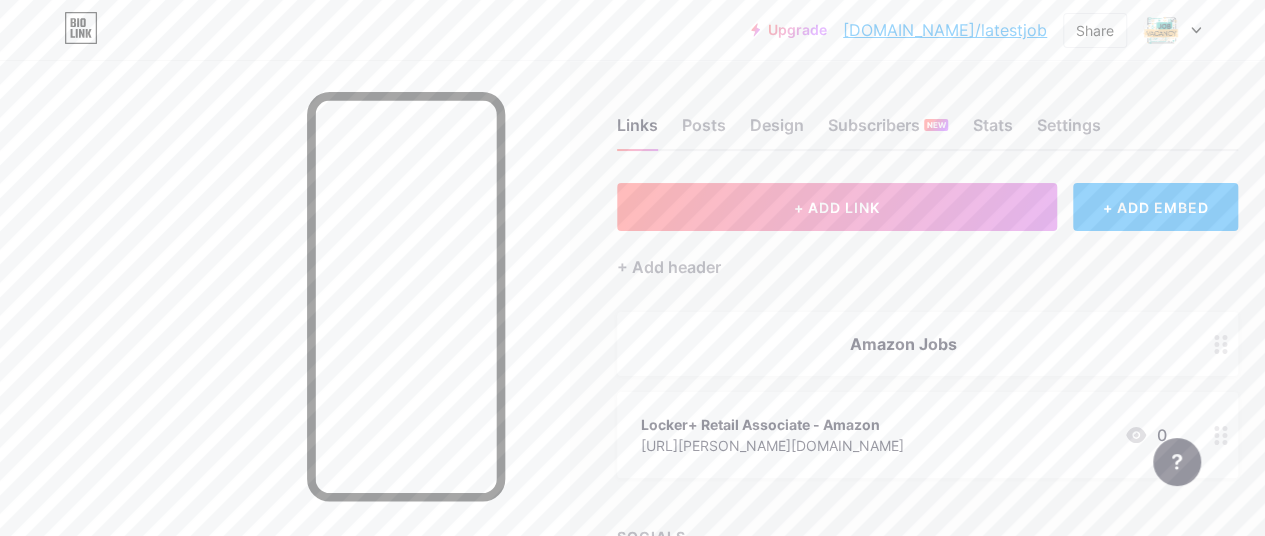 click on "Locker+ Retail Associate - Amazon" at bounding box center (772, 424) 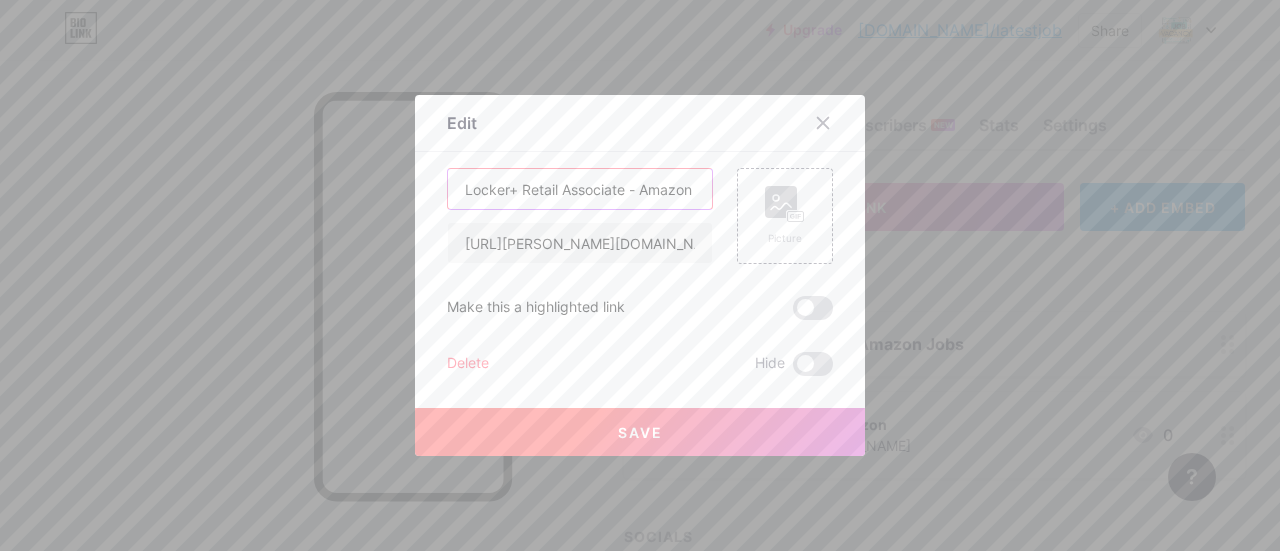 drag, startPoint x: 690, startPoint y: 191, endPoint x: 619, endPoint y: 183, distance: 71.44928 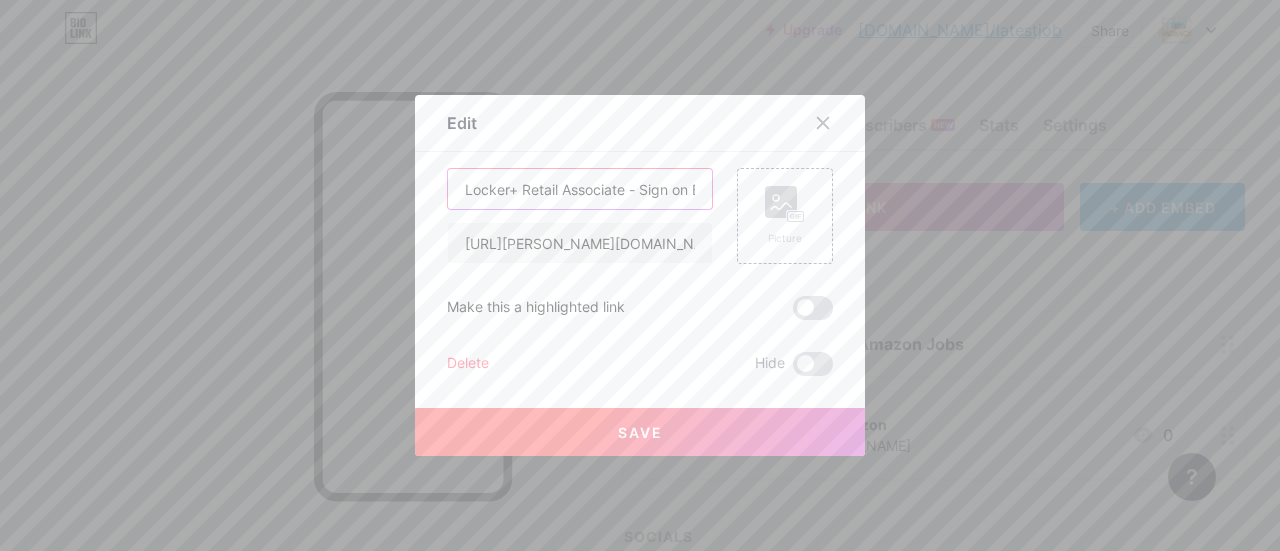 scroll, scrollTop: 0, scrollLeft: 126, axis: horizontal 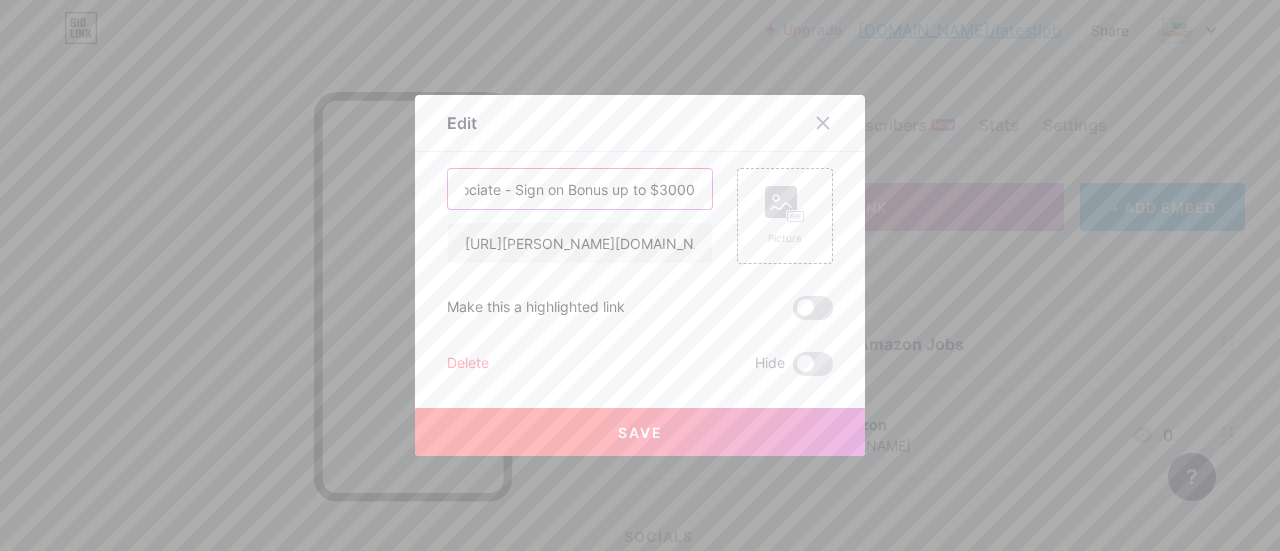 type on "Locker+ Retail Associate - Sign on Bonus up to $3000" 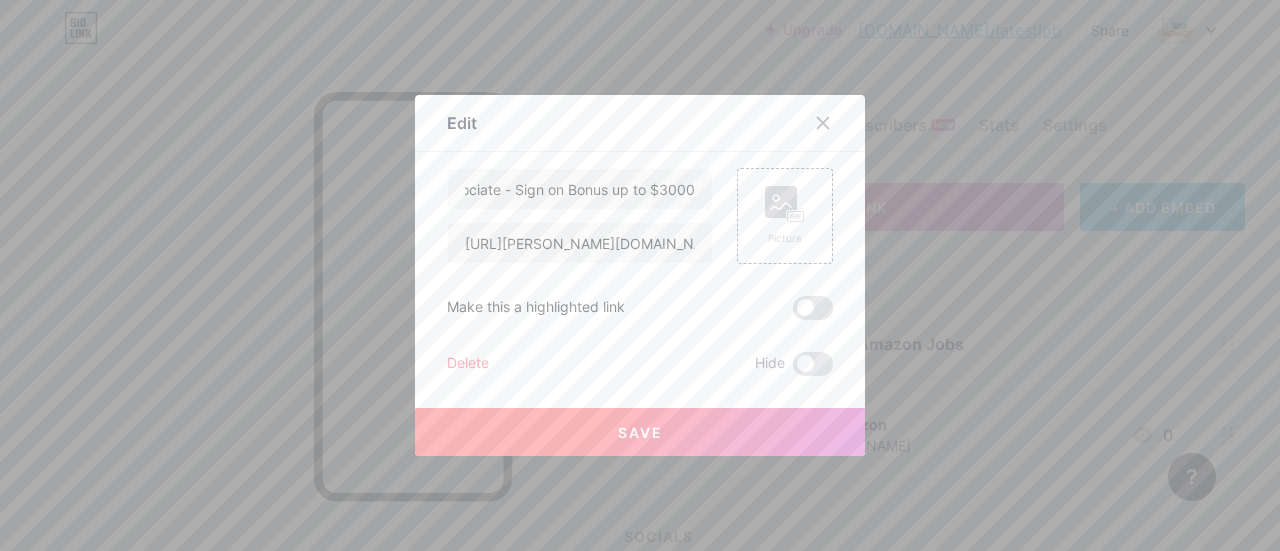 click on "Save" at bounding box center [640, 432] 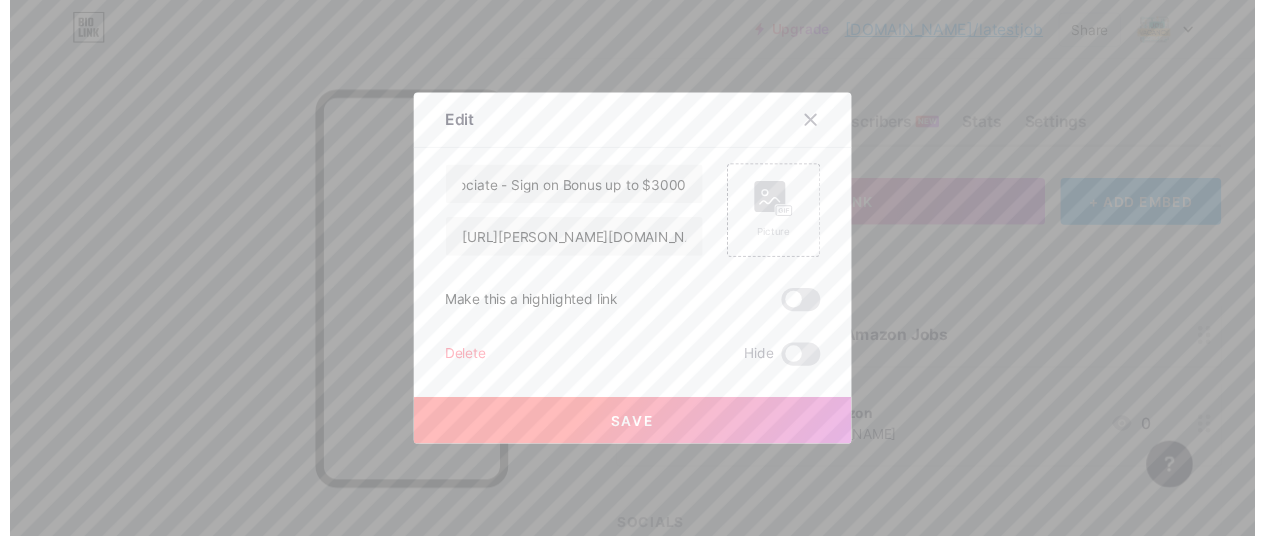 scroll, scrollTop: 0, scrollLeft: 0, axis: both 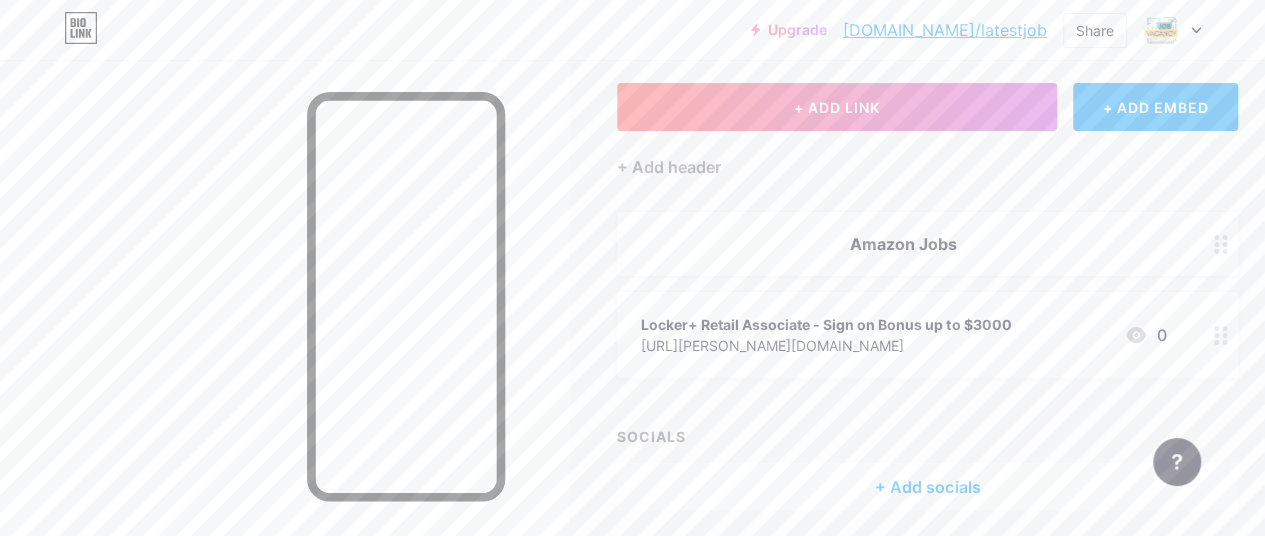 click on "Locker+ Retail Associate - Sign on Bonus up to $3000" at bounding box center [826, 324] 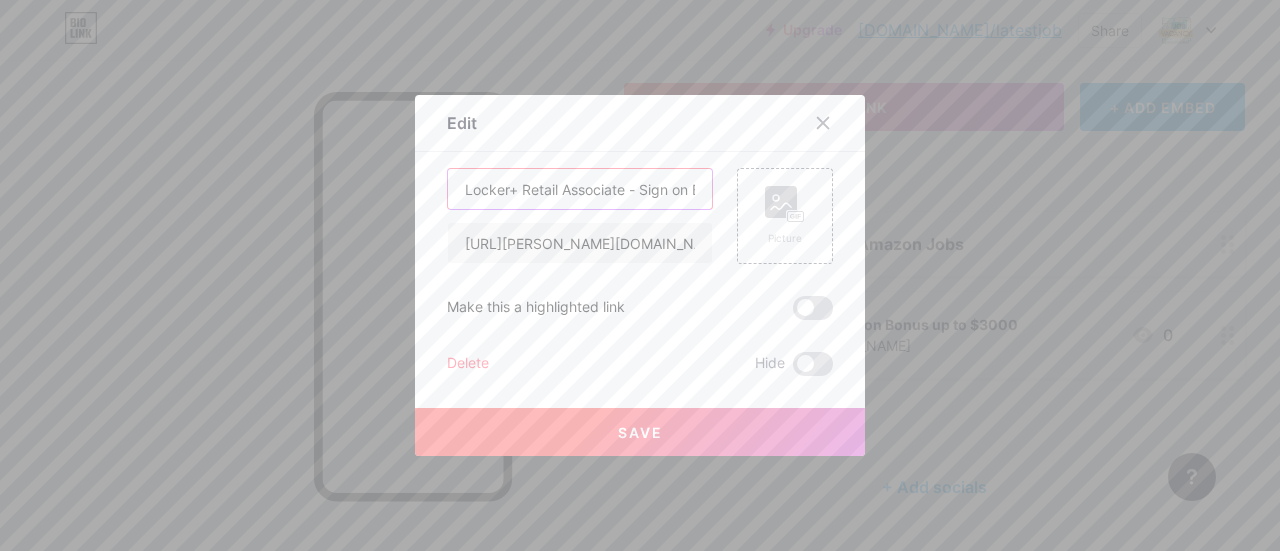 click on "Locker+ Retail Associate - Sign on Bonus up to $3000" at bounding box center (580, 189) 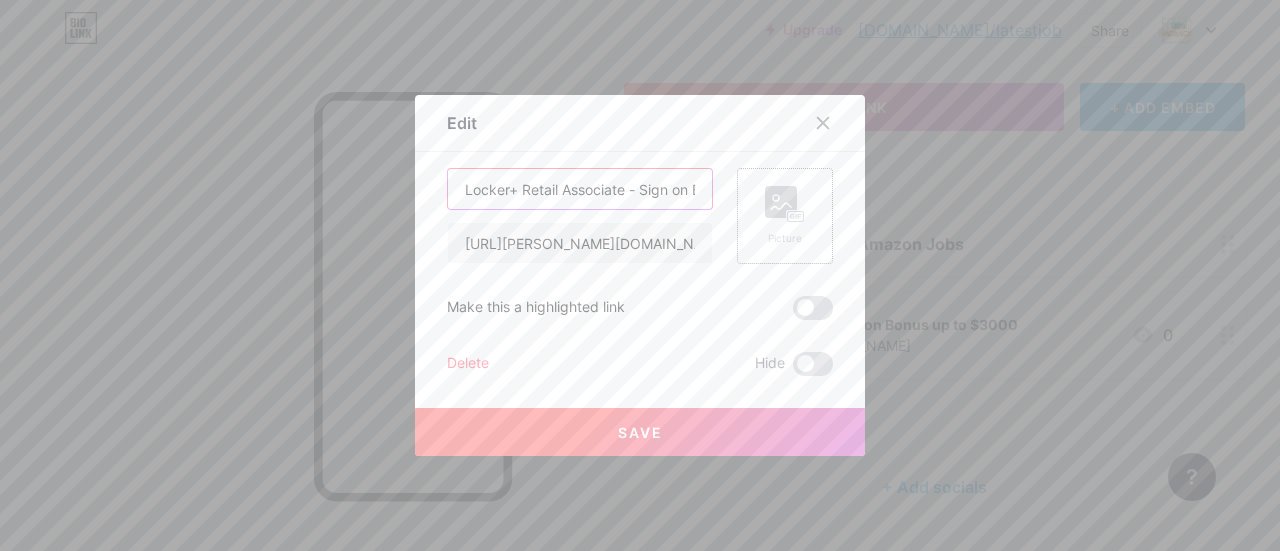 scroll, scrollTop: 0, scrollLeft: 126, axis: horizontal 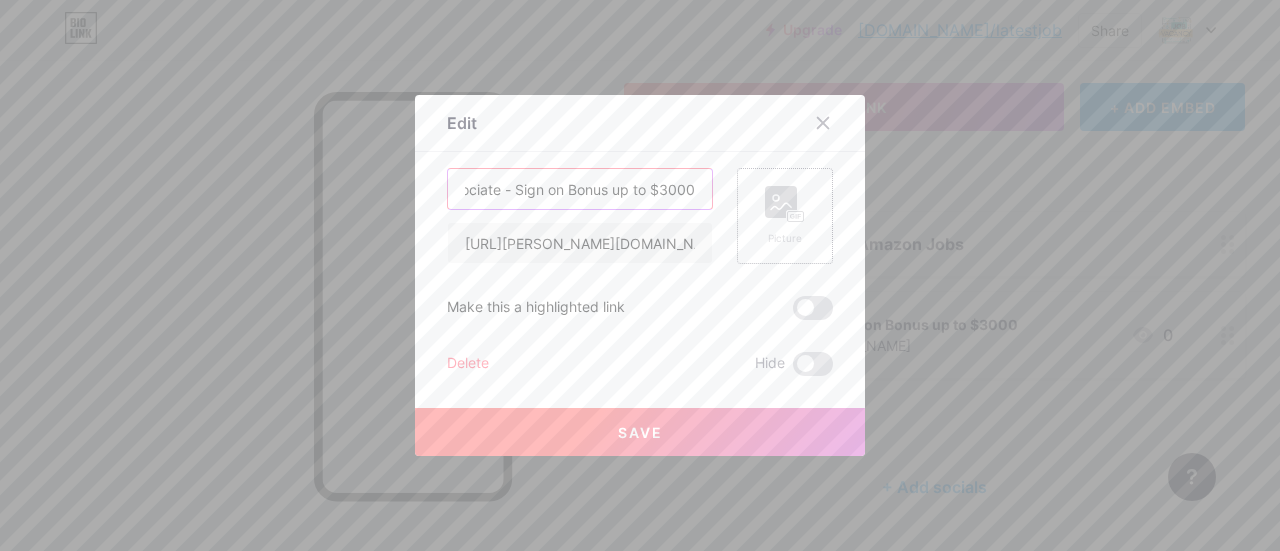 drag, startPoint x: 658, startPoint y: 193, endPoint x: 792, endPoint y: 175, distance: 135.20355 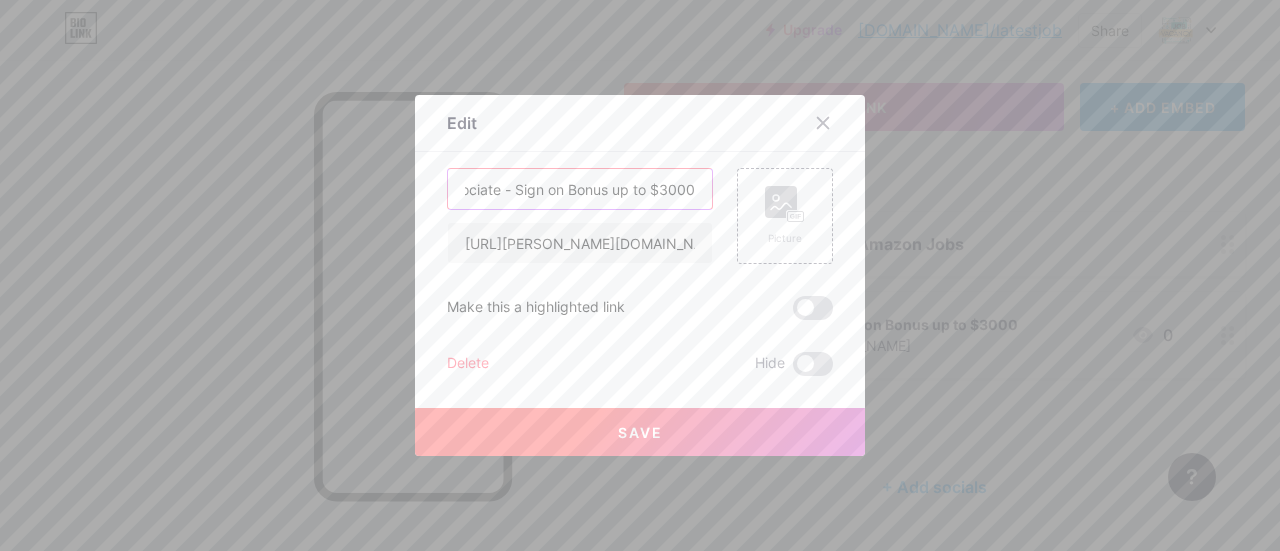 click on "Locker+ Retail Associate - Sign on Bonus up to $3000" at bounding box center [580, 189] 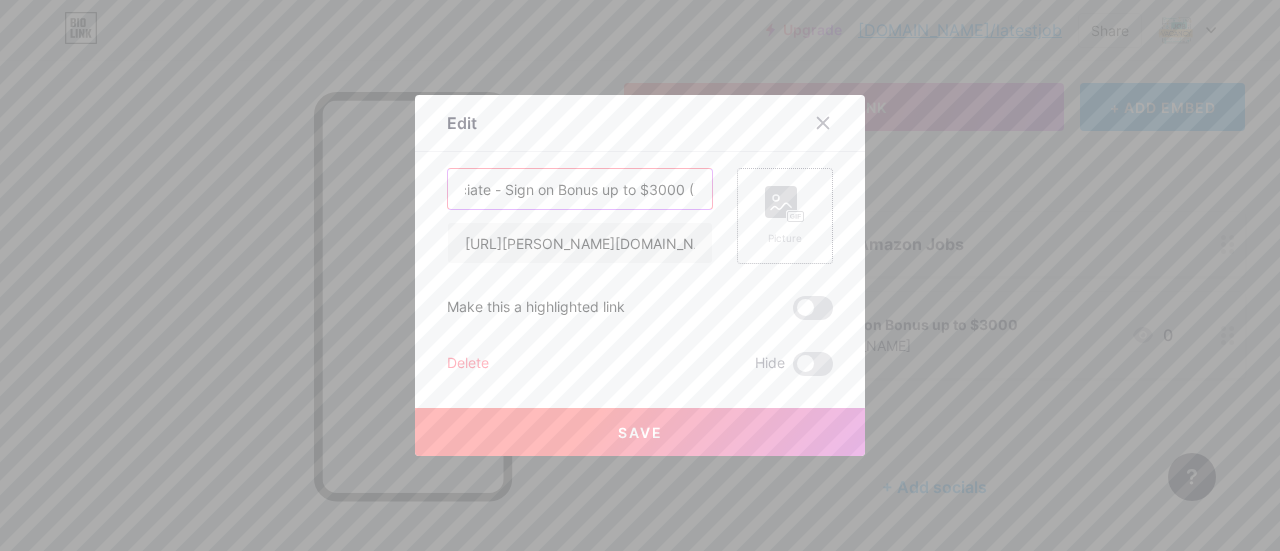 scroll, scrollTop: 0, scrollLeft: 140, axis: horizontal 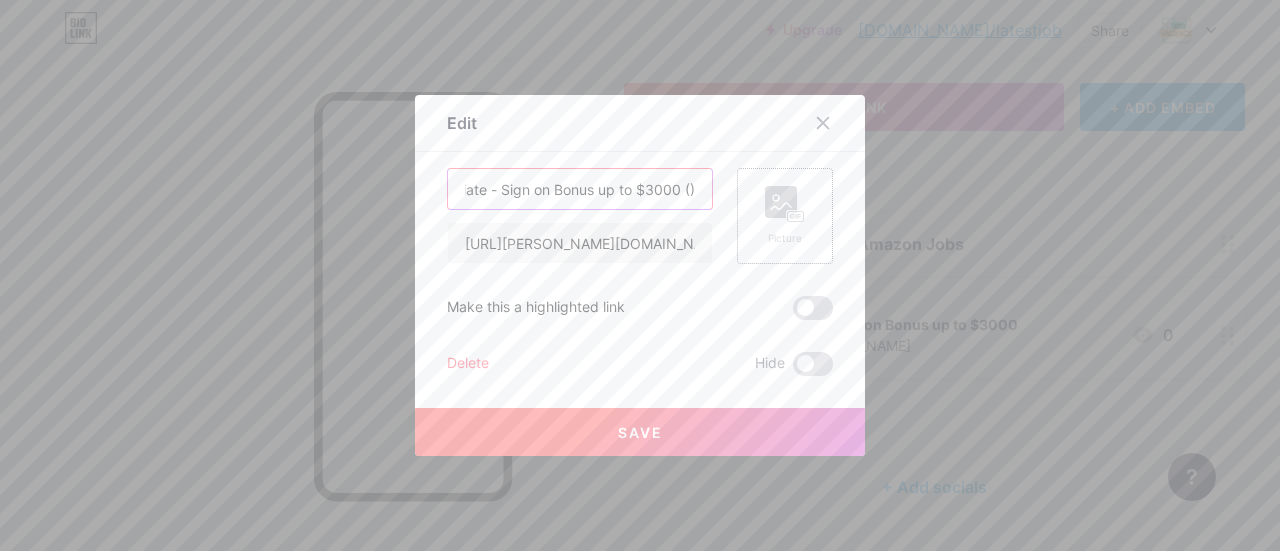 paste on "Work address: [STREET_ADDRESS][PERSON_NAME]" 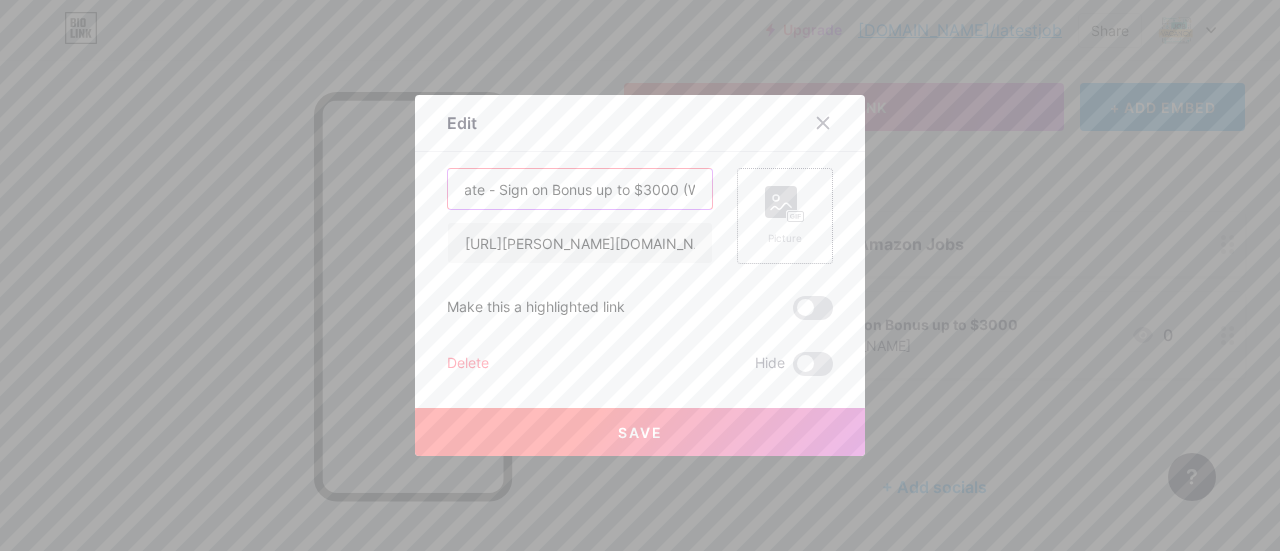 scroll, scrollTop: 0, scrollLeft: 473, axis: horizontal 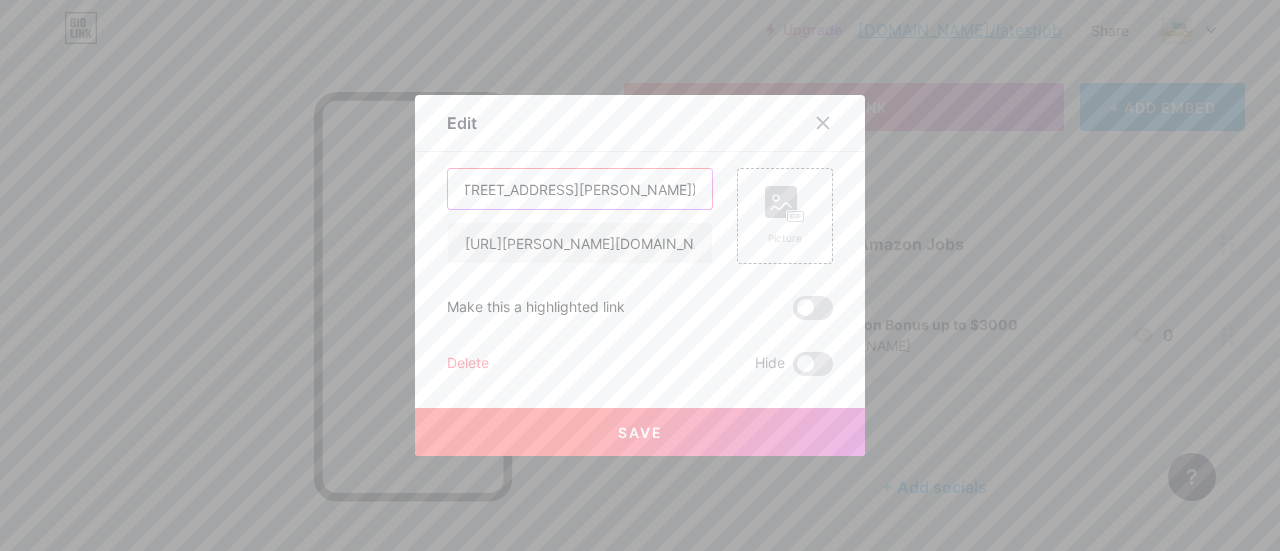 drag, startPoint x: 675, startPoint y: 193, endPoint x: 500, endPoint y: 193, distance: 175 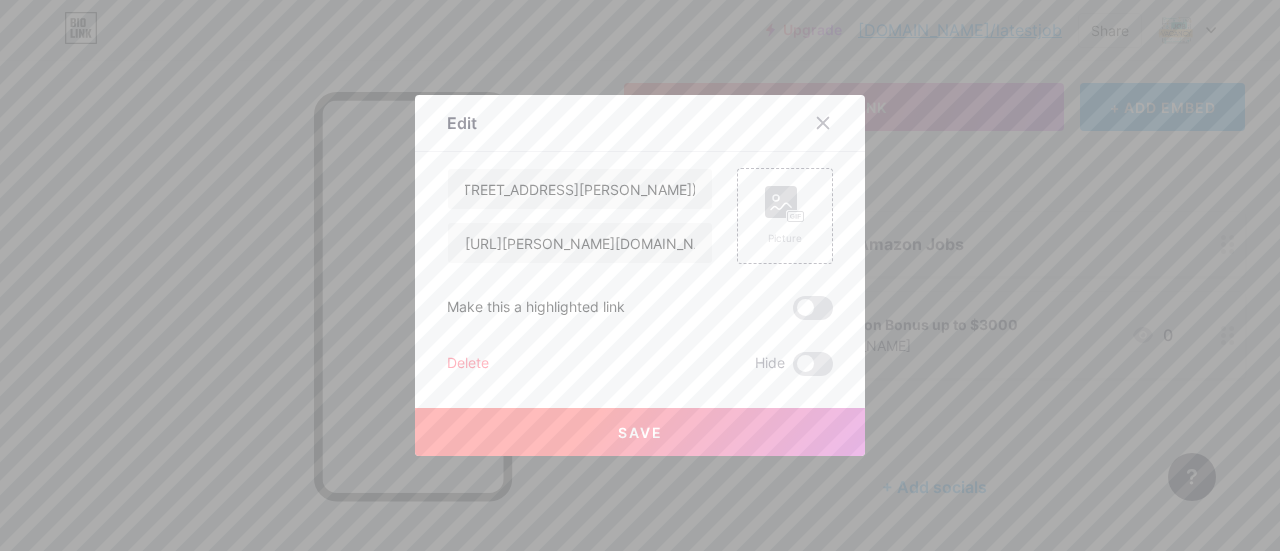 click on "Save" at bounding box center [640, 432] 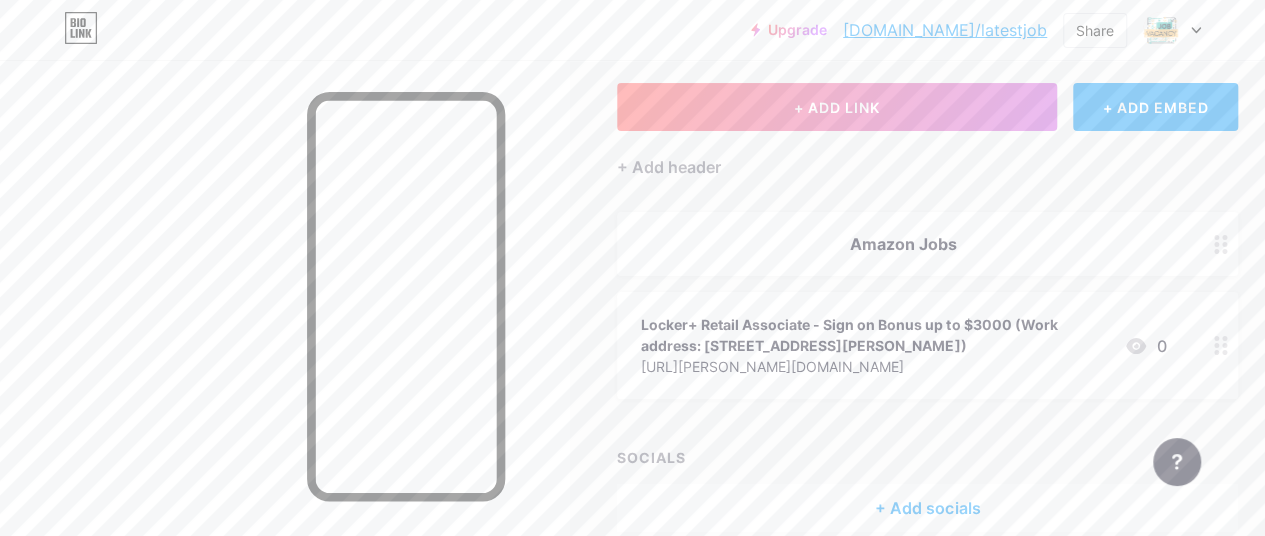 click on "Locker+ Retail Associate - Sign on Bonus up to $3000 (Work address: [STREET_ADDRESS][PERSON_NAME])" at bounding box center (874, 335) 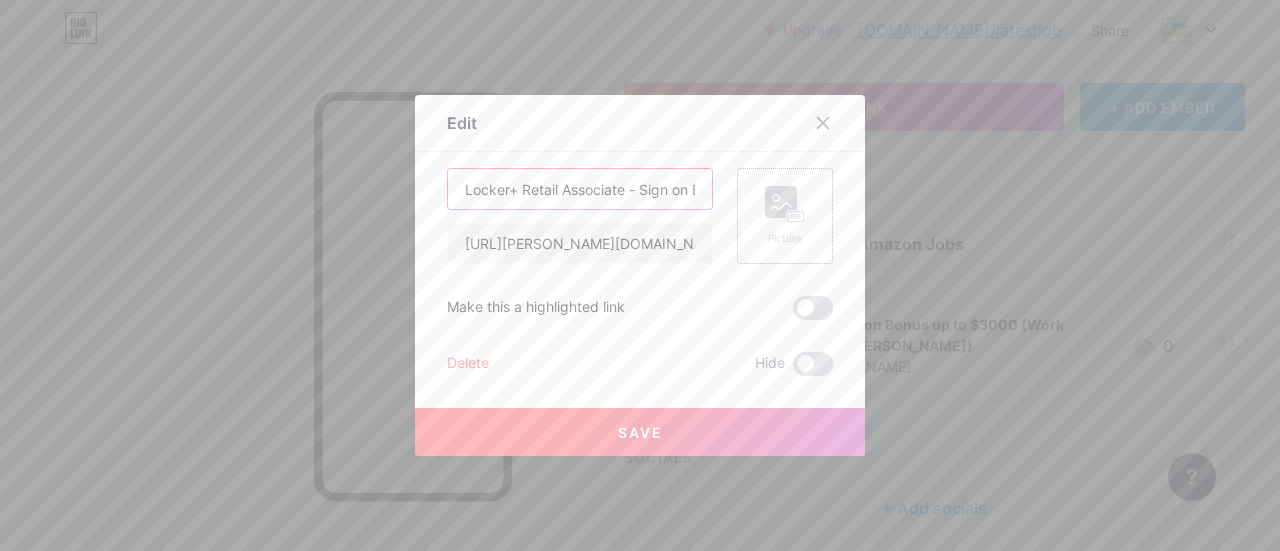 scroll, scrollTop: 0, scrollLeft: 478, axis: horizontal 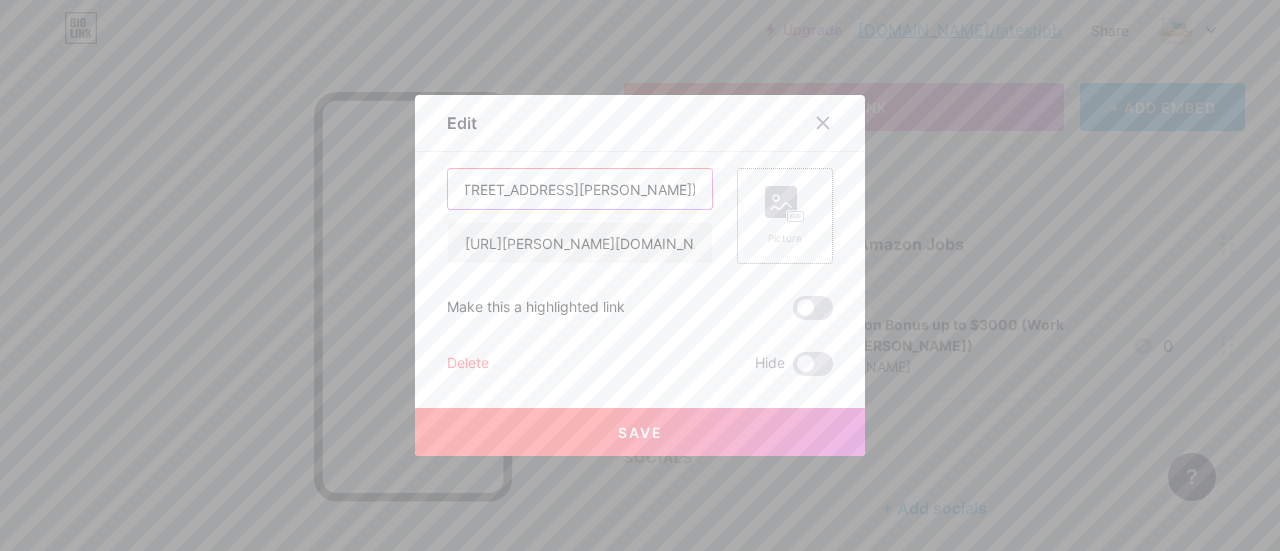 drag, startPoint x: 664, startPoint y: 189, endPoint x: 799, endPoint y: 196, distance: 135.18137 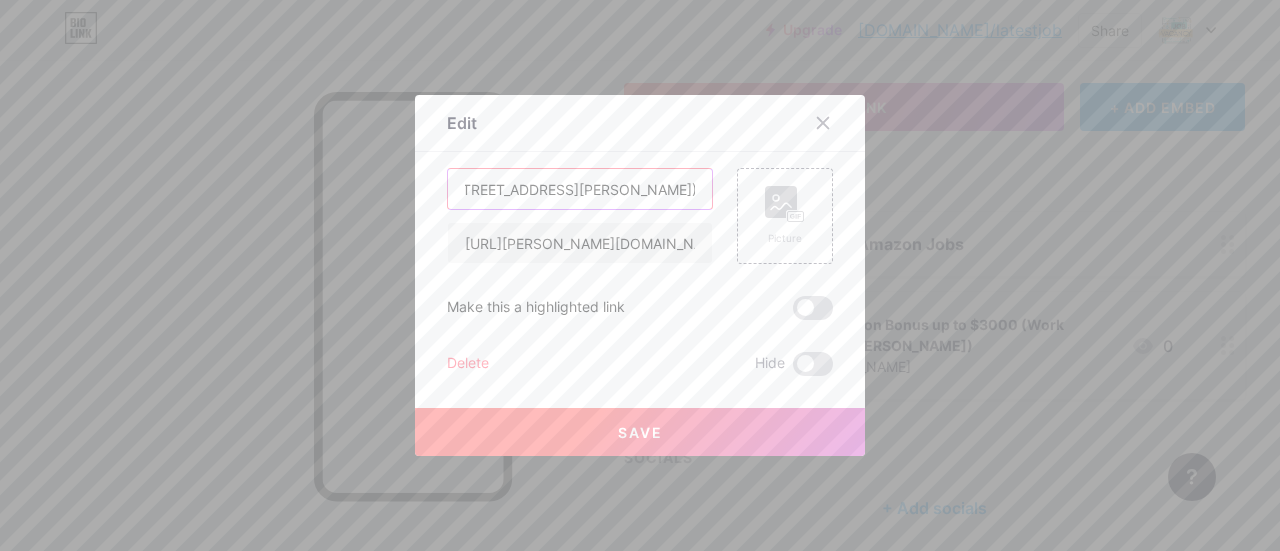 click on "Locker+ Retail Associate - Sign on Bonus up to $3000 (Work address: [STREET_ADDRESS][PERSON_NAME])" at bounding box center (580, 189) 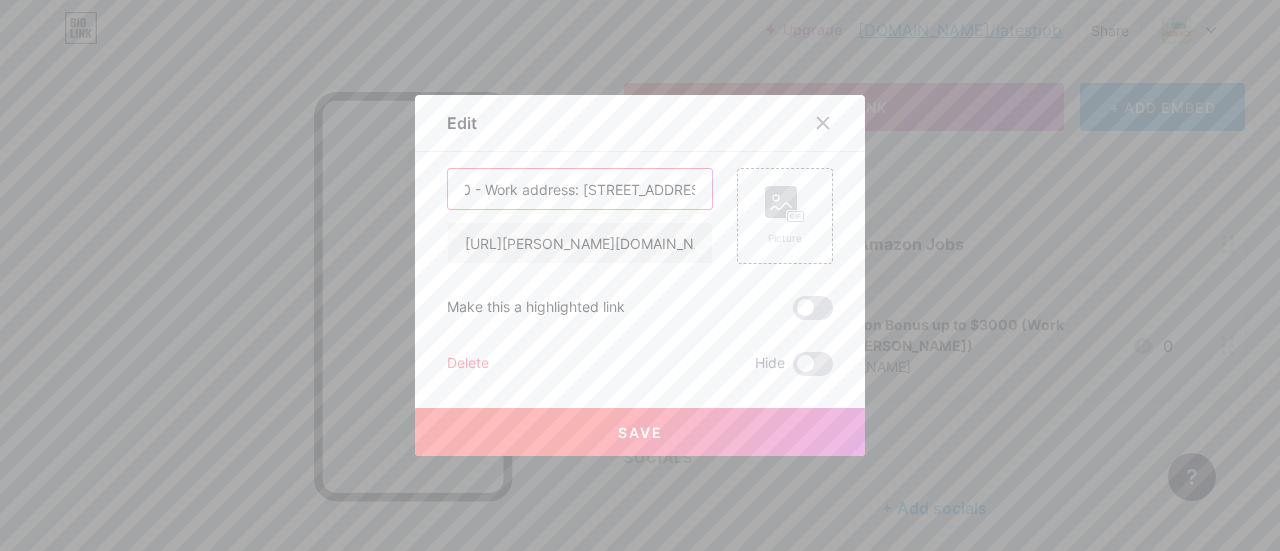 scroll, scrollTop: 0, scrollLeft: 339, axis: horizontal 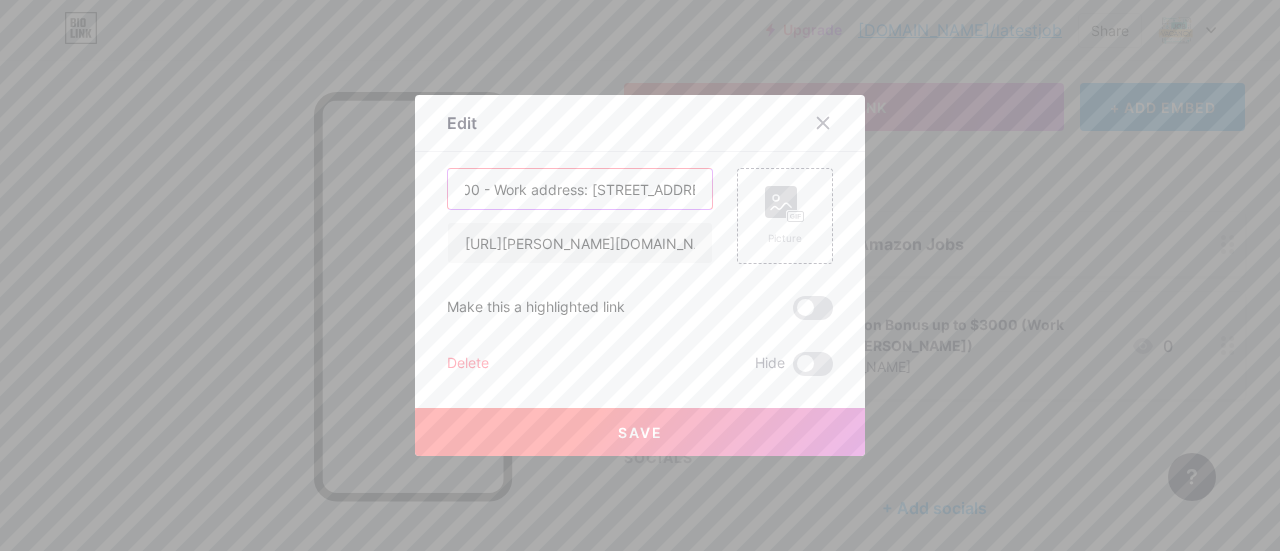 type on "Locker+ Retail Associate - Sign on Bonus up to $3000 - Work address: [STREET_ADDRESS][PERSON_NAME]" 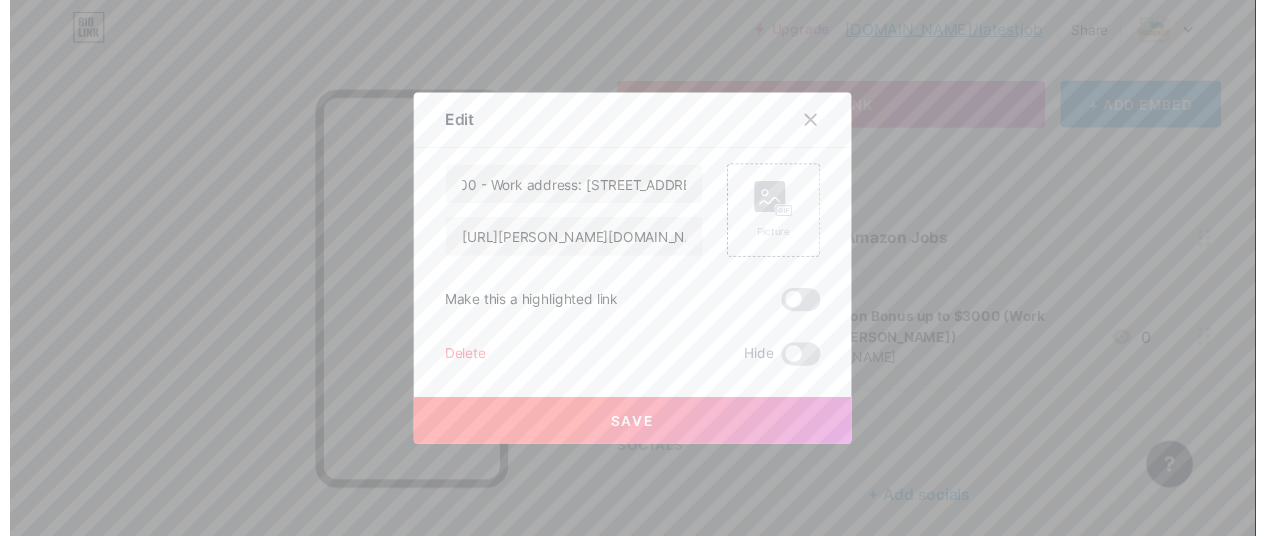 scroll, scrollTop: 0, scrollLeft: 0, axis: both 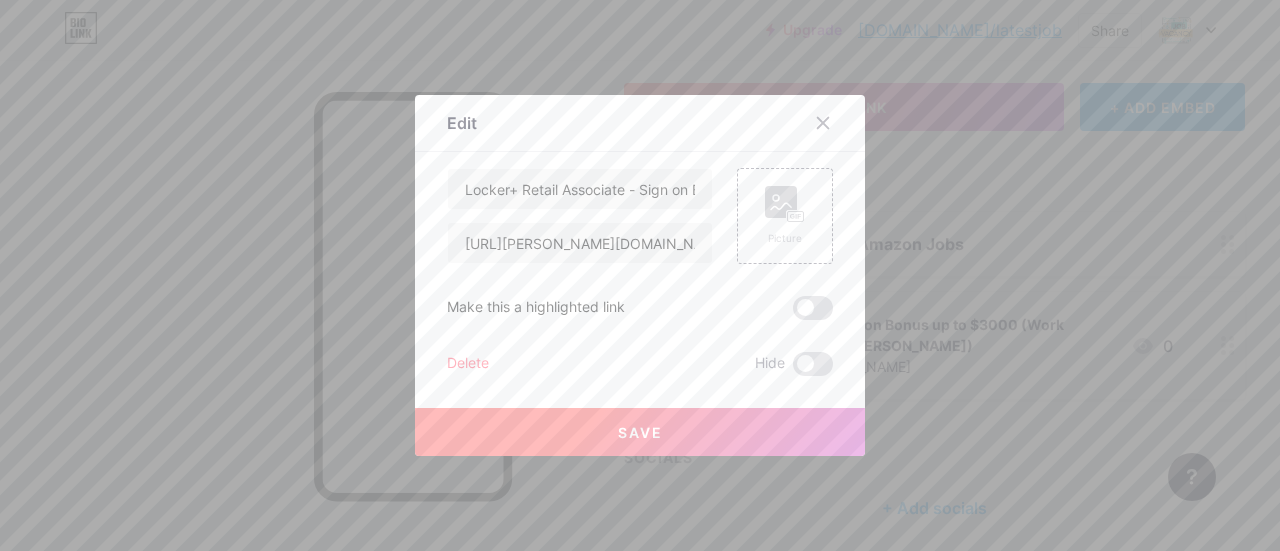 click on "Save" at bounding box center (640, 432) 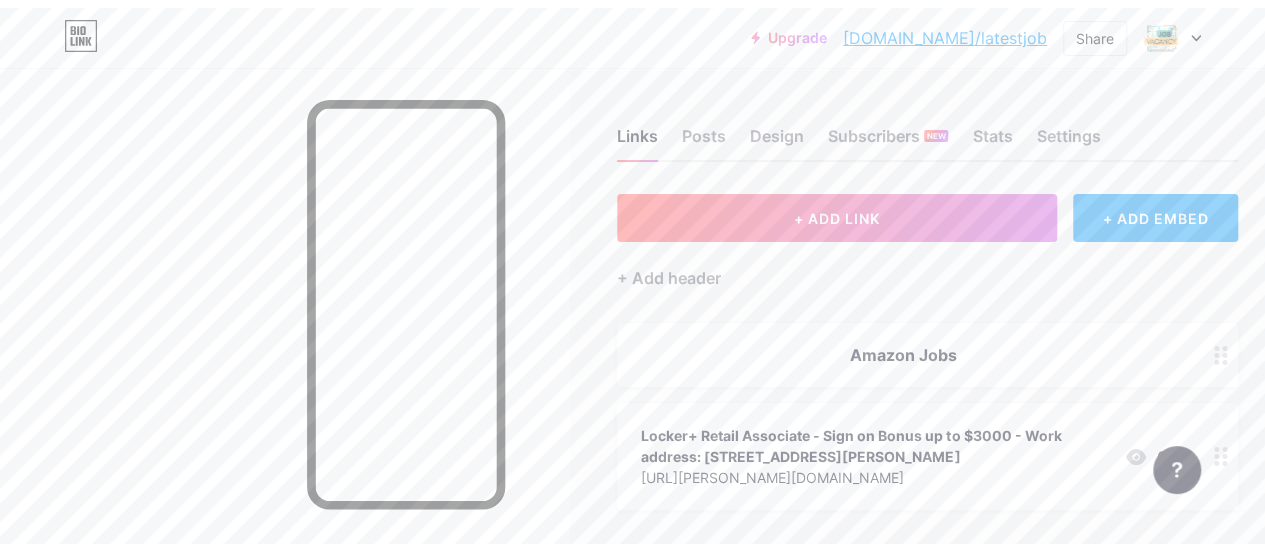 scroll, scrollTop: 0, scrollLeft: 0, axis: both 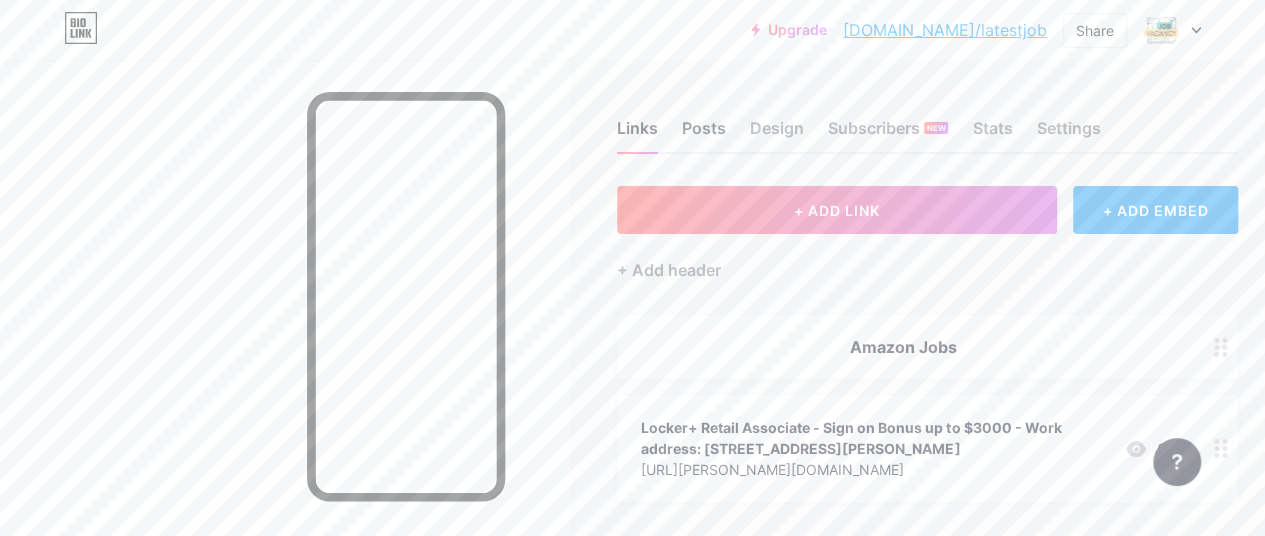 click on "Posts" at bounding box center (704, 134) 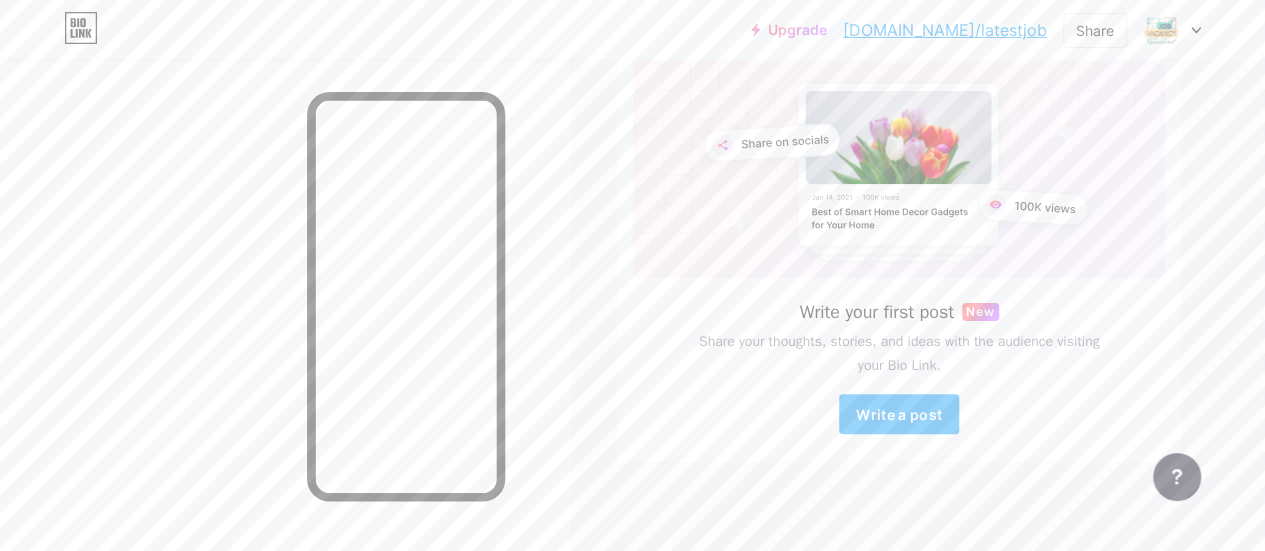 scroll, scrollTop: 148, scrollLeft: 0, axis: vertical 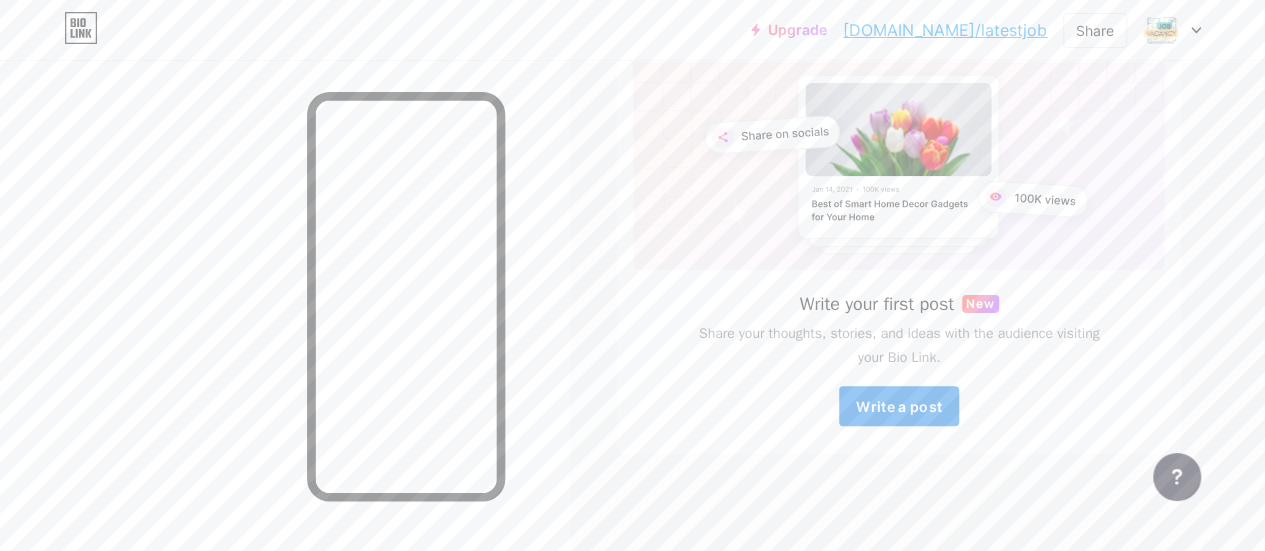 click on "Write a post" at bounding box center (899, 406) 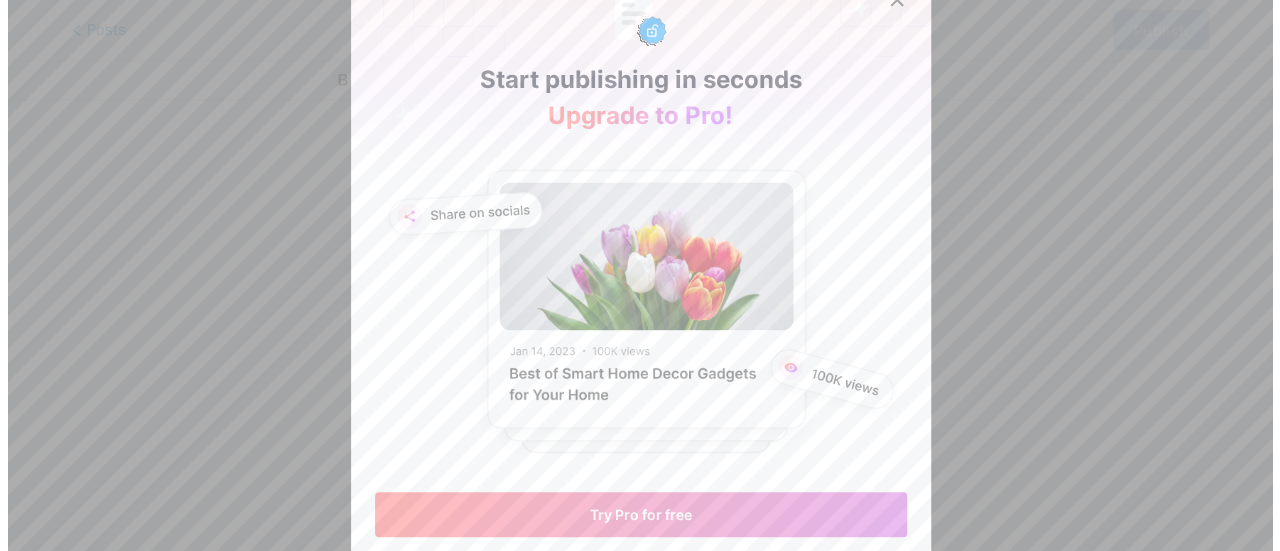 scroll, scrollTop: 0, scrollLeft: 0, axis: both 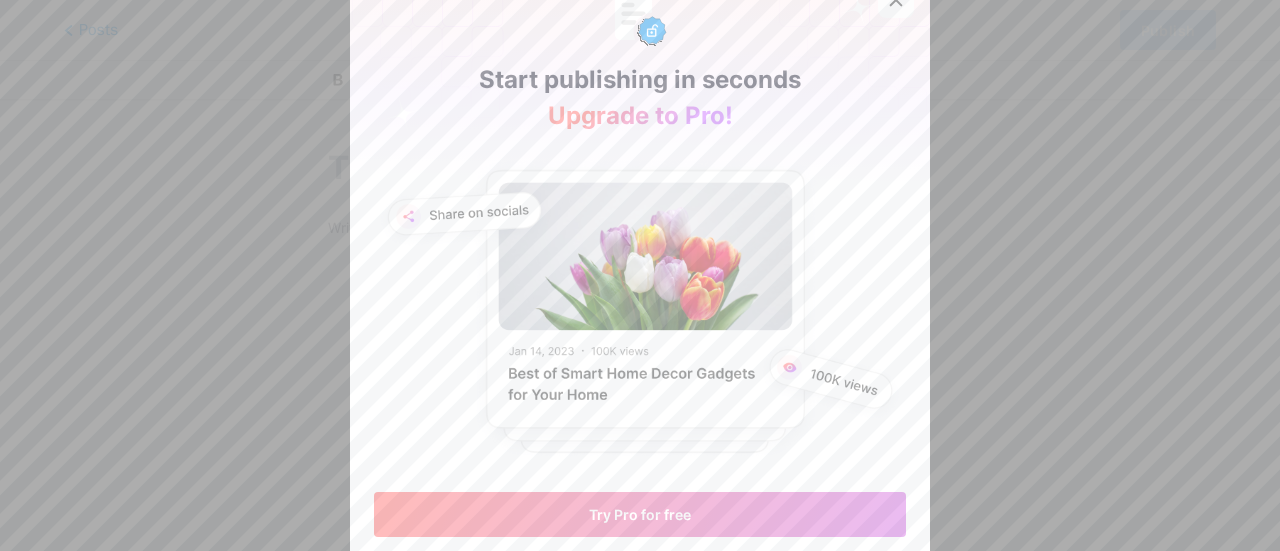 click at bounding box center [896, 0] 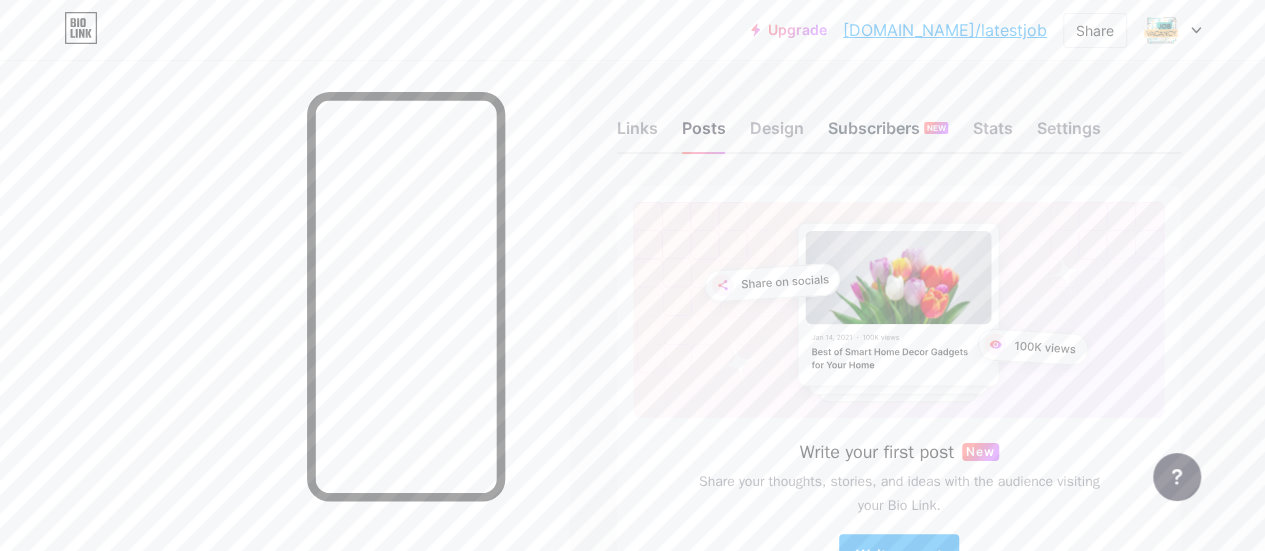 click on "Subscribers
NEW" at bounding box center (888, 134) 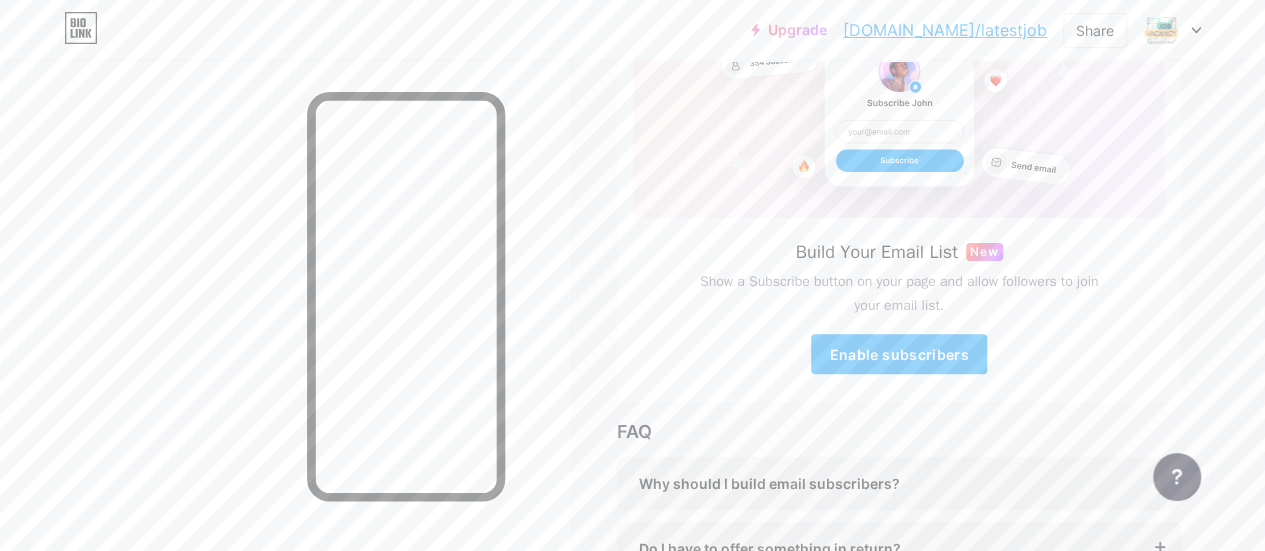 scroll, scrollTop: 300, scrollLeft: 0, axis: vertical 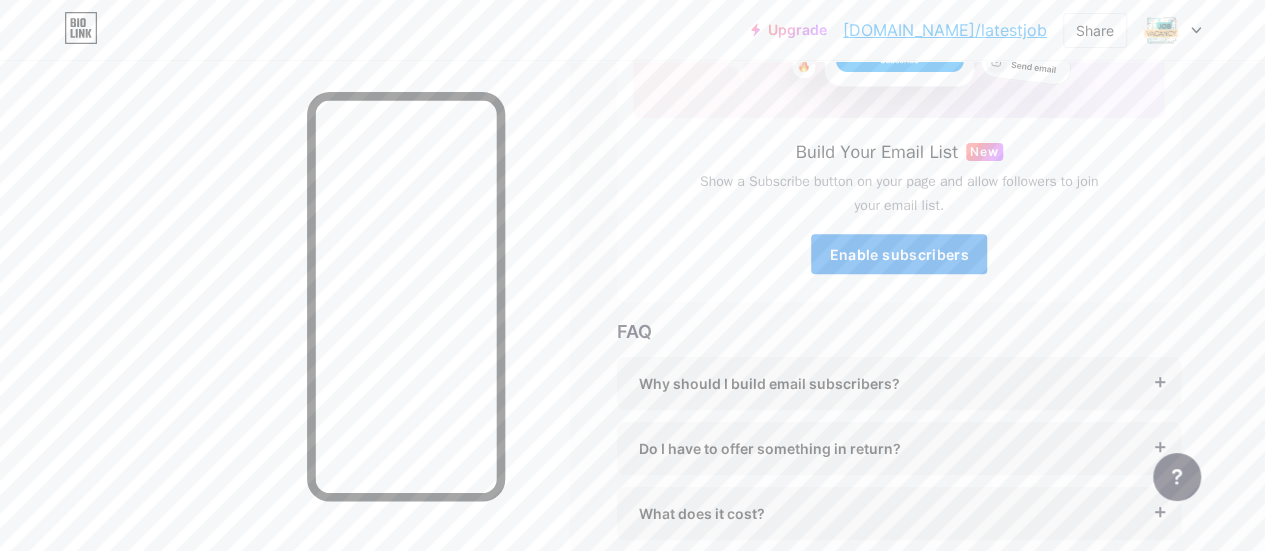 click on "Enable subscribers" at bounding box center (898, 254) 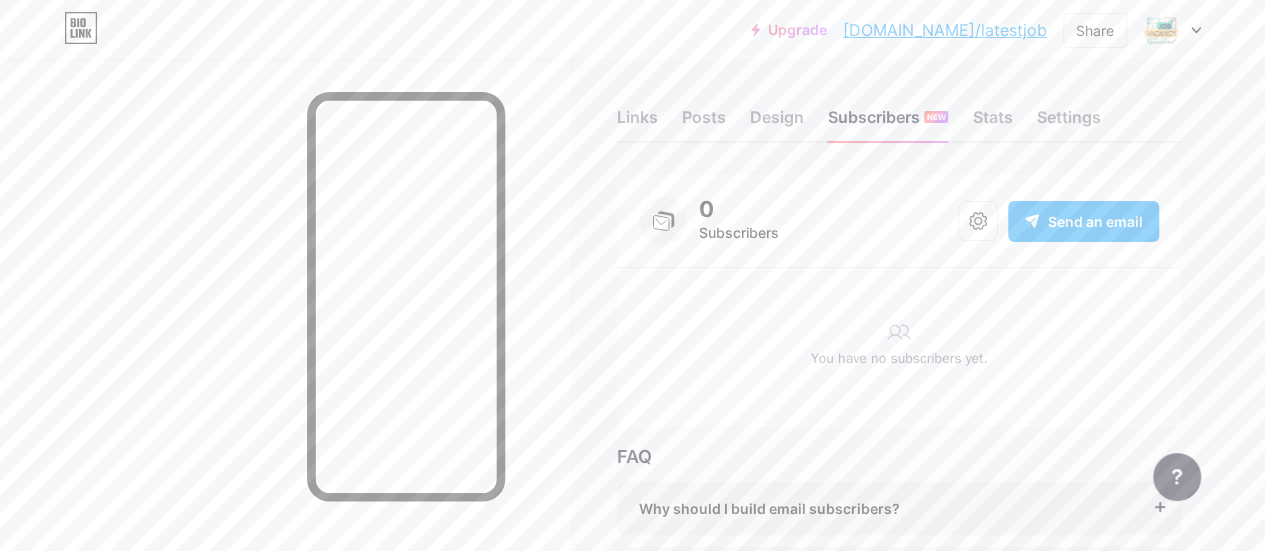scroll, scrollTop: 0, scrollLeft: 0, axis: both 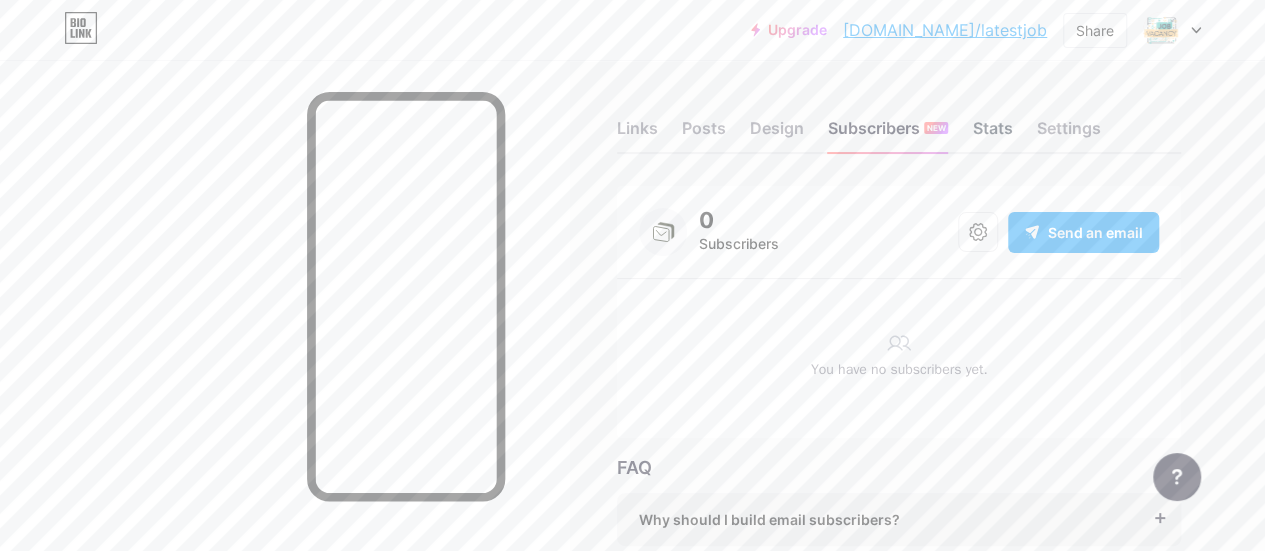 click on "Stats" at bounding box center [992, 134] 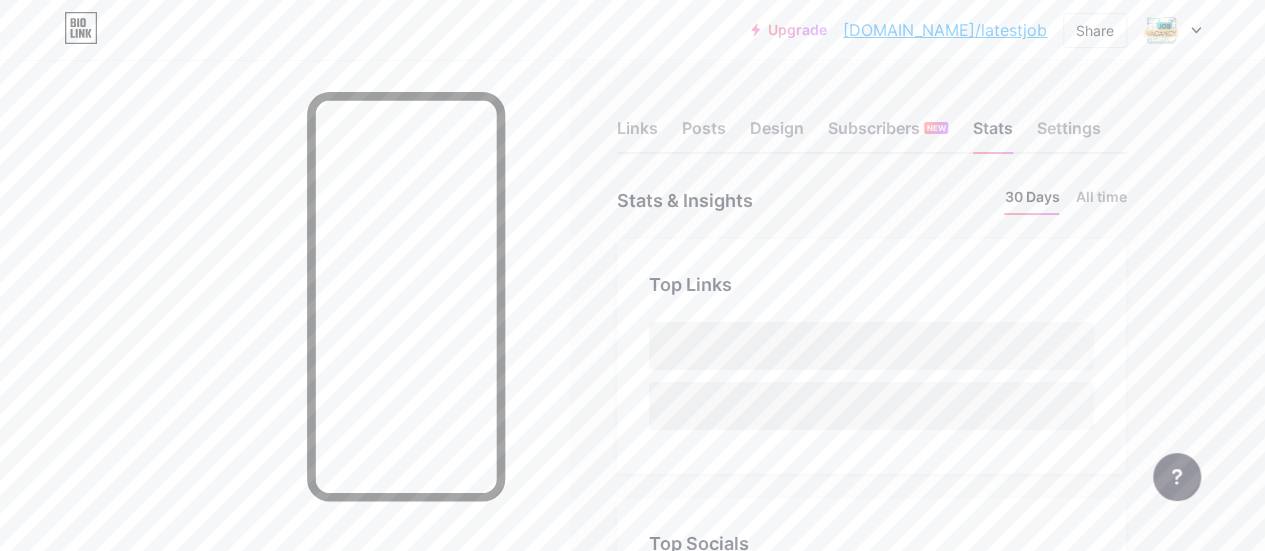 scroll, scrollTop: 999448, scrollLeft: 998735, axis: both 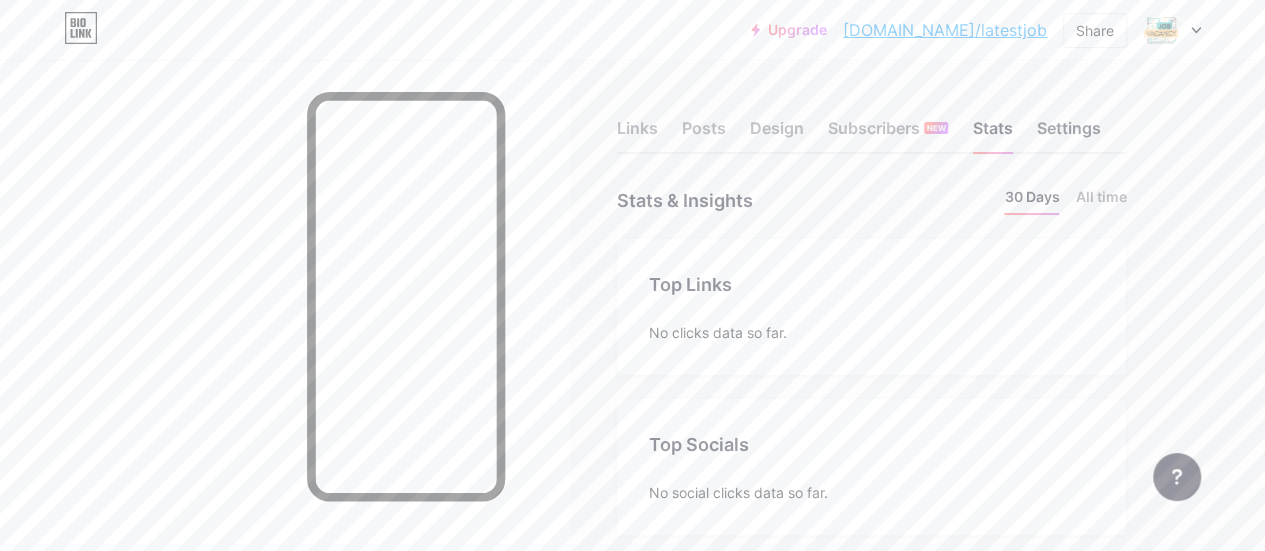 click on "Settings" at bounding box center (1068, 134) 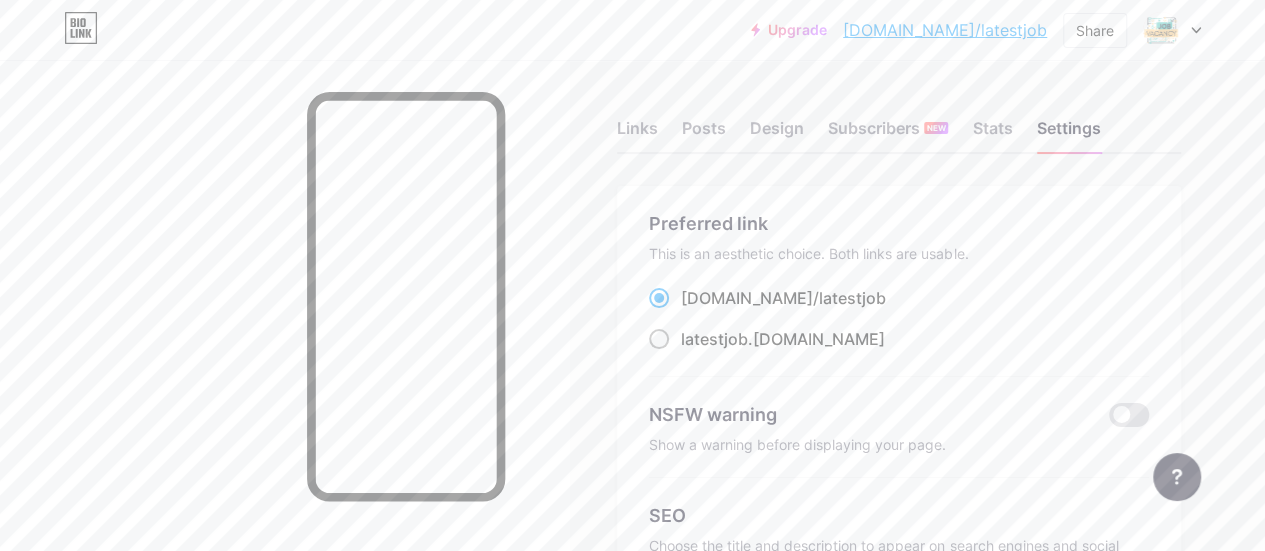 click on "latestjob .[DOMAIN_NAME]" at bounding box center (783, 339) 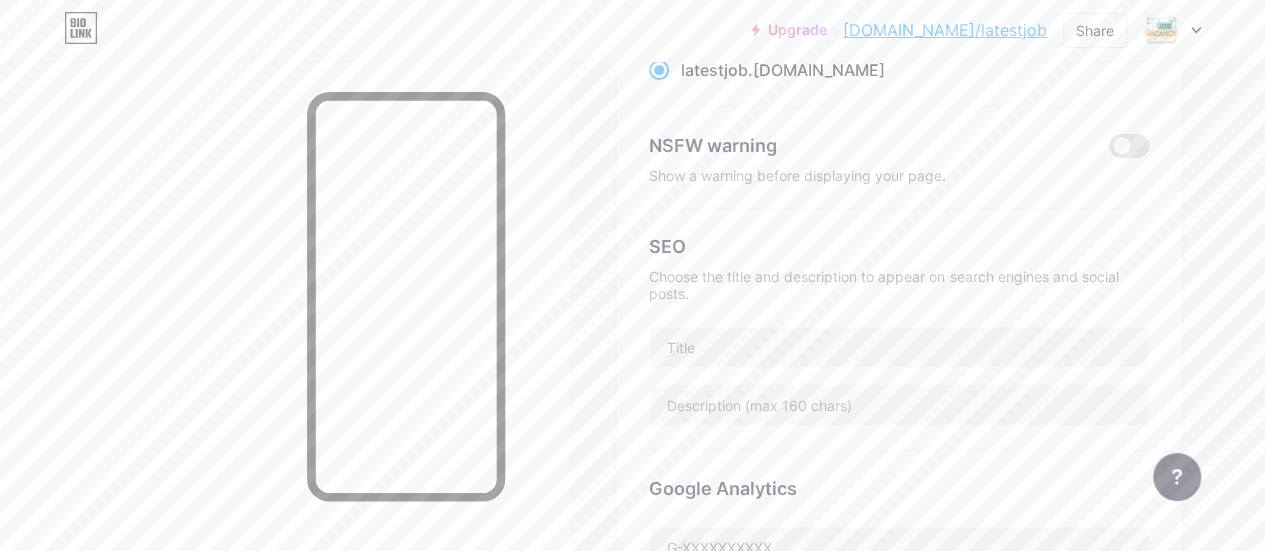 scroll, scrollTop: 300, scrollLeft: 0, axis: vertical 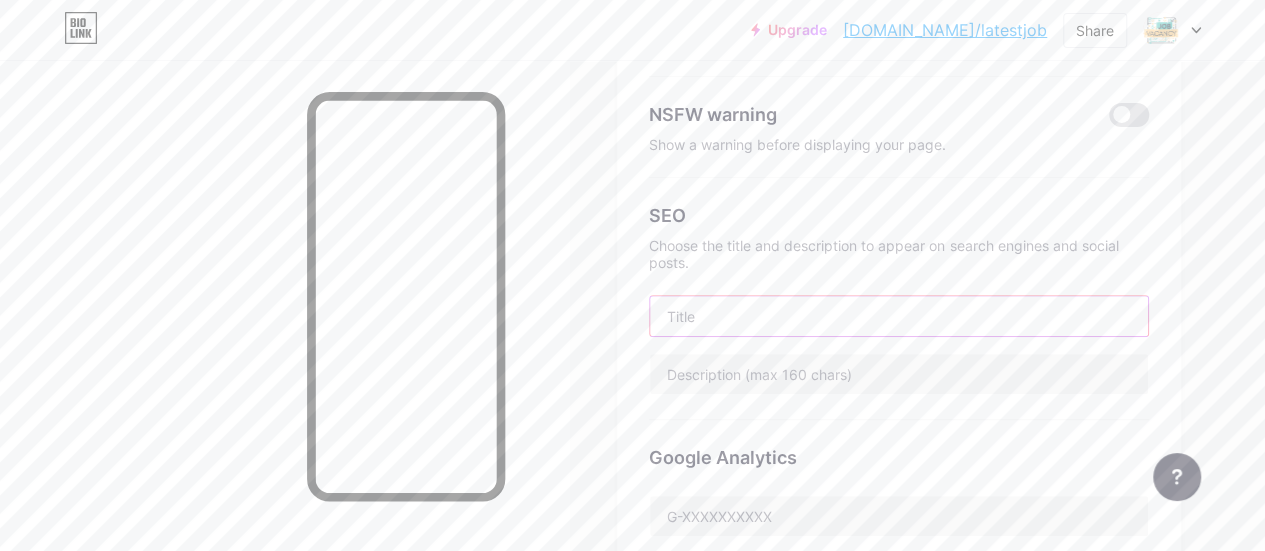click at bounding box center (899, 316) 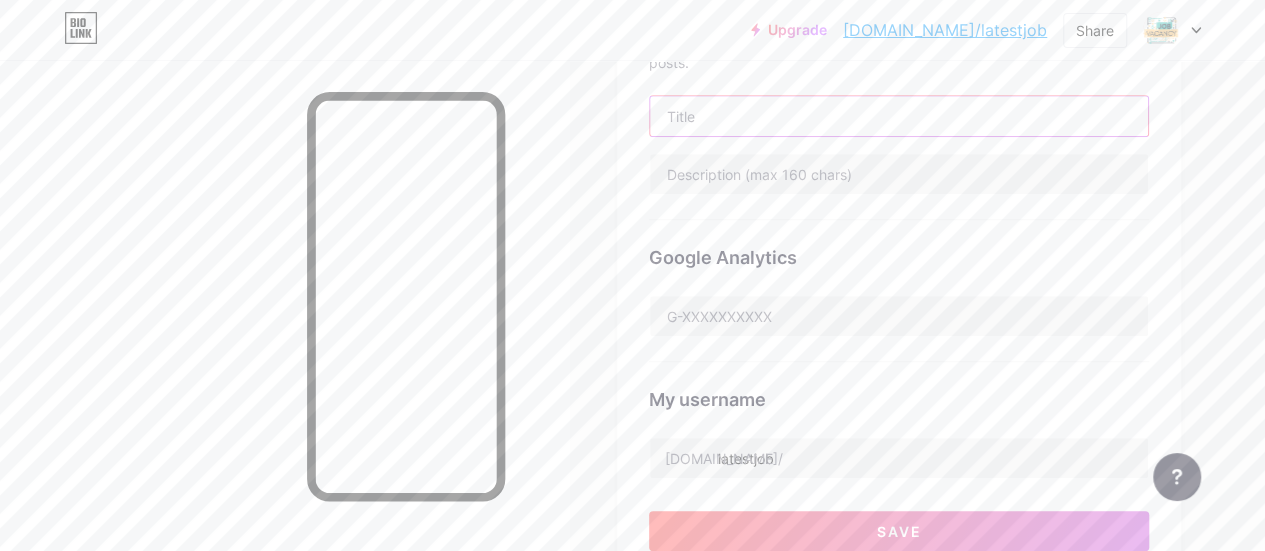scroll, scrollTop: 600, scrollLeft: 0, axis: vertical 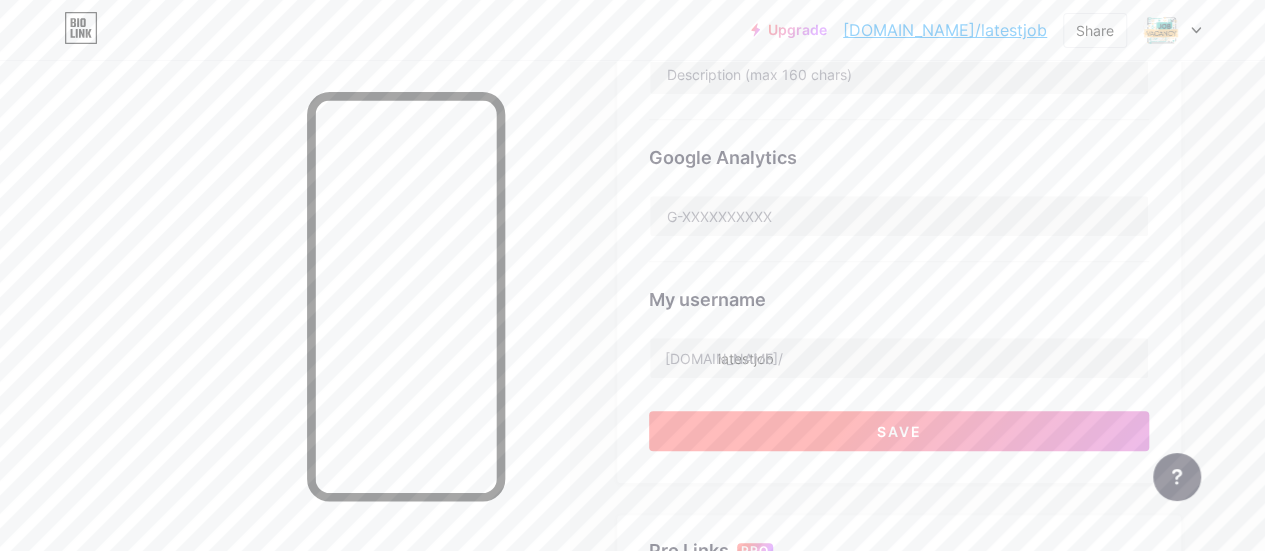 click on "Save" at bounding box center [899, 431] 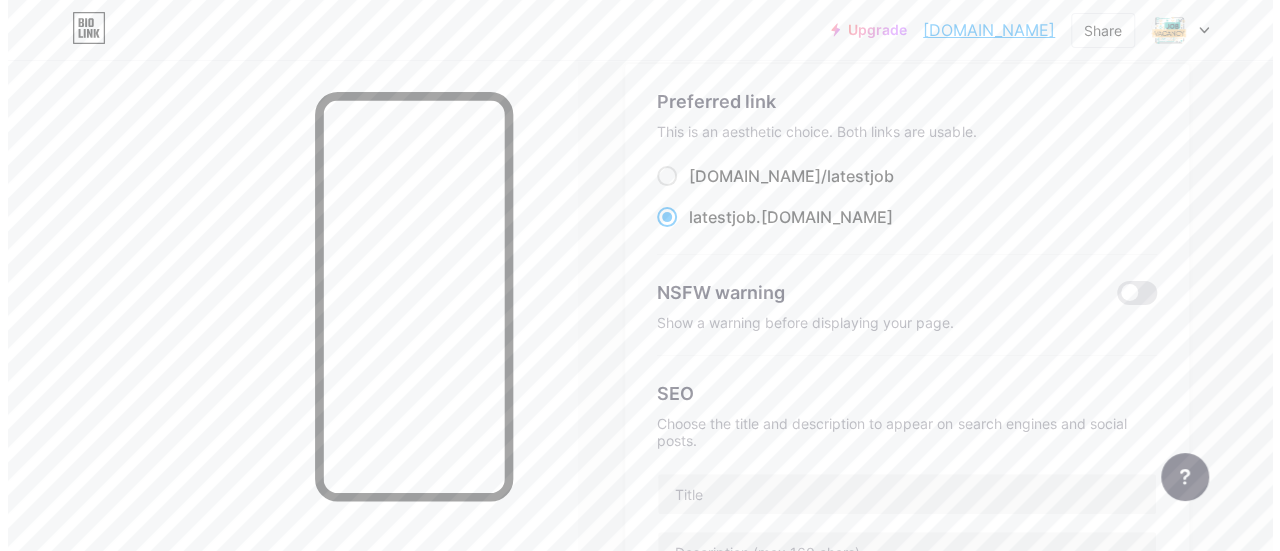 scroll, scrollTop: 0, scrollLeft: 0, axis: both 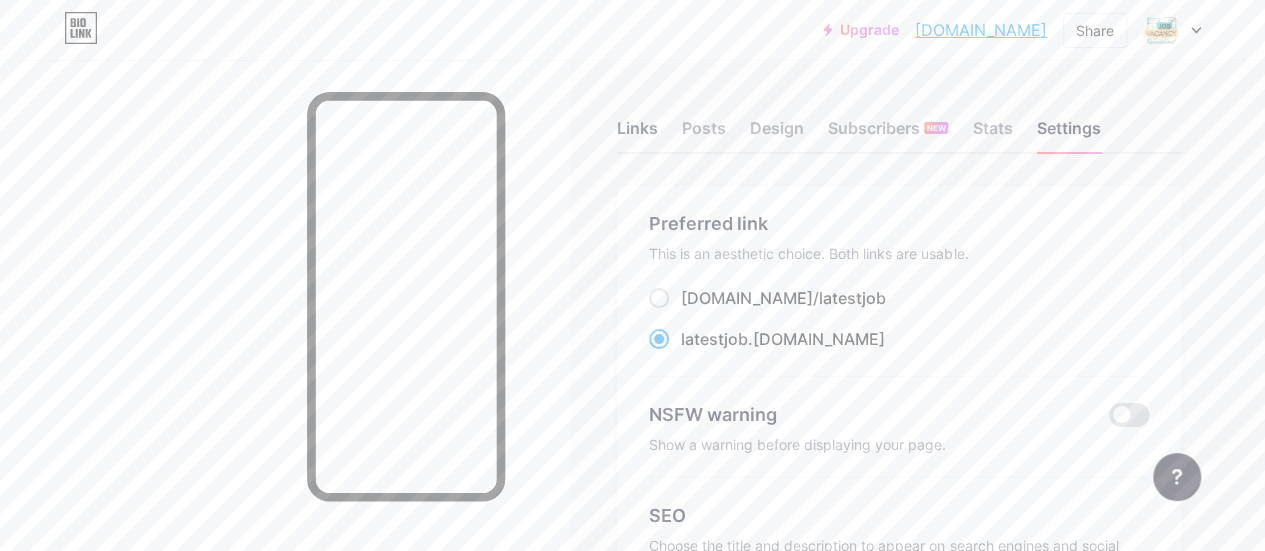 click on "Links" at bounding box center (637, 134) 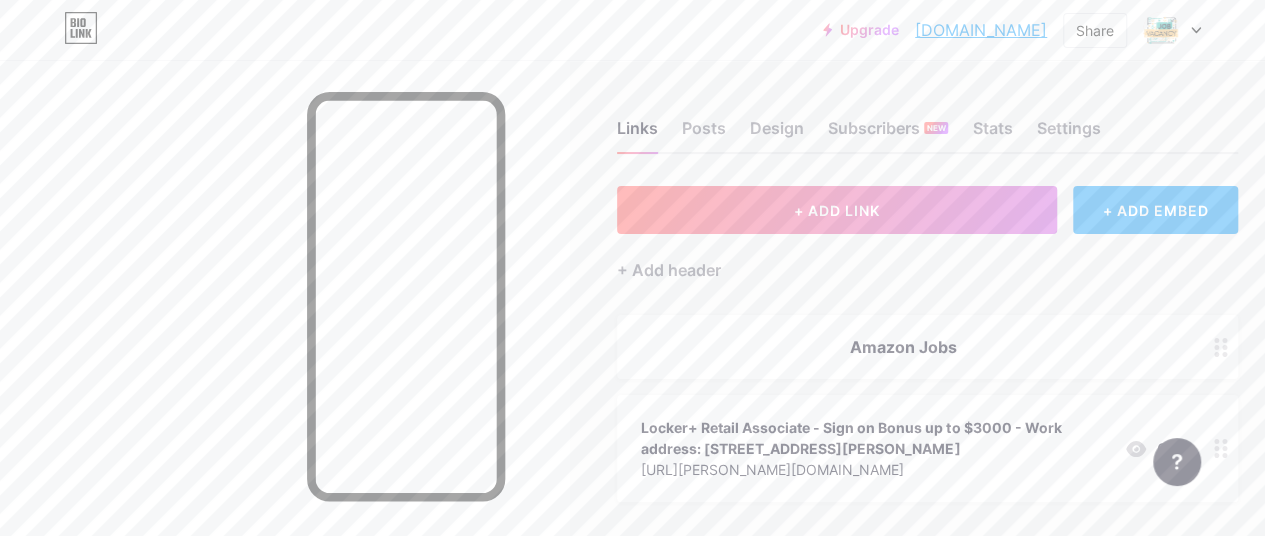 click on "+ ADD EMBED" at bounding box center [1155, 210] 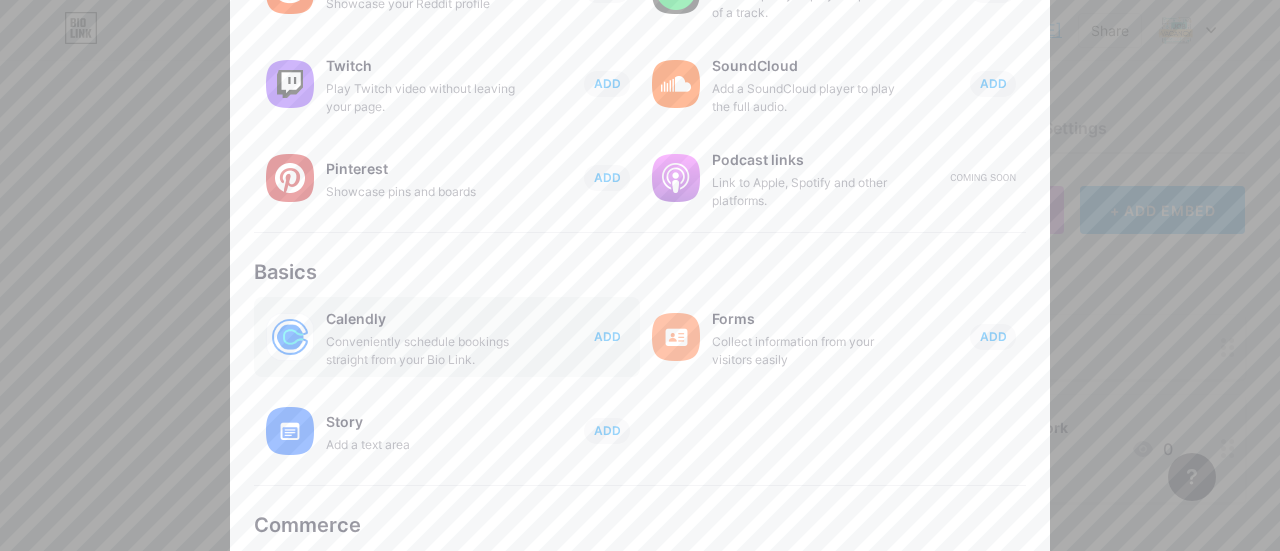 scroll, scrollTop: 400, scrollLeft: 0, axis: vertical 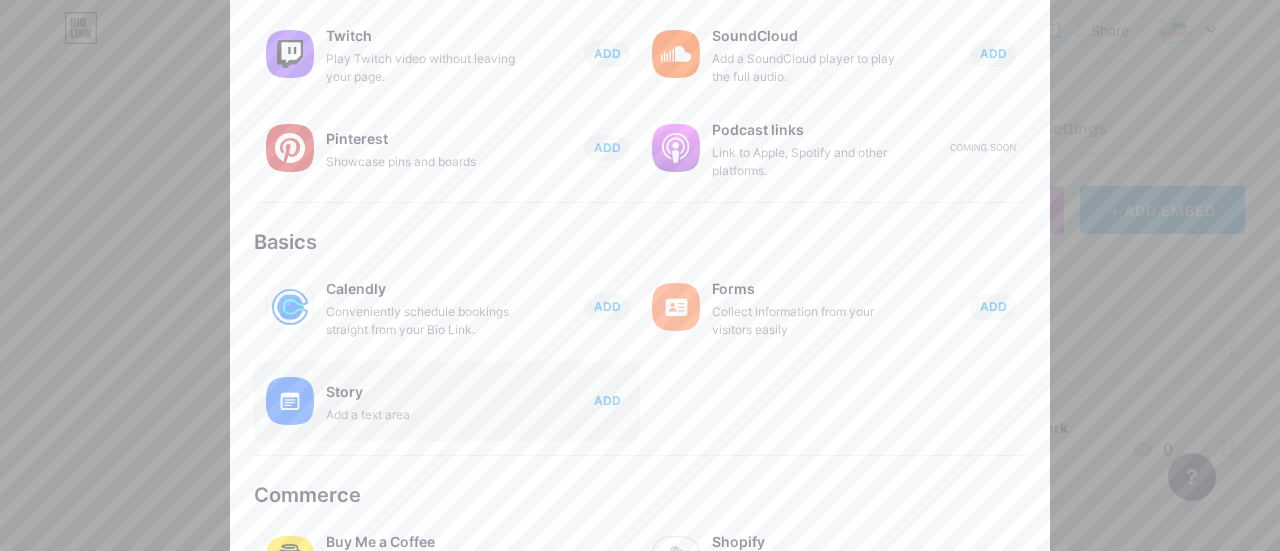 click on "ADD" at bounding box center [607, 400] 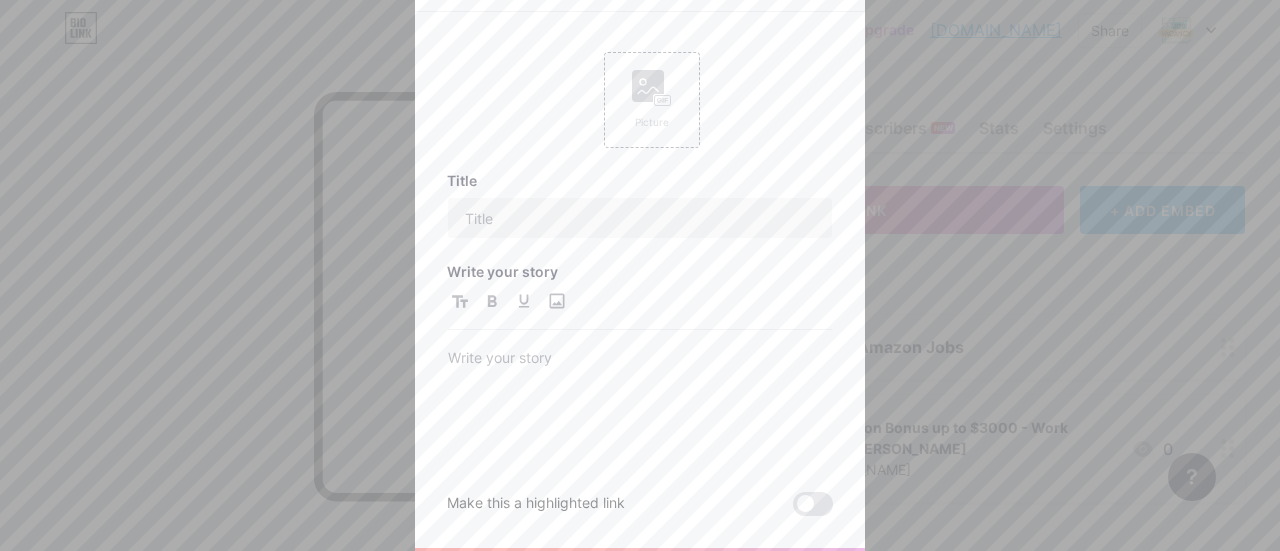 scroll, scrollTop: 0, scrollLeft: 0, axis: both 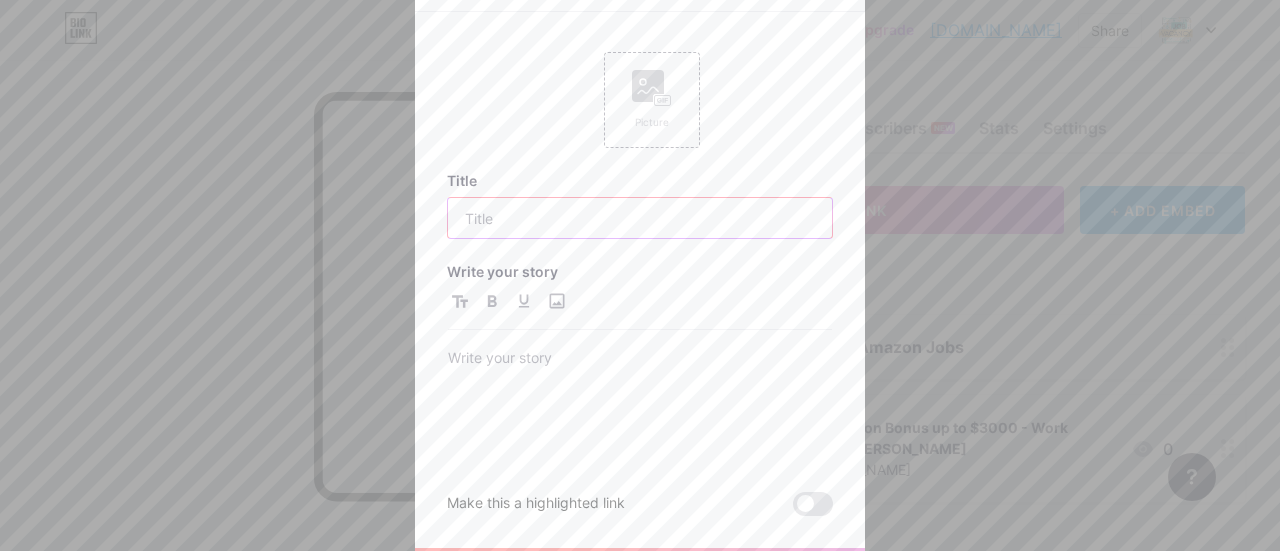 click at bounding box center (640, 218) 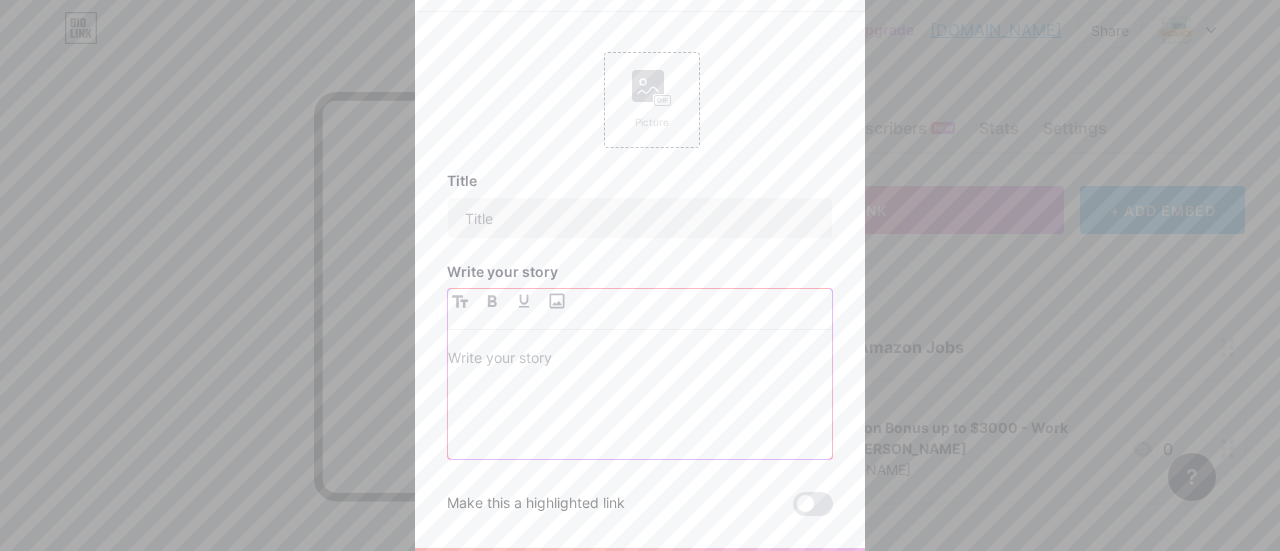 click at bounding box center (640, 402) 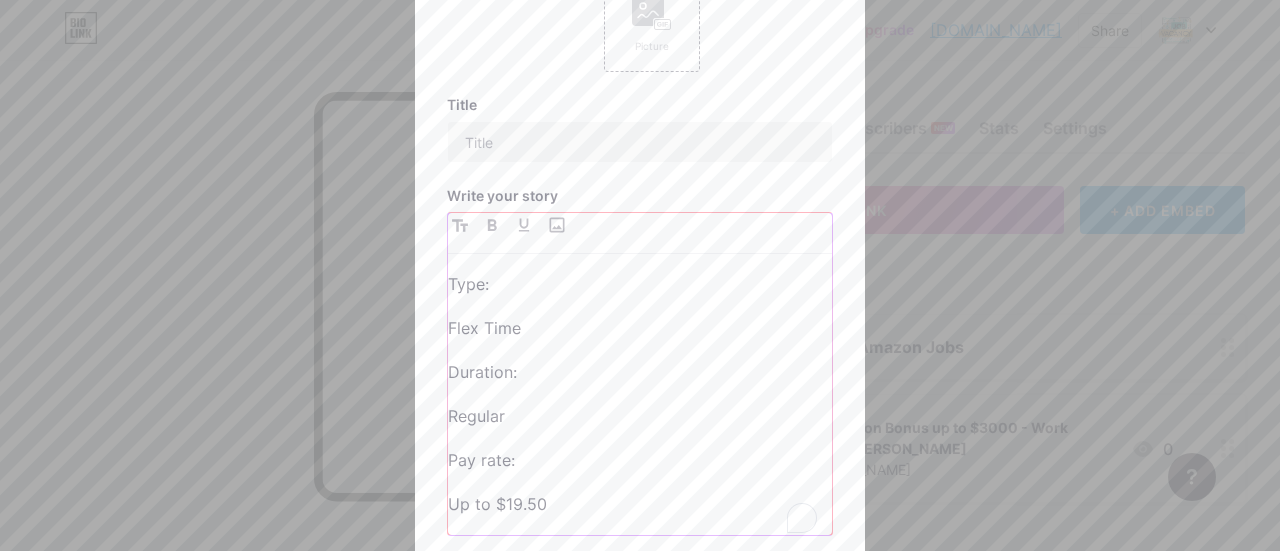 scroll, scrollTop: 99, scrollLeft: 0, axis: vertical 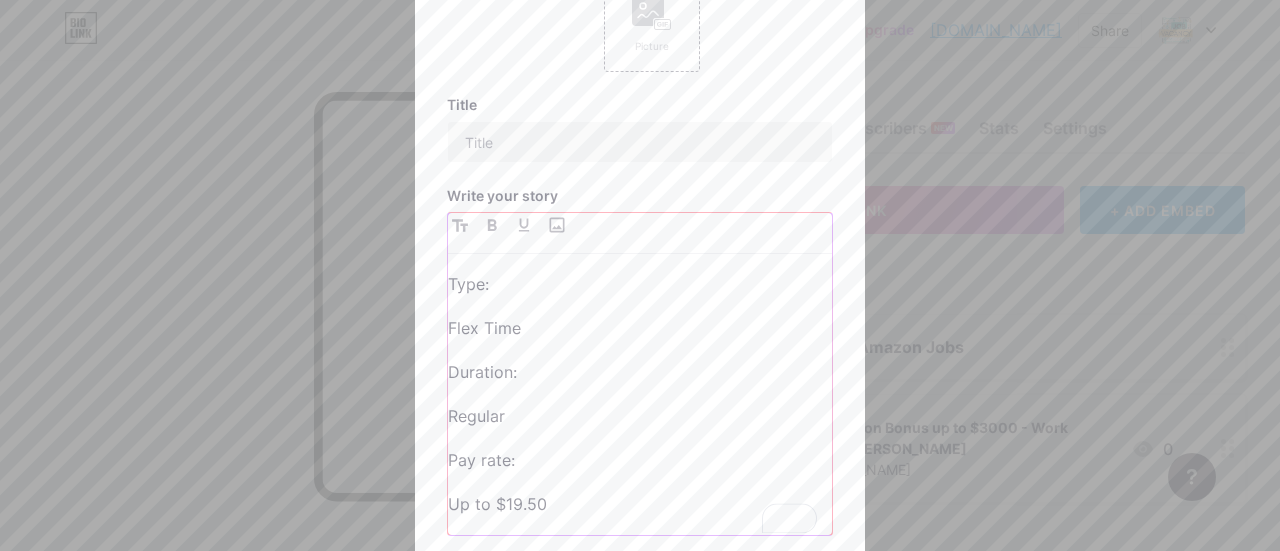 click on "Type:" at bounding box center [640, 284] 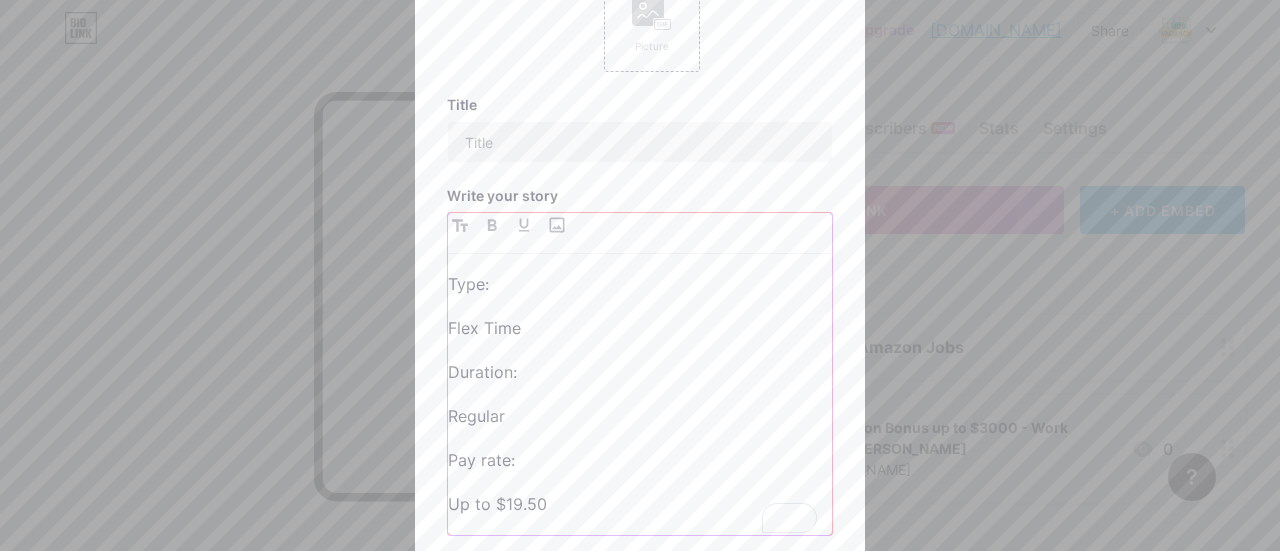 type 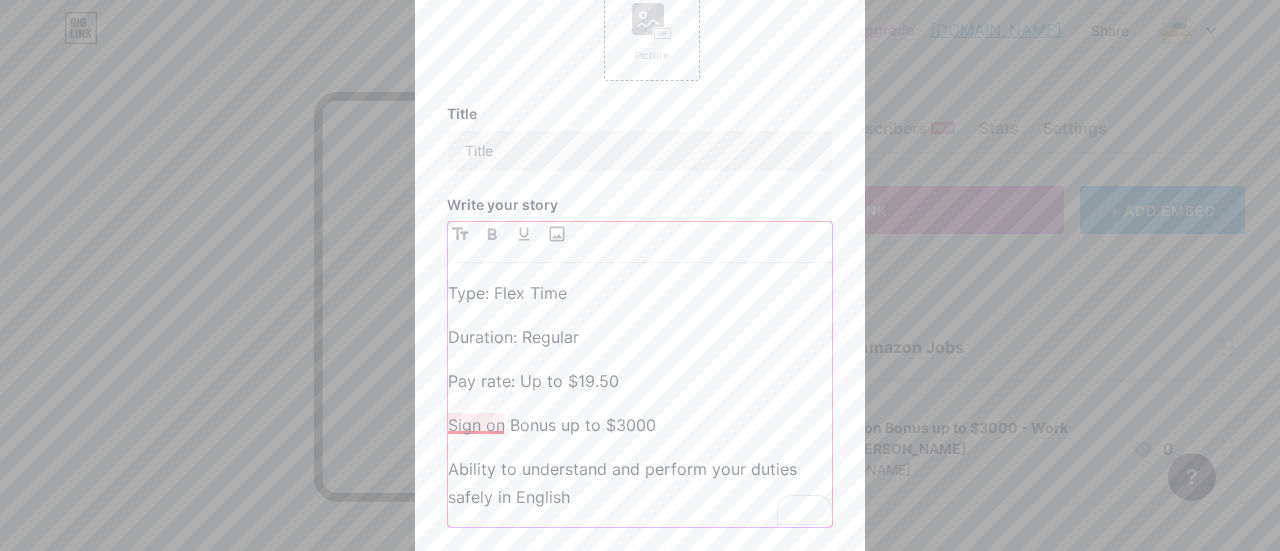 click on "Sign on Bonus up to $3000" at bounding box center (640, 425) 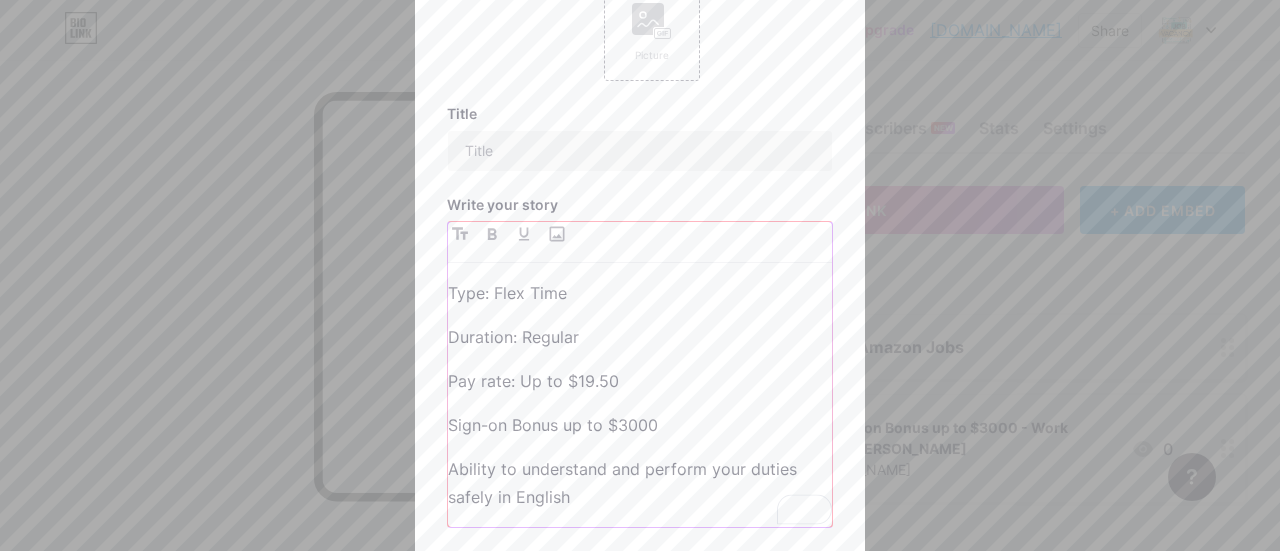 click on "Pay rate: Up to $19.50" at bounding box center (640, 381) 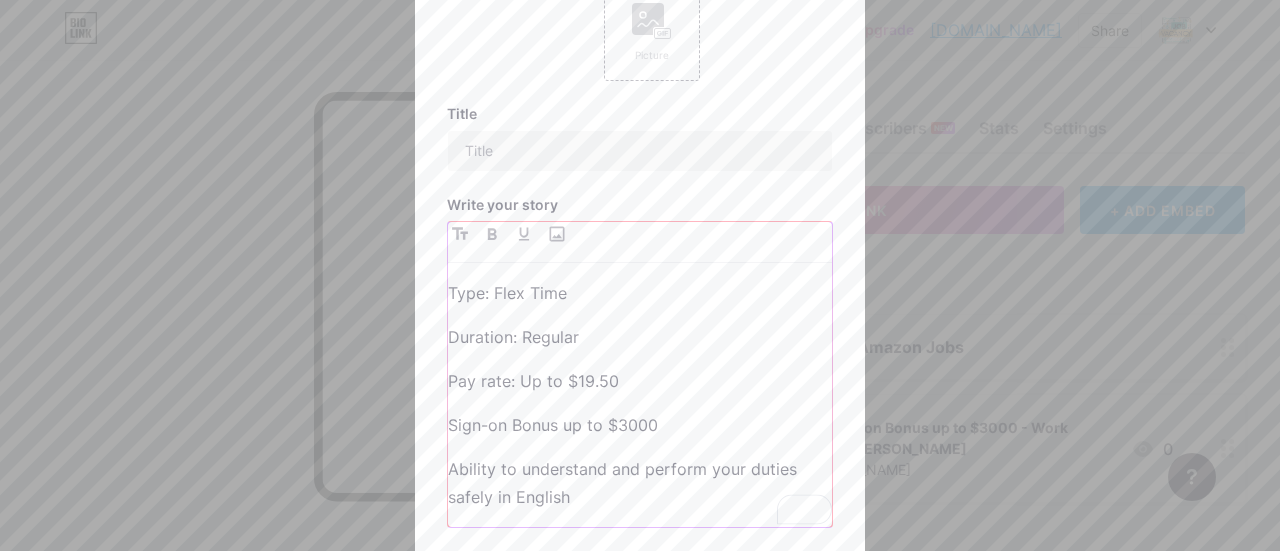 scroll, scrollTop: 100, scrollLeft: 0, axis: vertical 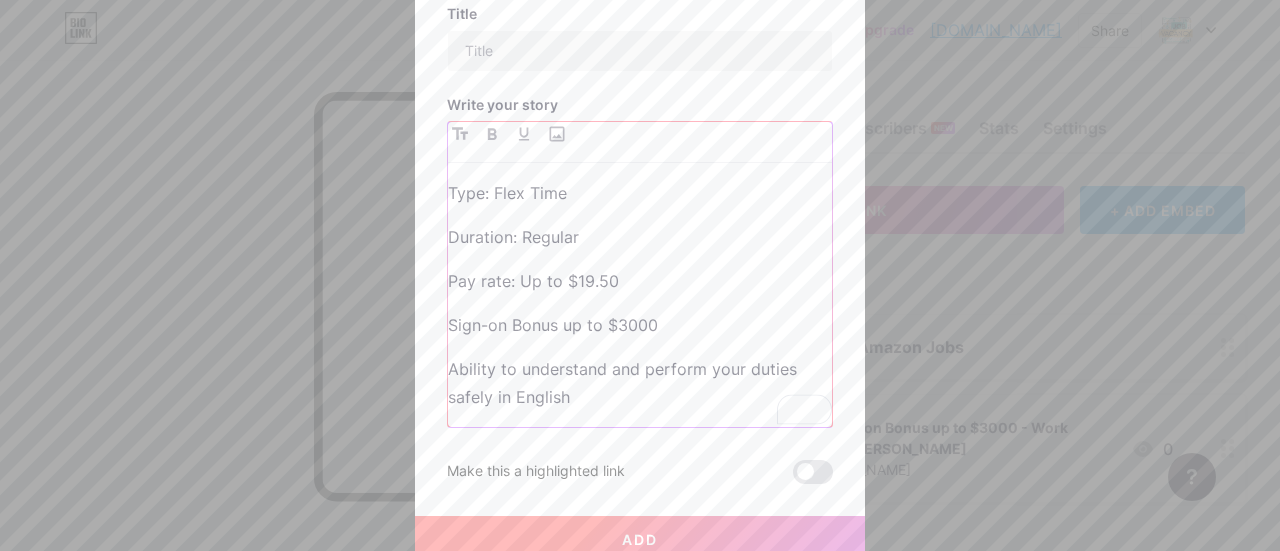 click on "Ability to understand and perform your duties safely in English" at bounding box center [640, 383] 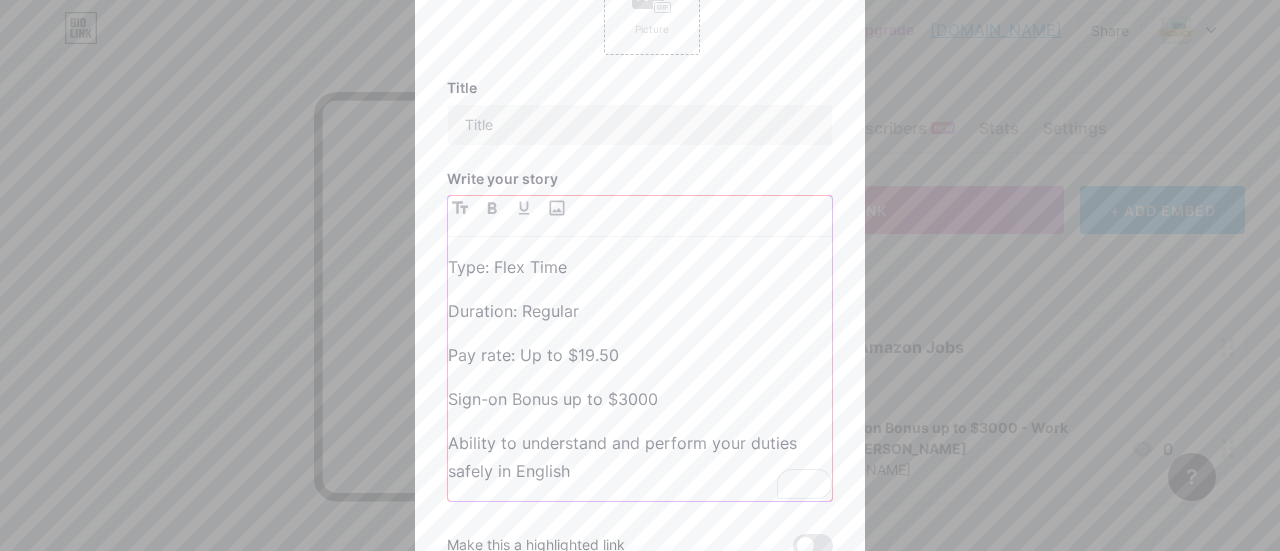scroll, scrollTop: 0, scrollLeft: 0, axis: both 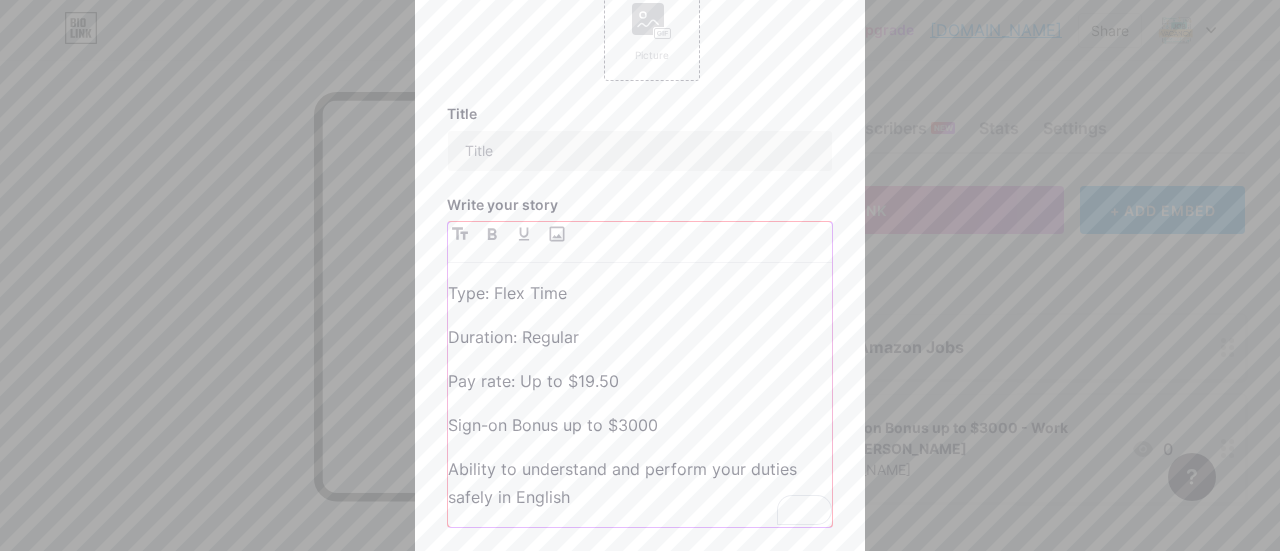 click on "Ability to understand and perform your duties safely in English" at bounding box center (640, 483) 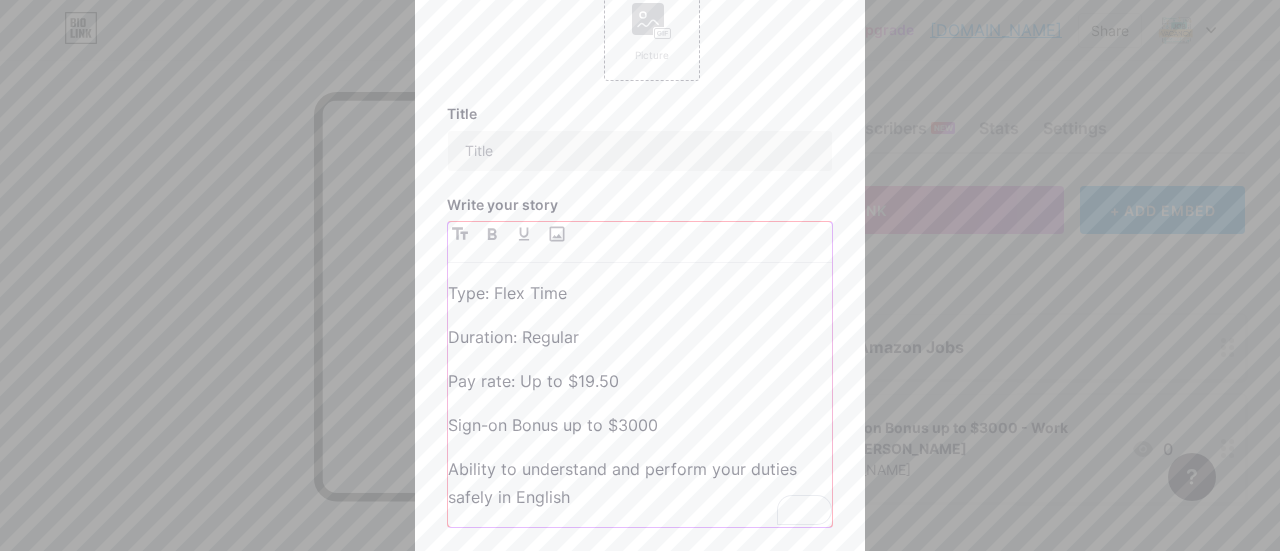 scroll, scrollTop: 11, scrollLeft: 0, axis: vertical 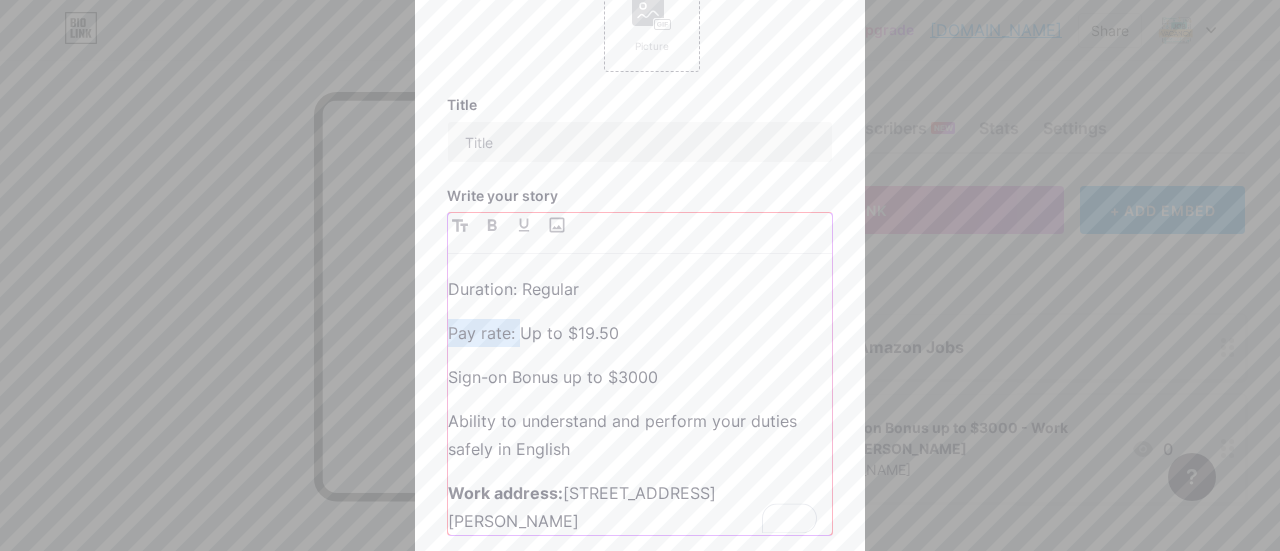 drag, startPoint x: 511, startPoint y: 337, endPoint x: 424, endPoint y: 333, distance: 87.0919 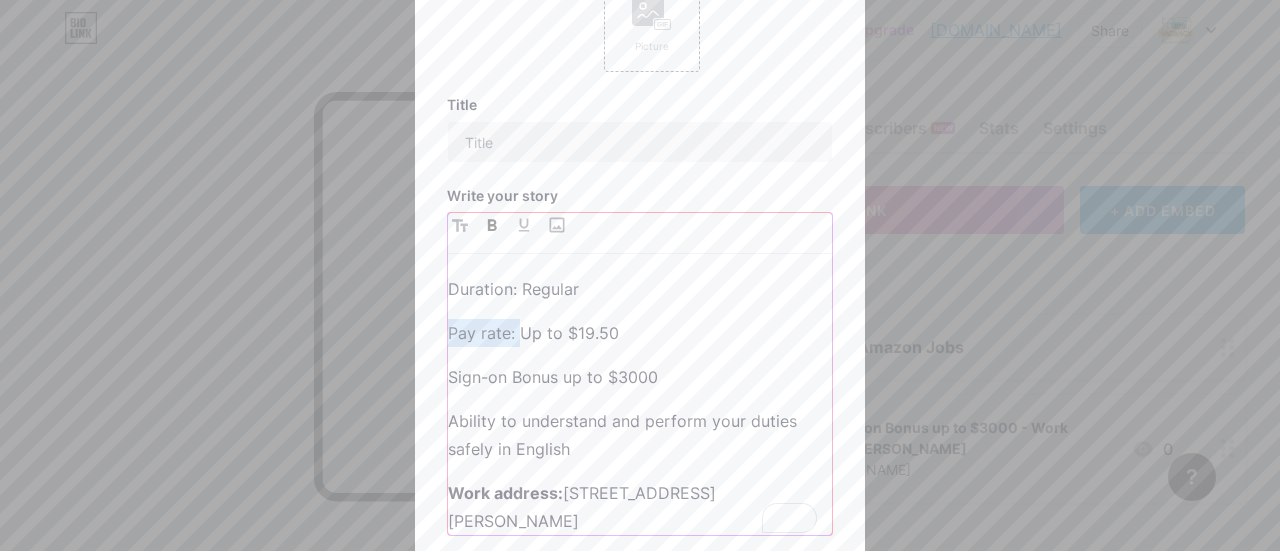 click 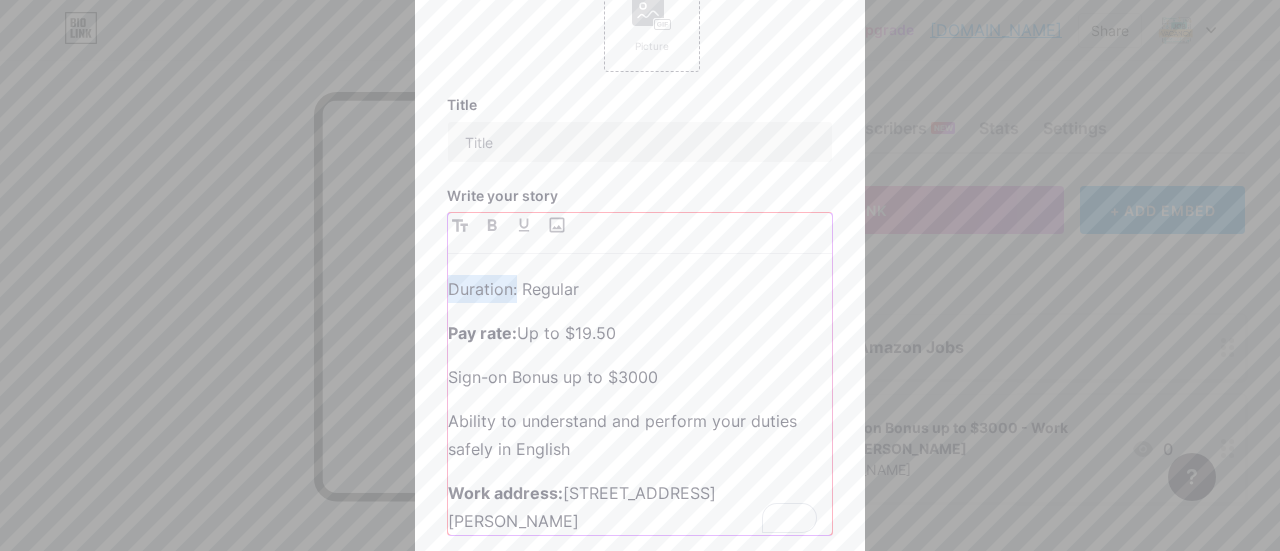 drag, startPoint x: 509, startPoint y: 293, endPoint x: 437, endPoint y: 290, distance: 72.06247 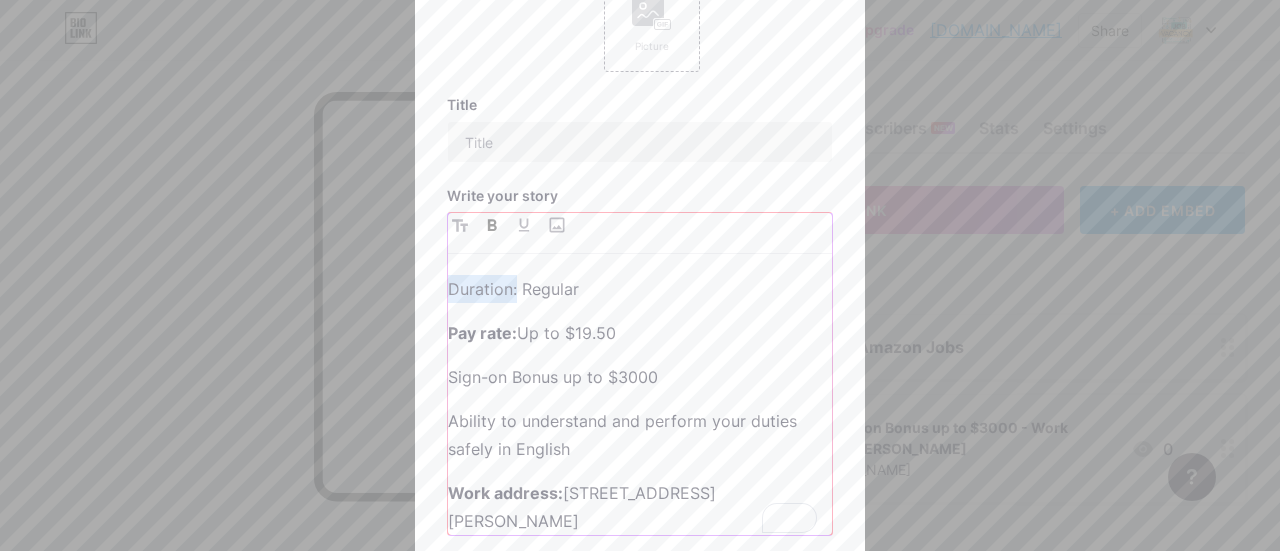click 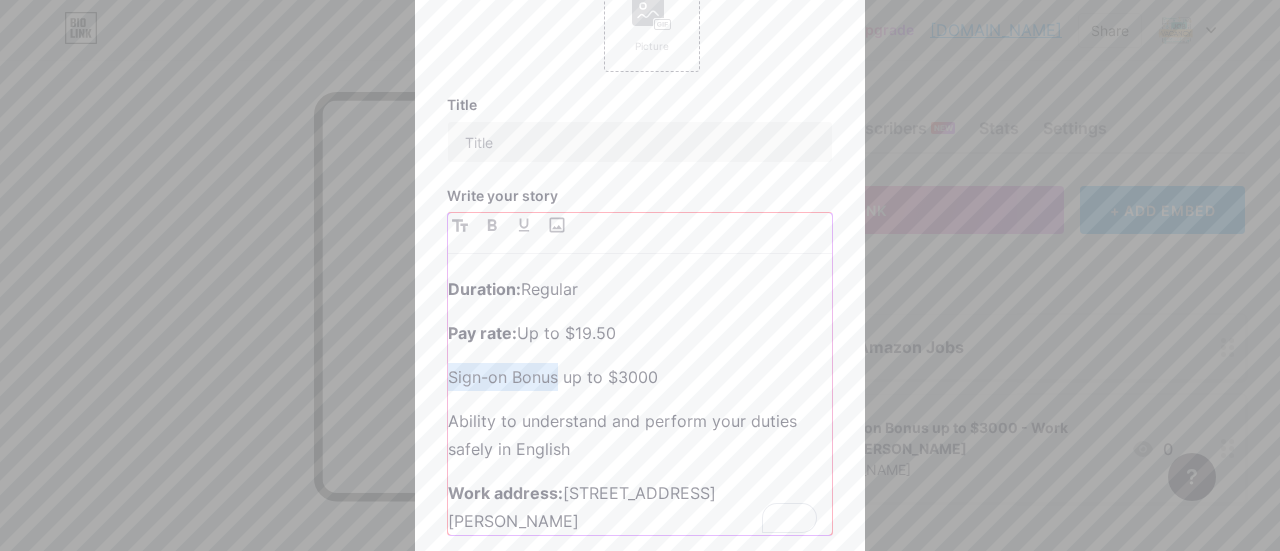 drag, startPoint x: 549, startPoint y: 377, endPoint x: 418, endPoint y: 377, distance: 131 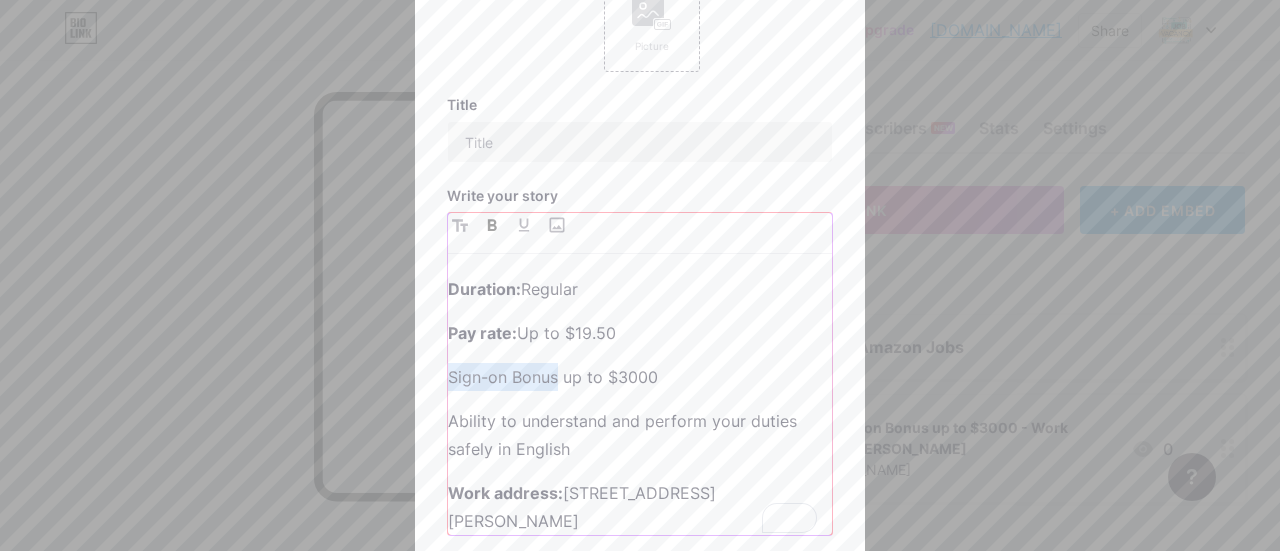 click 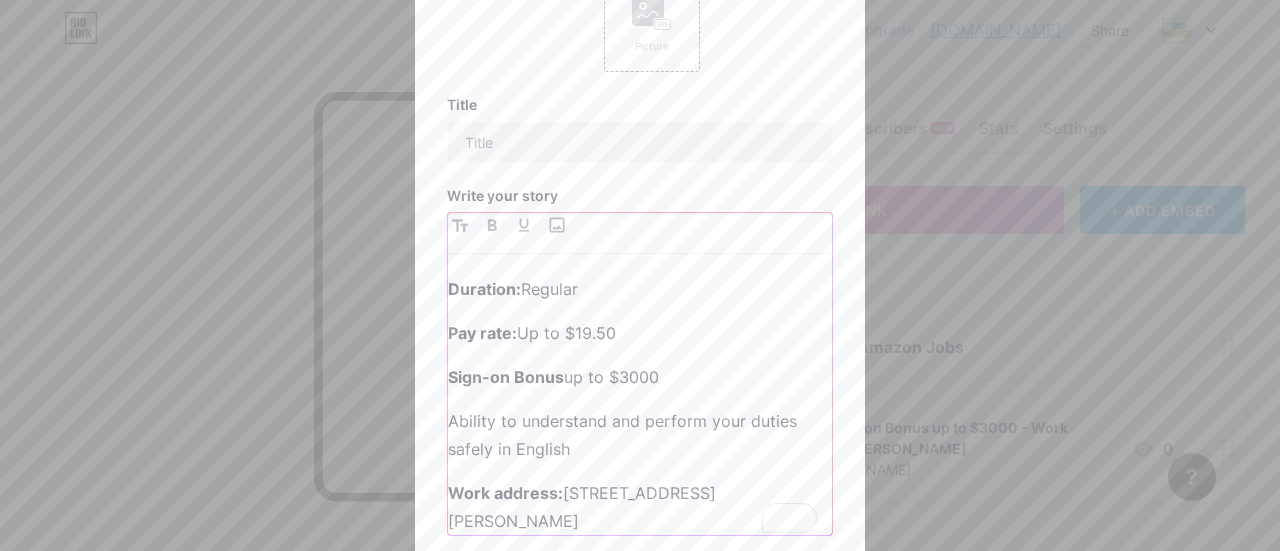 click on "Type: Flex Time Duration:  Regular Pay rate:  Up to $19.50 Sign-on Bonus  up to $3000 Ability to understand and perform your duties safely in English Work address:  [STREET_ADDRESS][PERSON_NAME]" at bounding box center [640, 402] 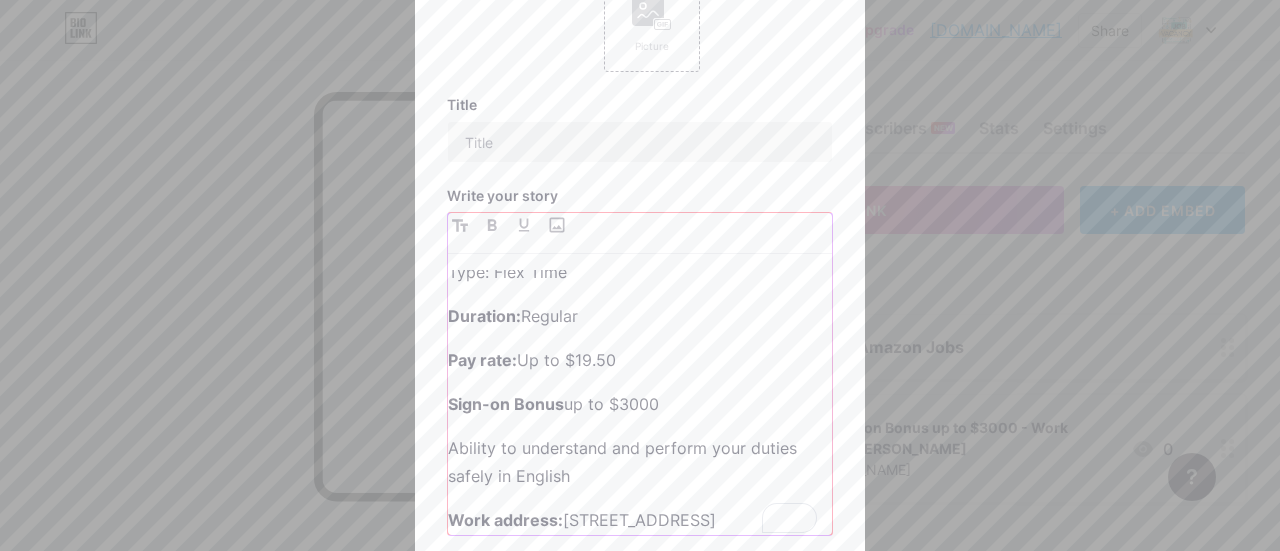 scroll, scrollTop: 0, scrollLeft: 0, axis: both 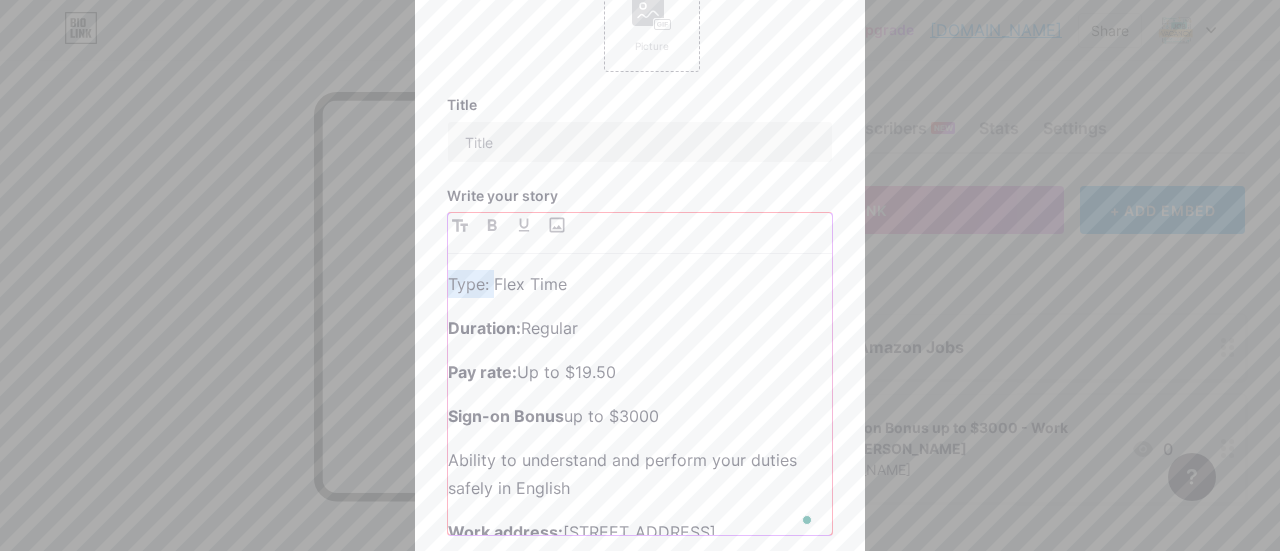 drag, startPoint x: 482, startPoint y: 289, endPoint x: 430, endPoint y: 289, distance: 52 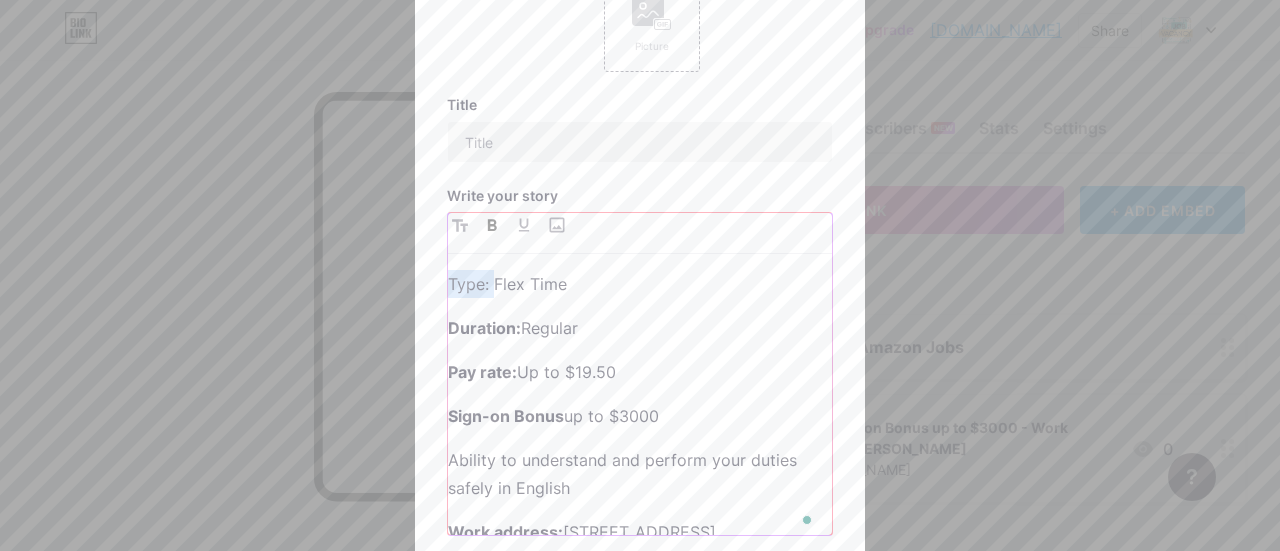 click at bounding box center (492, 225) 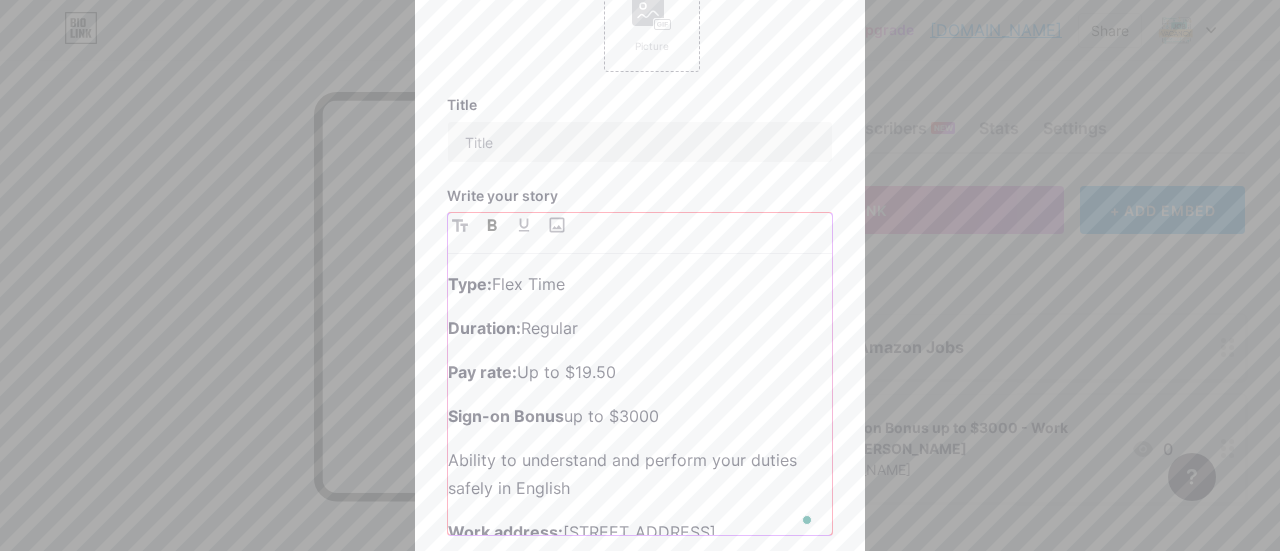 click on "Sign-on Bonus  up to $3000" at bounding box center (640, 416) 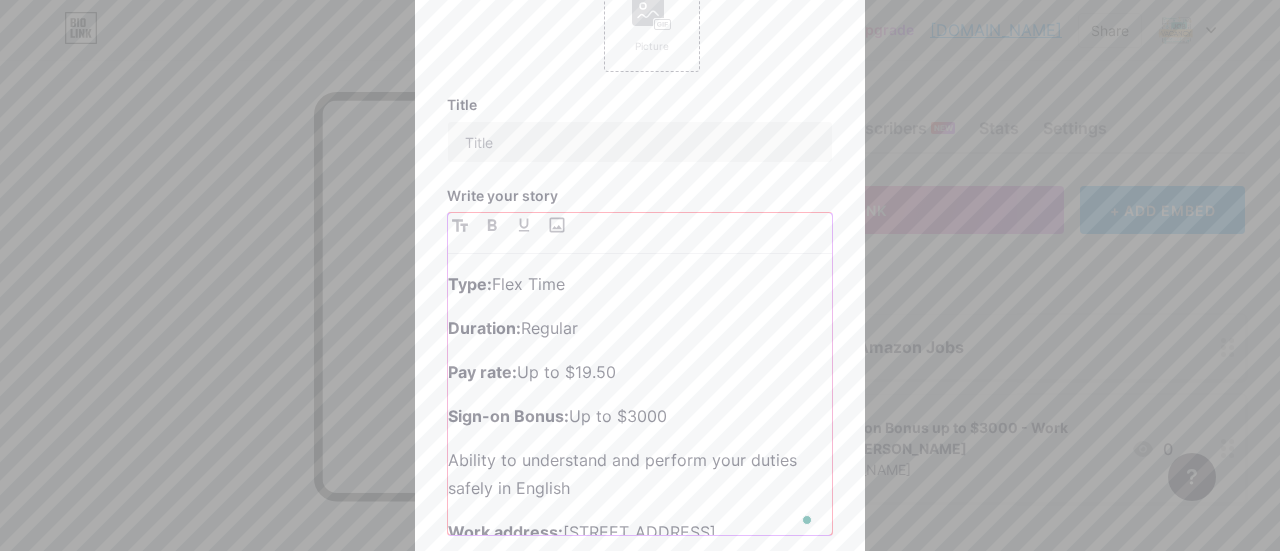click on "Pay rate:  Up to $19.50" at bounding box center [640, 372] 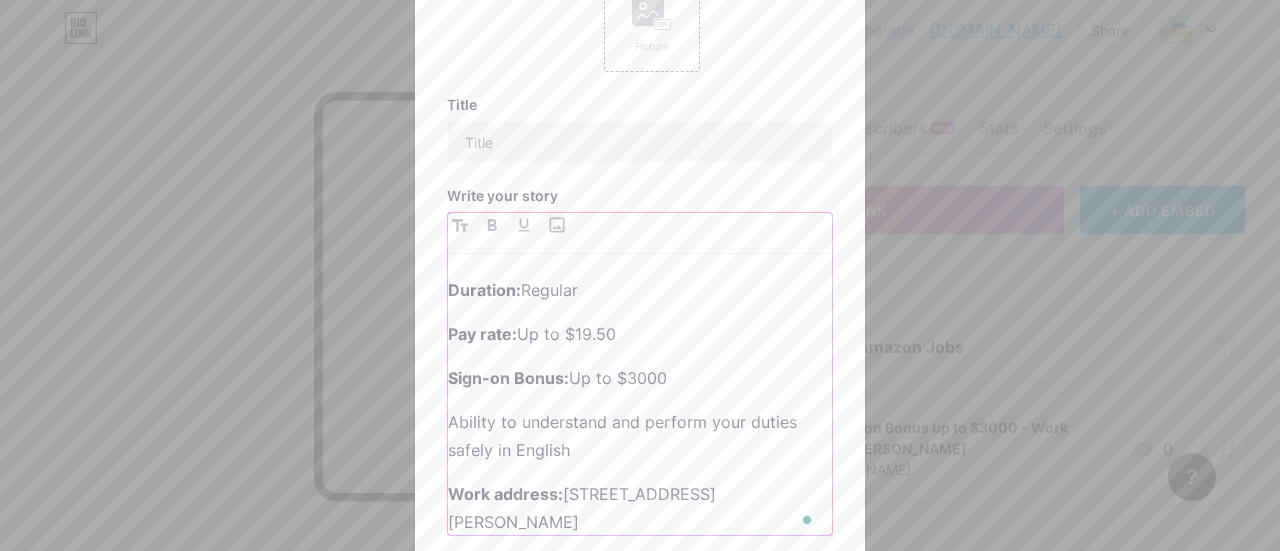 scroll, scrollTop: 54, scrollLeft: 0, axis: vertical 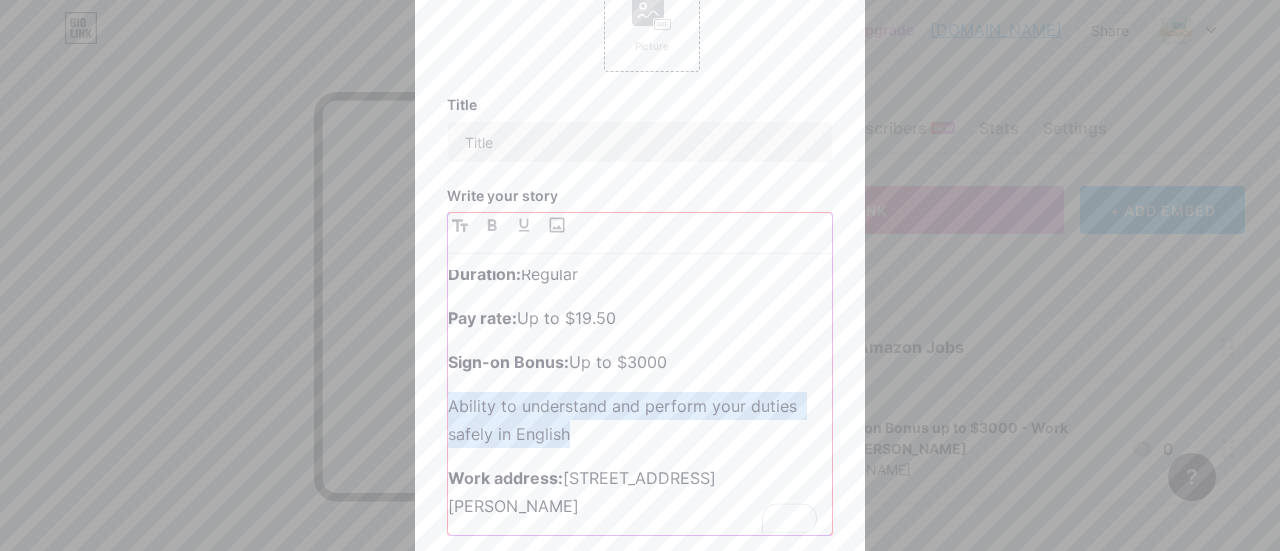 drag, startPoint x: 575, startPoint y: 431, endPoint x: 442, endPoint y: 415, distance: 133.95895 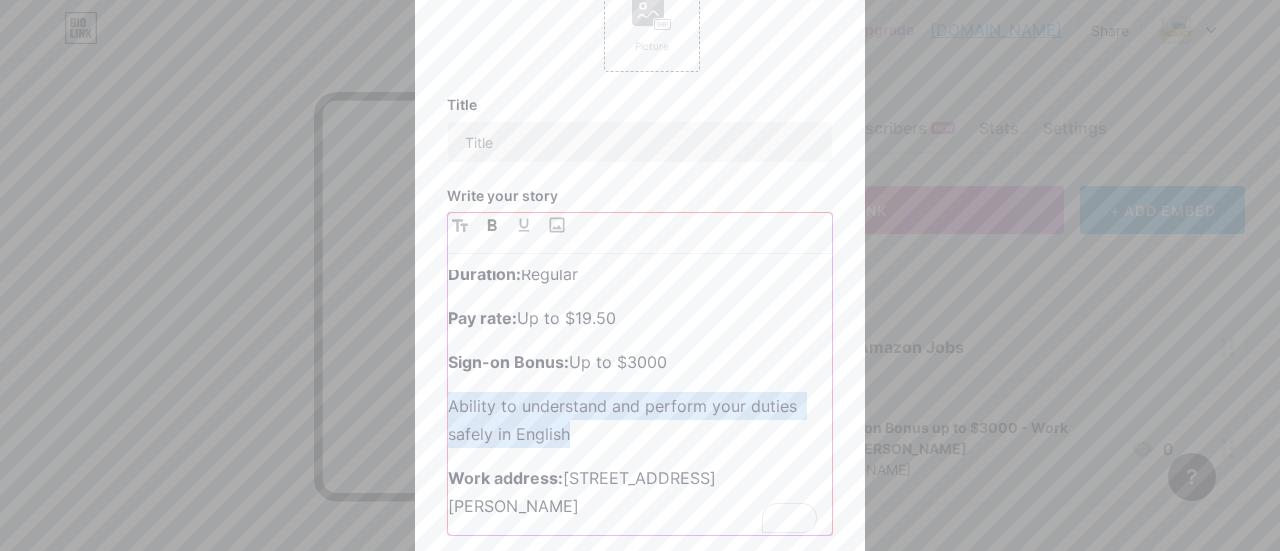 click 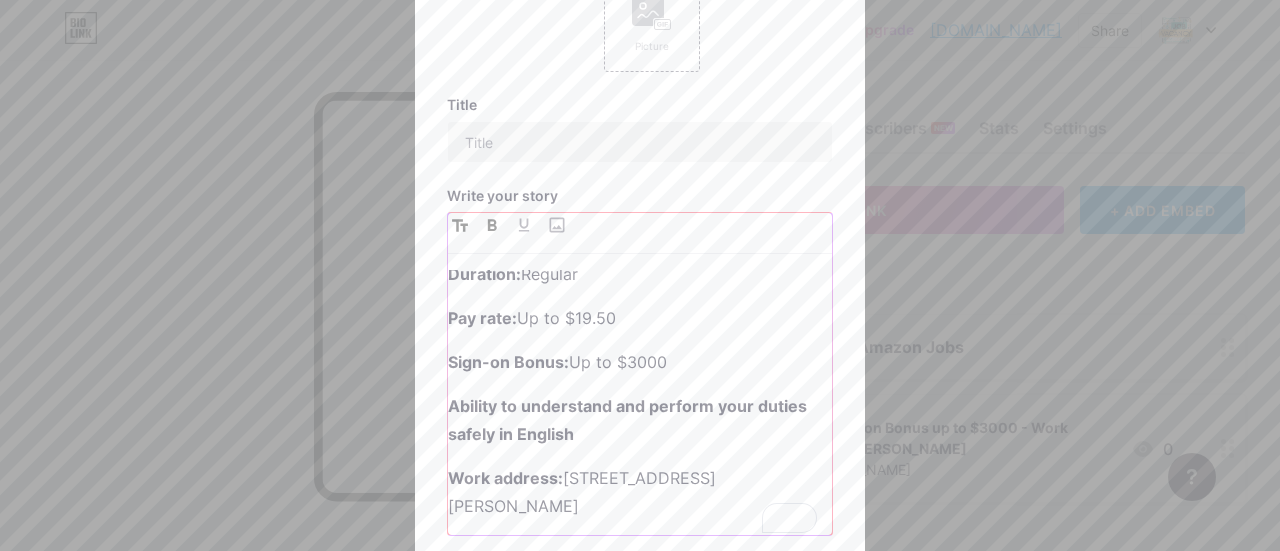 click 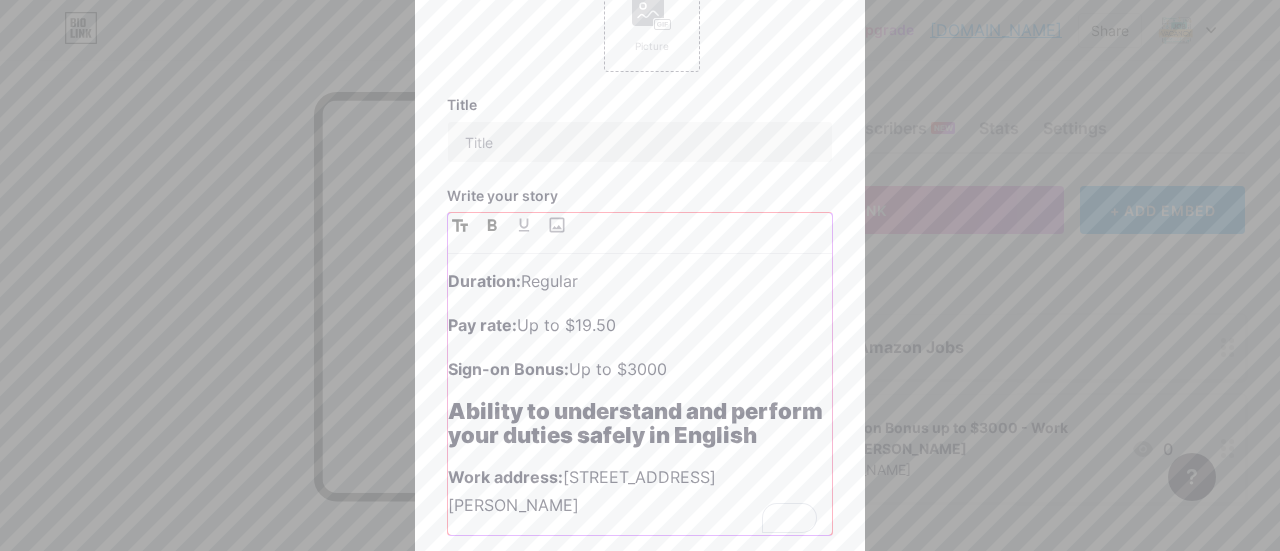 click 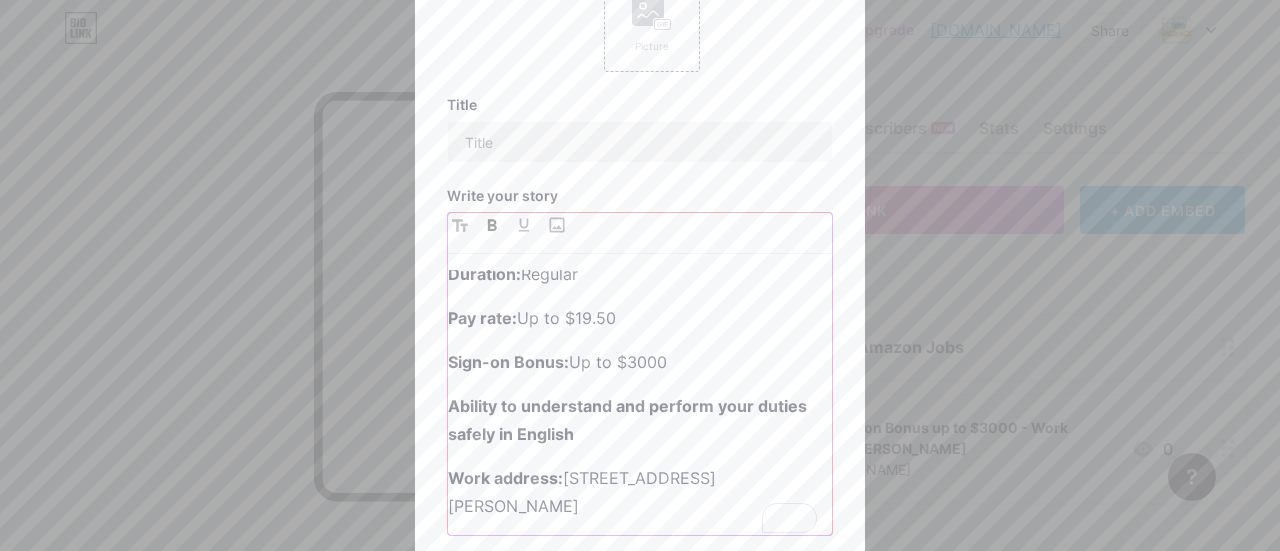 click on "Ability to understand and perform your duties safely in English" at bounding box center (640, 420) 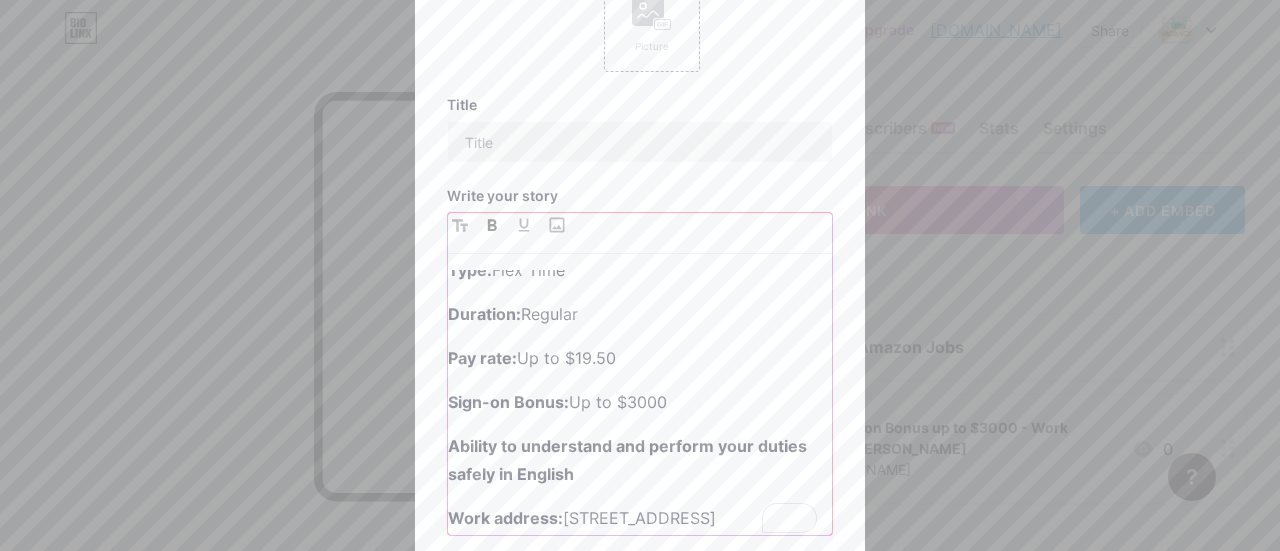 scroll, scrollTop: 0, scrollLeft: 0, axis: both 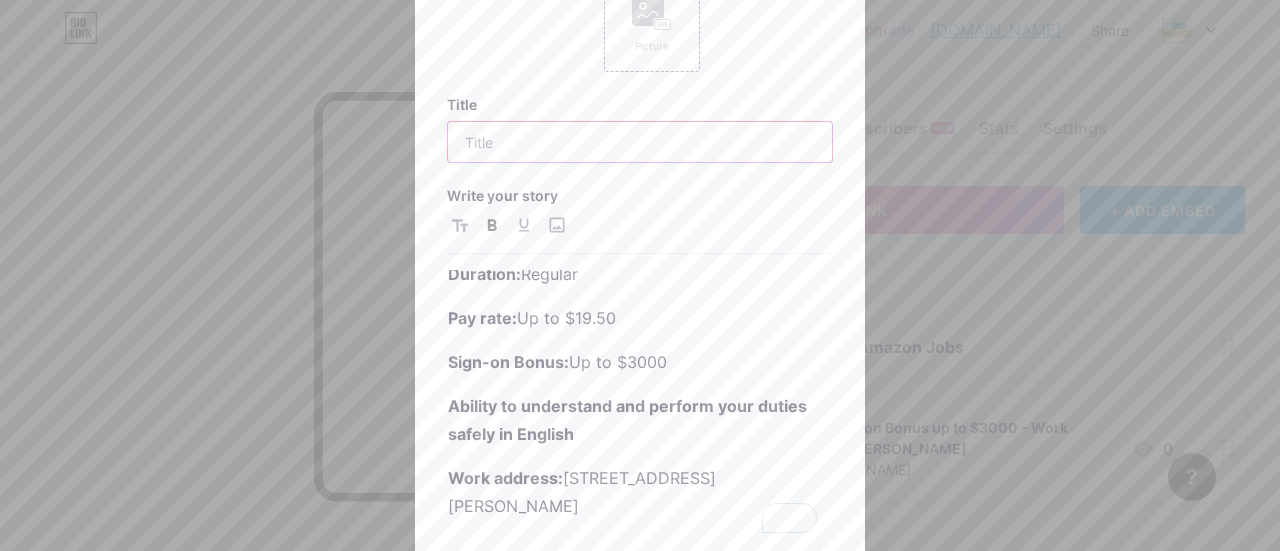 paste on "Locker+ Retail Associate" 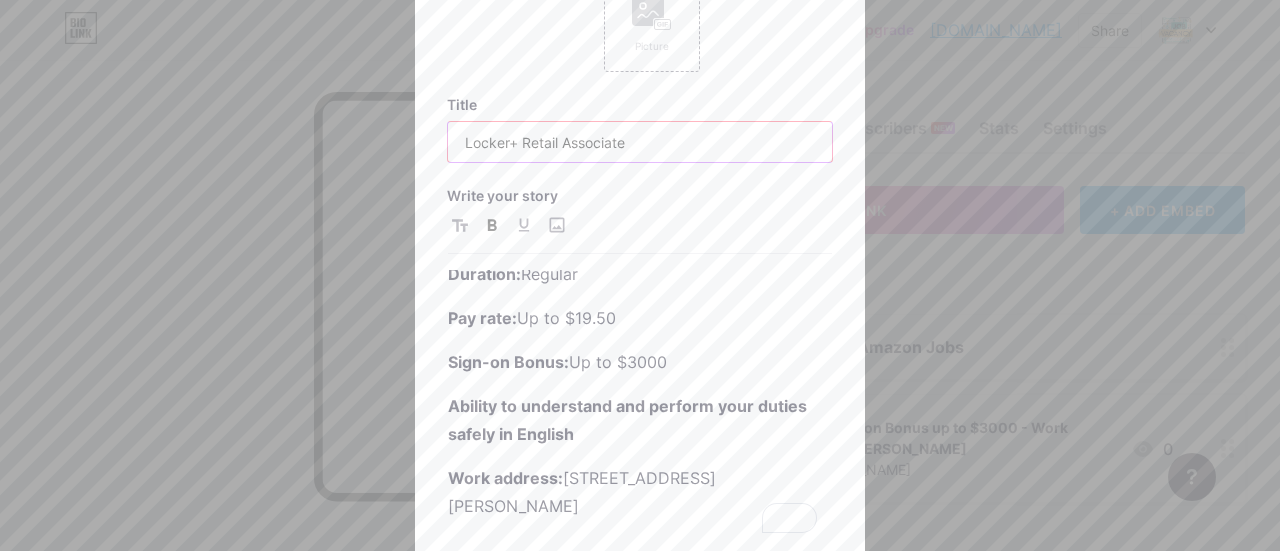 click on "Locker+ Retail Associate" at bounding box center [640, 142] 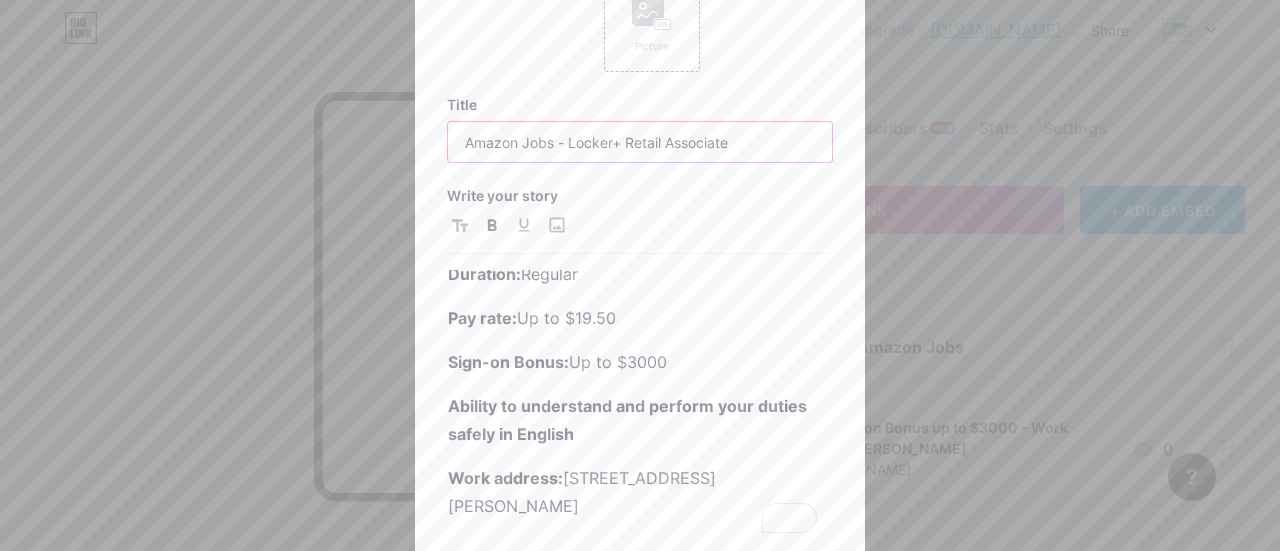 type on "Amazon Jobs - Locker+ Retail Associate" 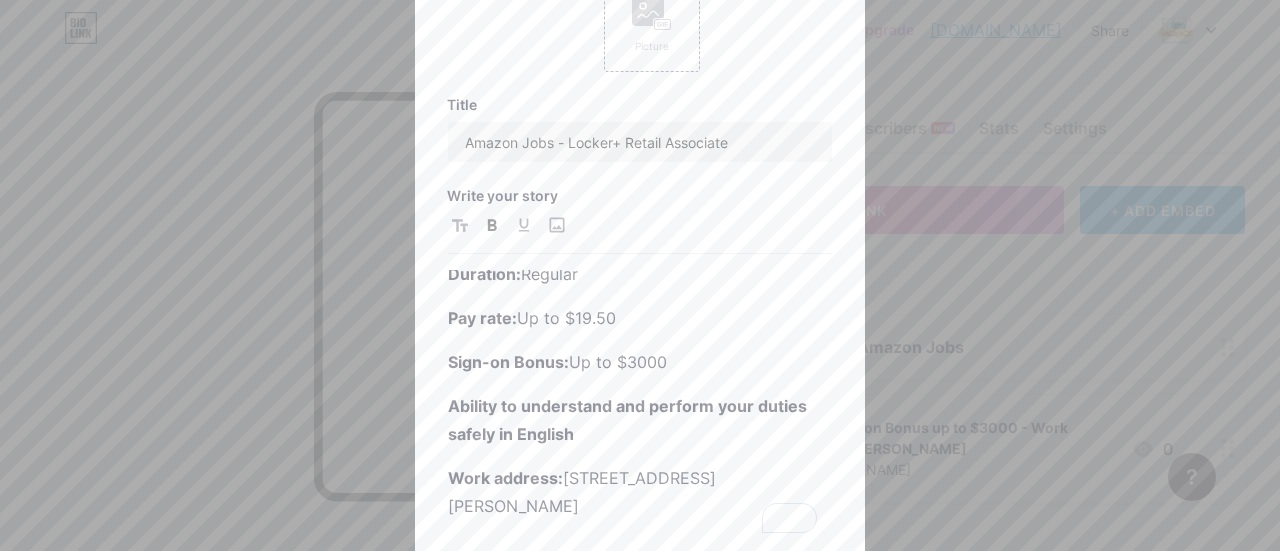 click on "Story                         Picture
Title
Amazon Jobs - Locker+ Retail Associate
Write your story
Type:  Flex Time Duration:  Regular Pay rate:  Up to $19.50 Sign-on Bonus:  Up to $3000 Ability to understand and perform your duties safely in English Work address:  [STREET_ADDRESS][PERSON_NAME]
Make this a highlighted link
Add                                 Picture
Make this a highlighted link
Save" at bounding box center [640, 275] 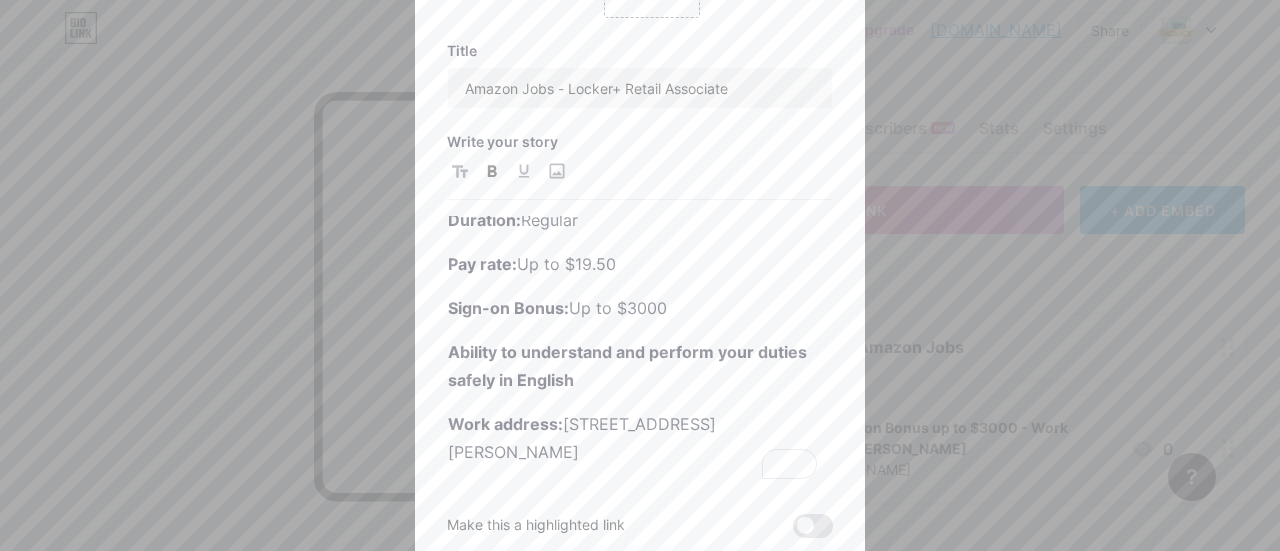 scroll, scrollTop: 120, scrollLeft: 0, axis: vertical 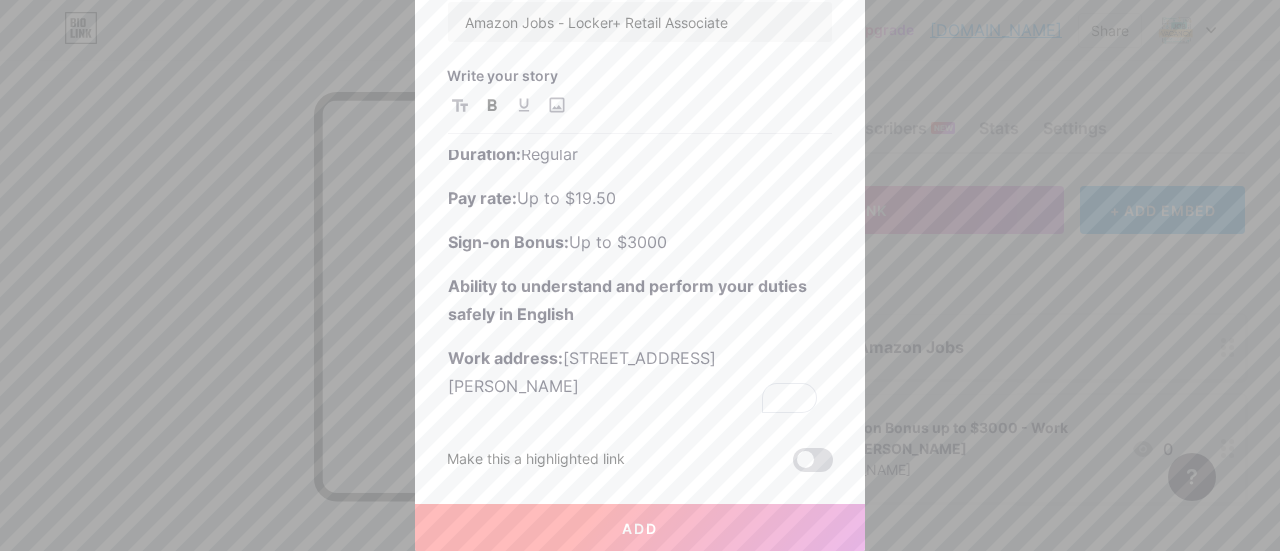 click at bounding box center (813, 460) 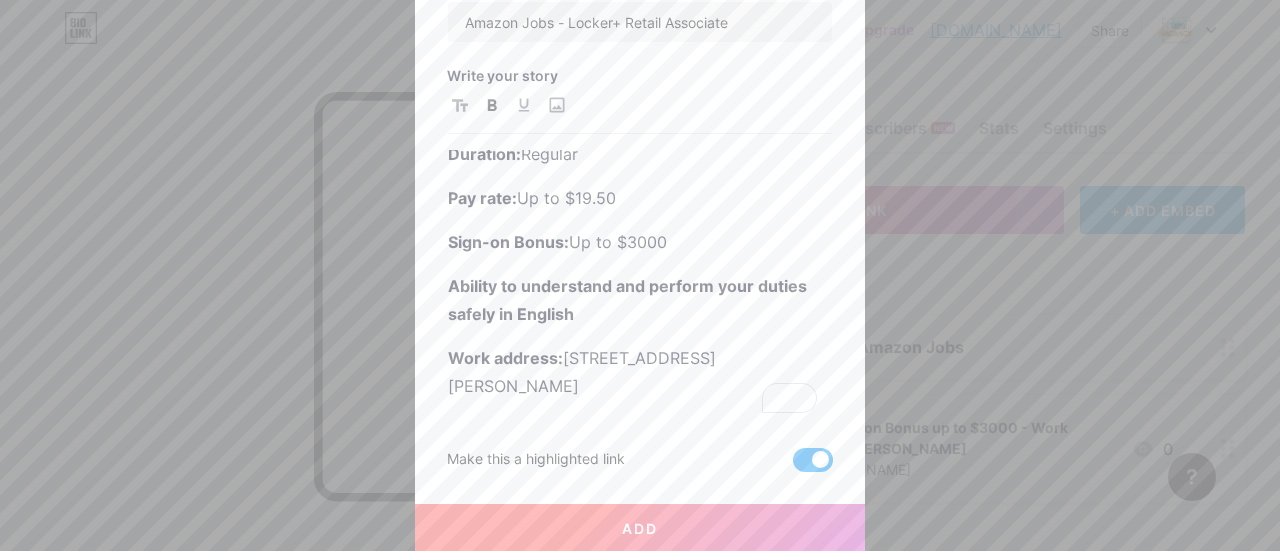 scroll, scrollTop: 18, scrollLeft: 0, axis: vertical 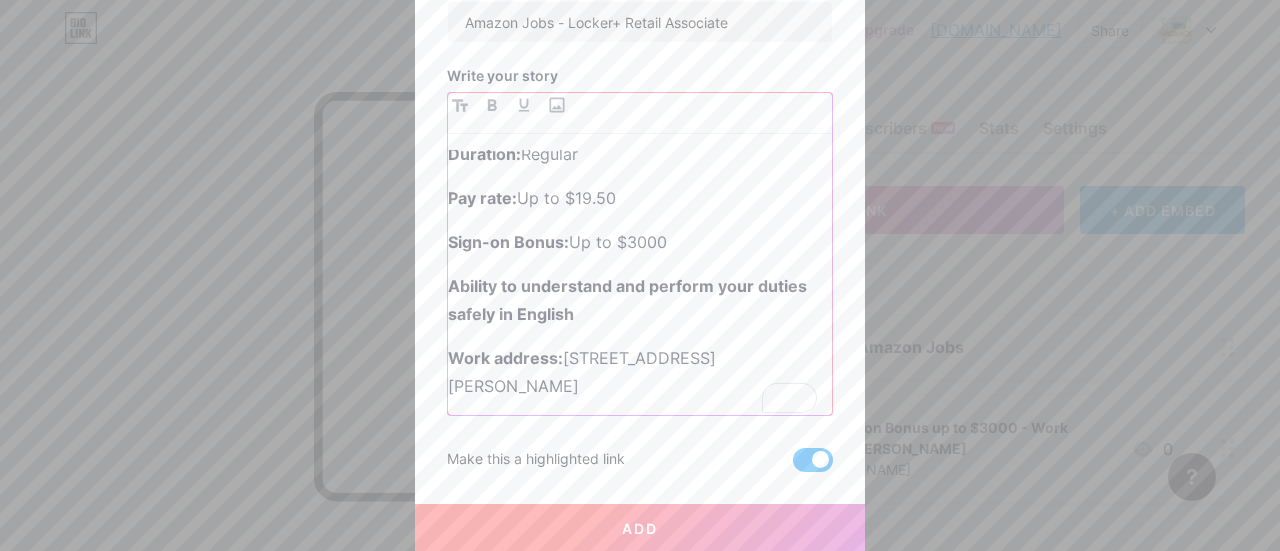 click on "Work address:  [STREET_ADDRESS][PERSON_NAME]" at bounding box center (640, 372) 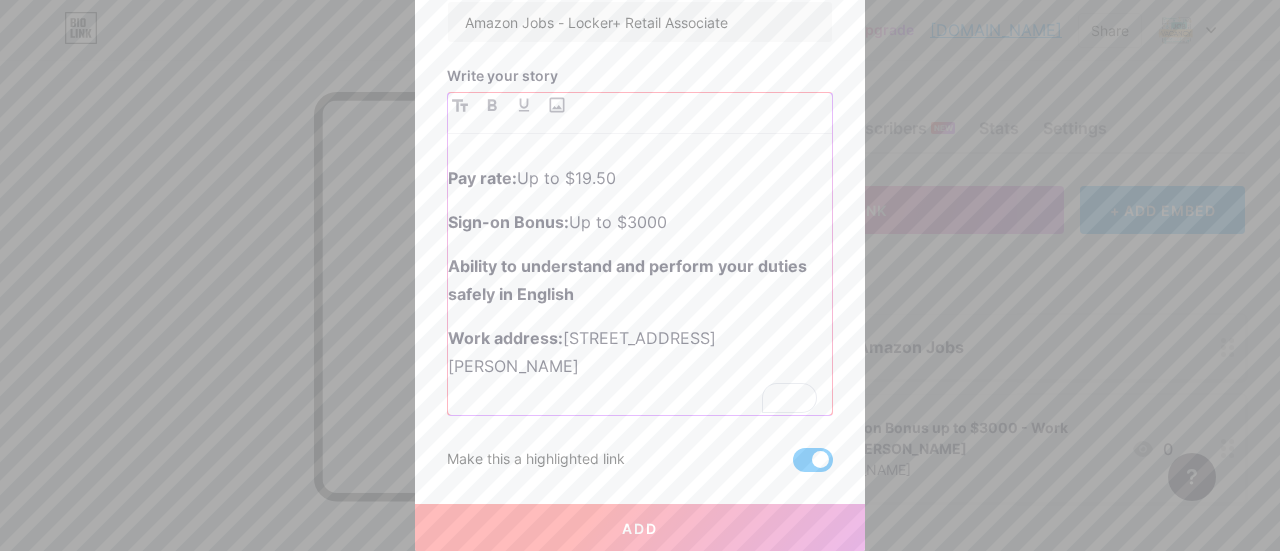 scroll, scrollTop: 82, scrollLeft: 0, axis: vertical 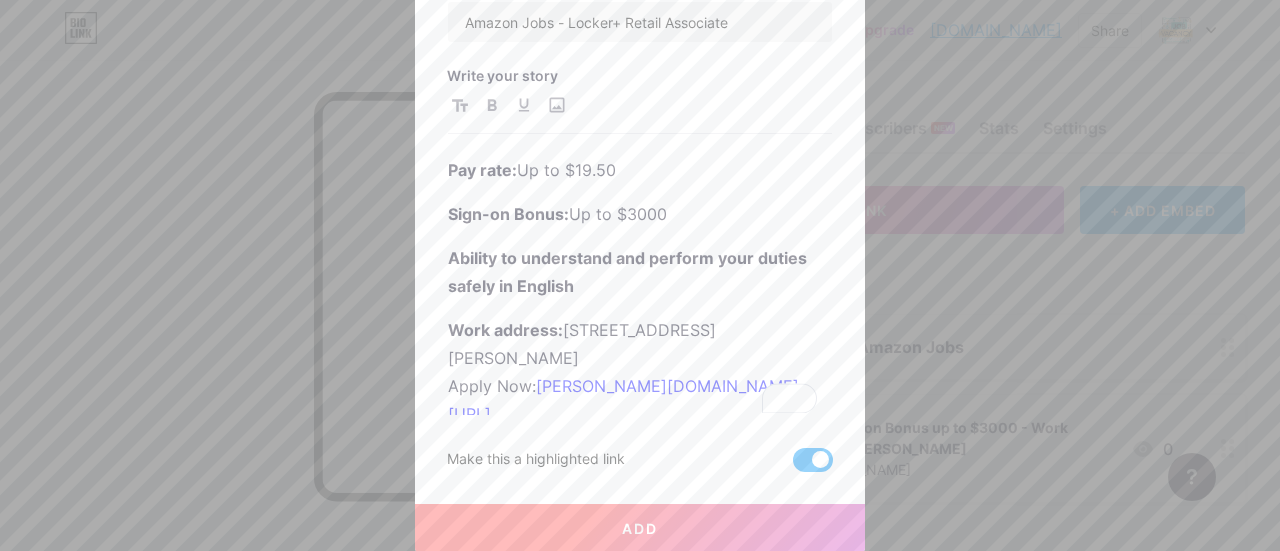 click on "Add" at bounding box center [640, 528] 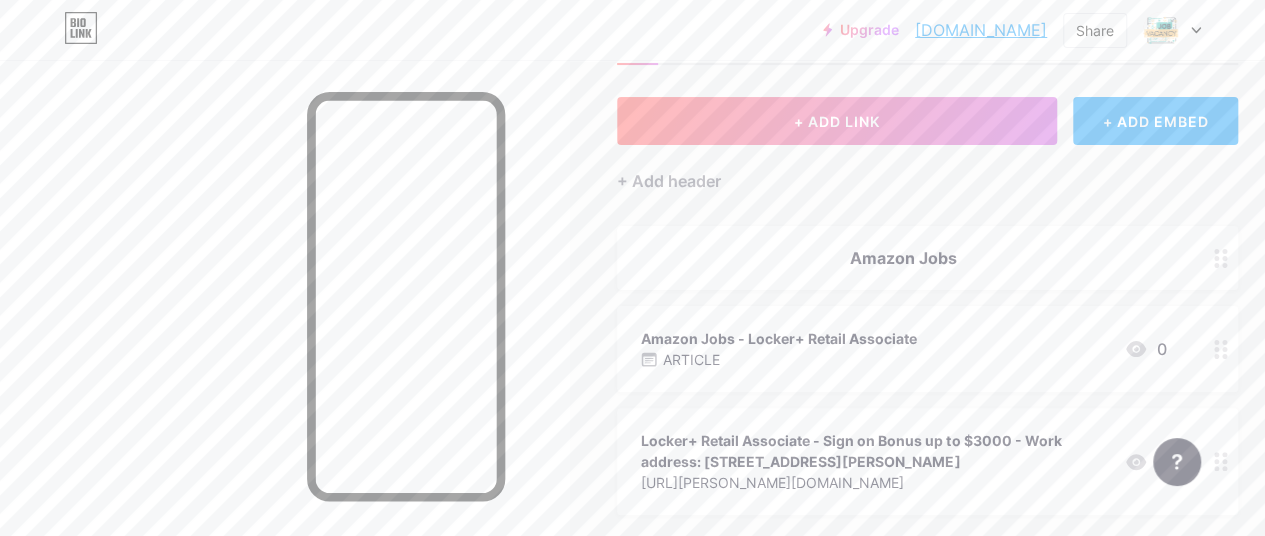 scroll, scrollTop: 200, scrollLeft: 0, axis: vertical 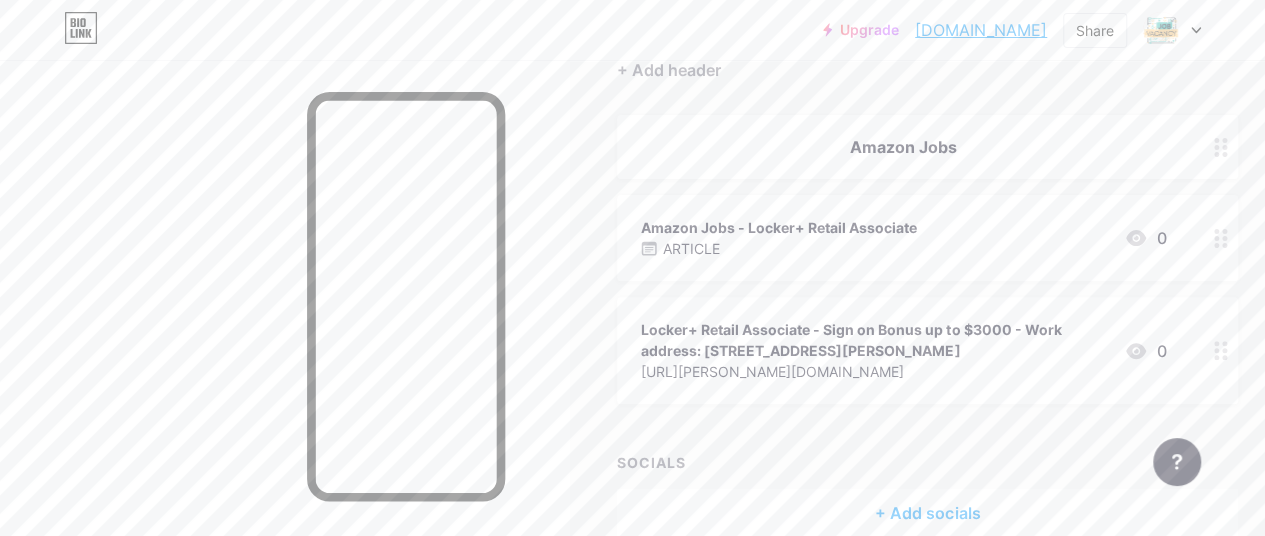 click on "Locker+ Retail Associate - Sign on Bonus up to $3000 - Work address: [STREET_ADDRESS][PERSON_NAME]" at bounding box center [874, 340] 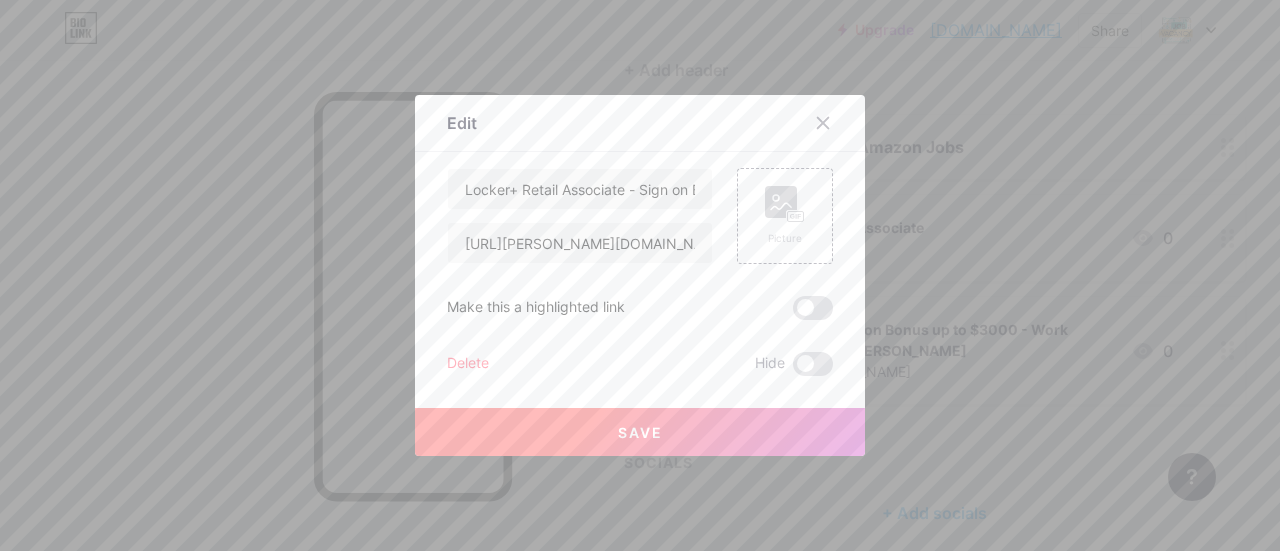 click on "Delete" at bounding box center [468, 364] 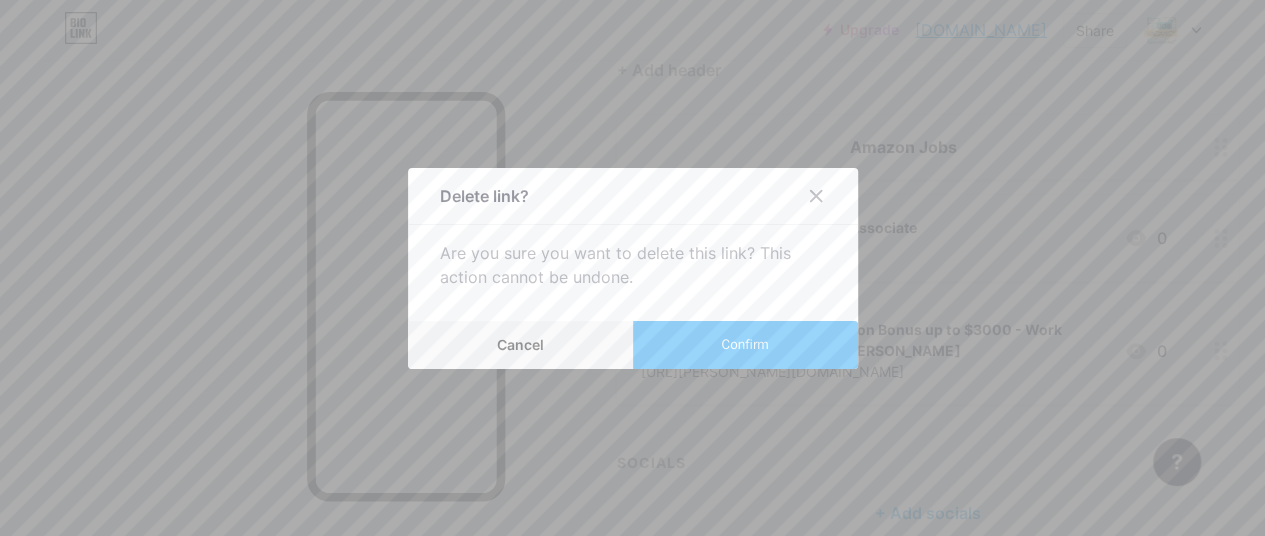 click on "Confirm" at bounding box center (744, 344) 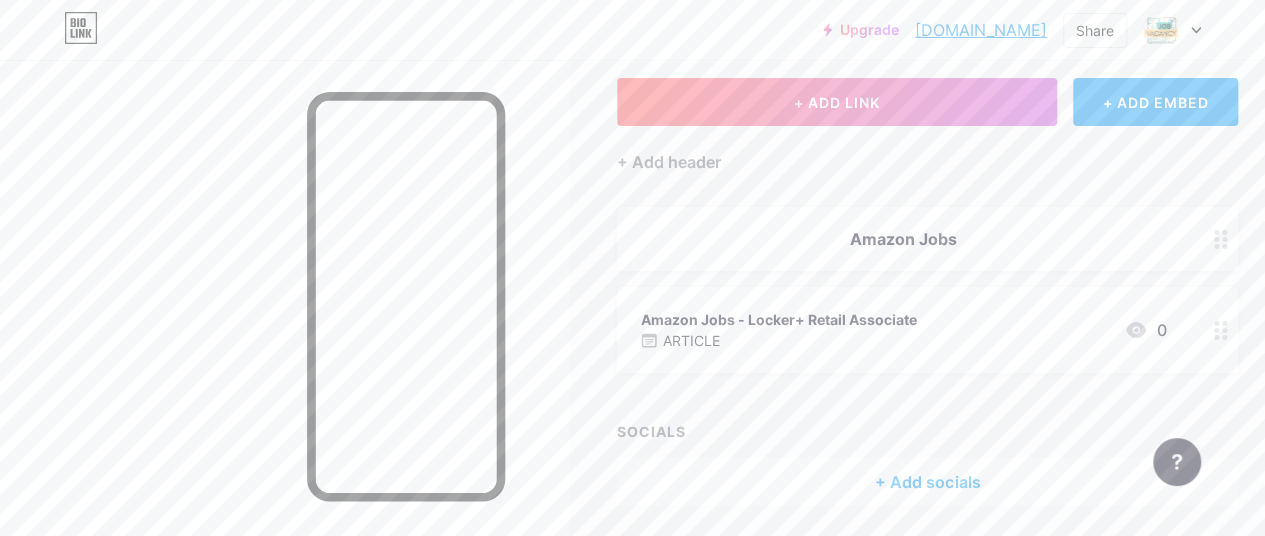scroll, scrollTop: 77, scrollLeft: 0, axis: vertical 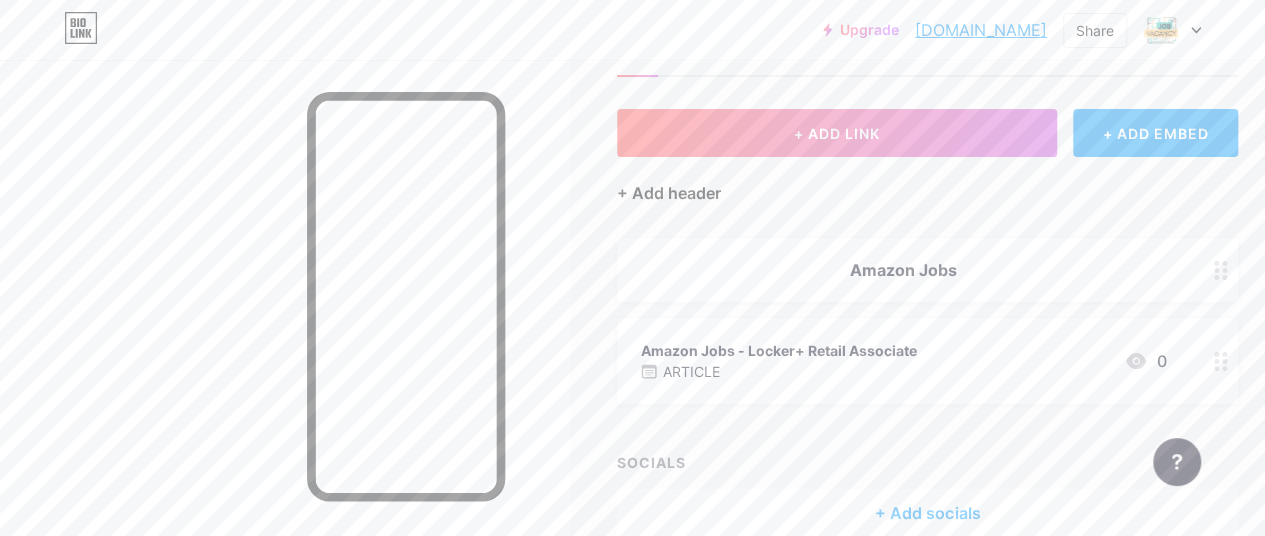 click on "+ Add header" at bounding box center (669, 193) 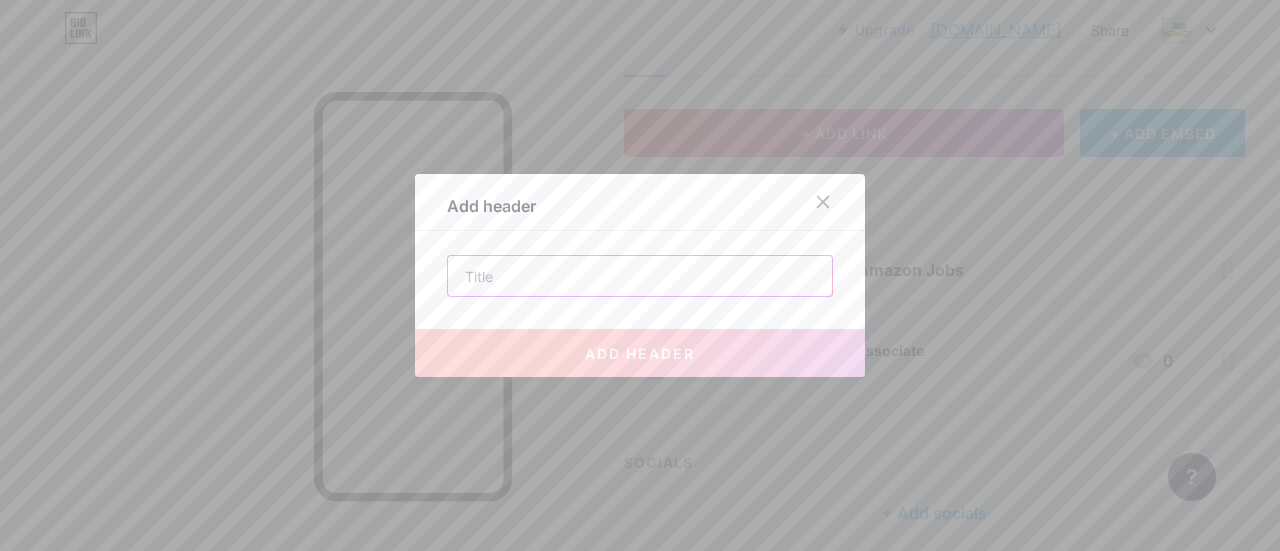 click at bounding box center [640, 276] 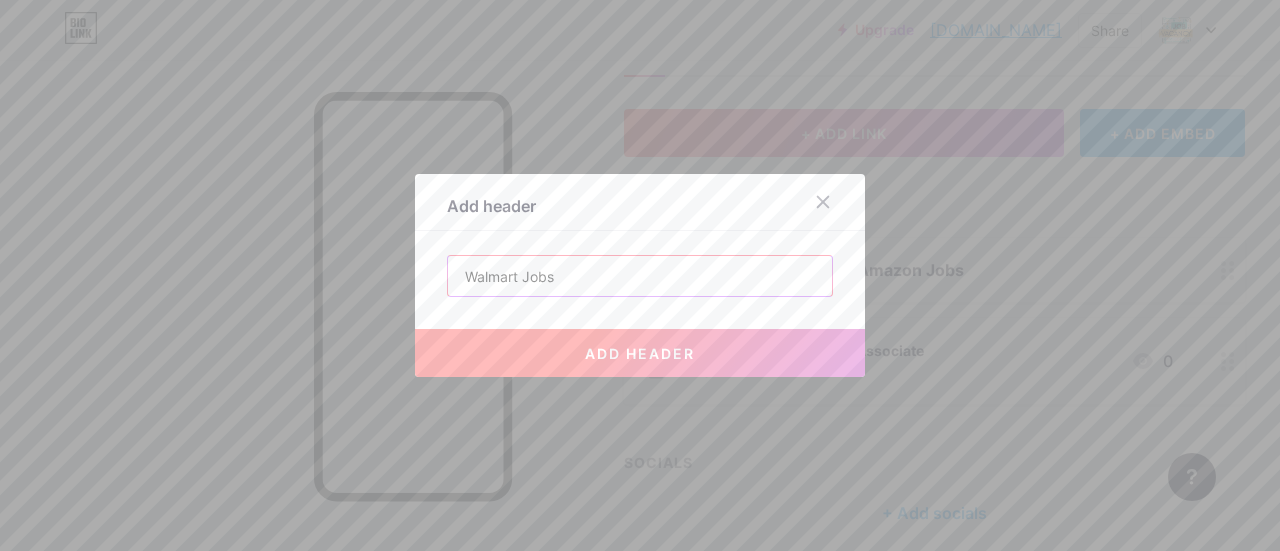 type on "Walmart Jobs" 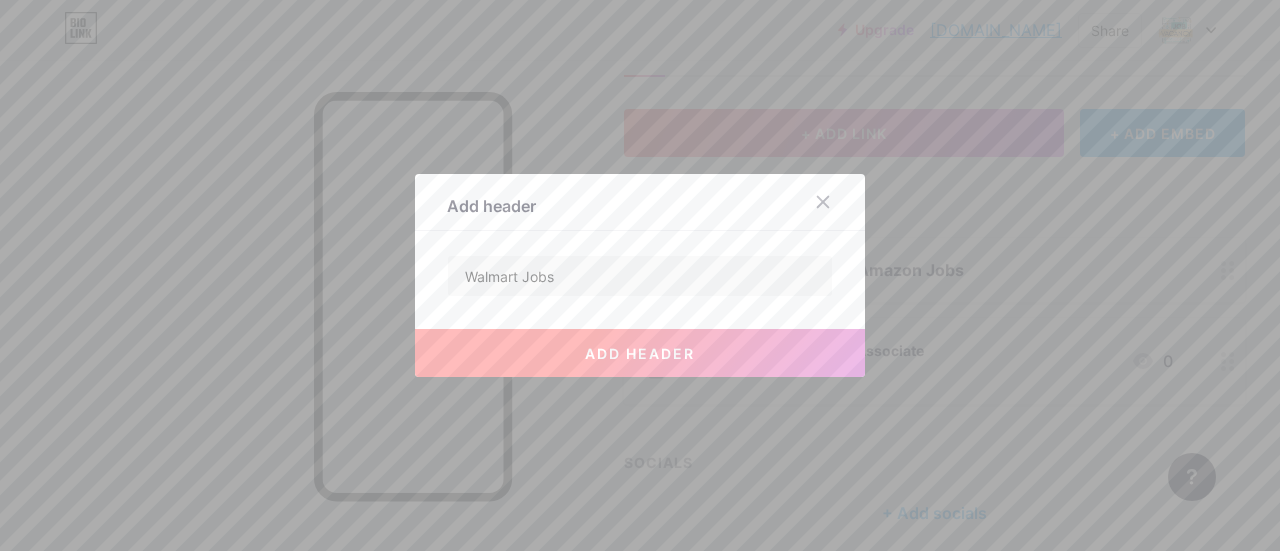 click on "add header" at bounding box center [640, 353] 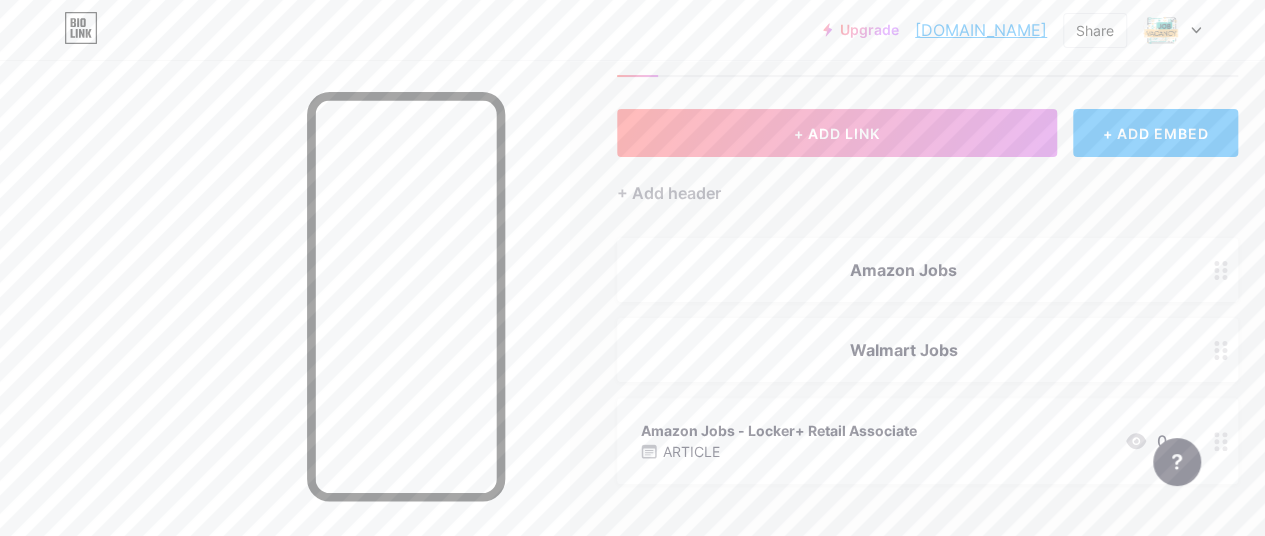 drag, startPoint x: 930, startPoint y: 429, endPoint x: 925, endPoint y: 309, distance: 120.10412 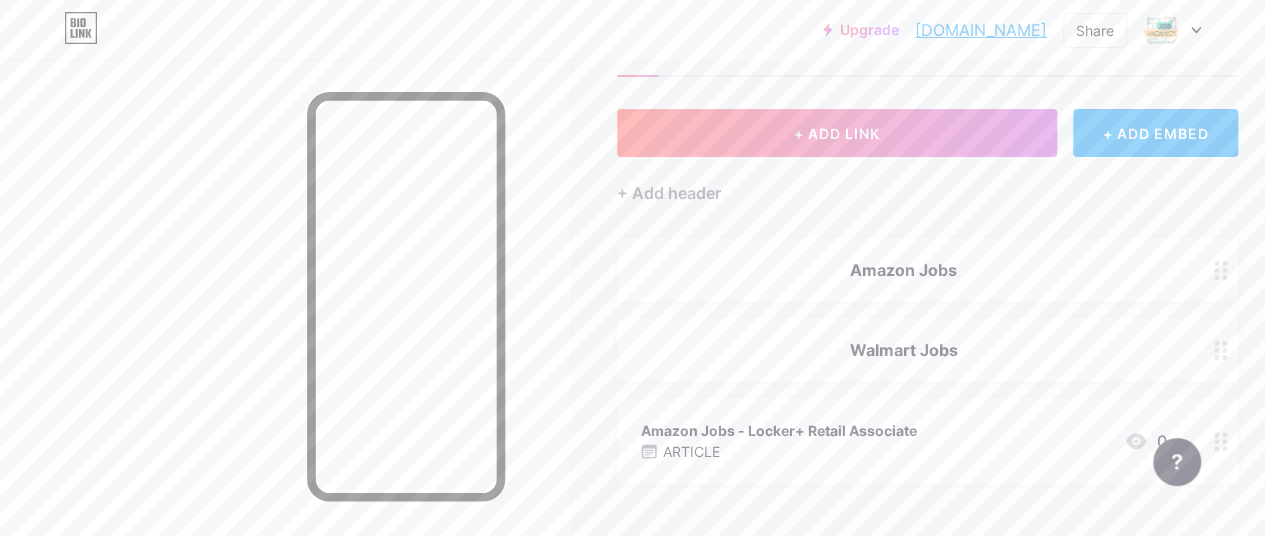 click on "Amazon Jobs
Walmart Jobs
Amazon Jobs - Locker+ Retail Associate
ARTICLE
0" at bounding box center [927, 361] 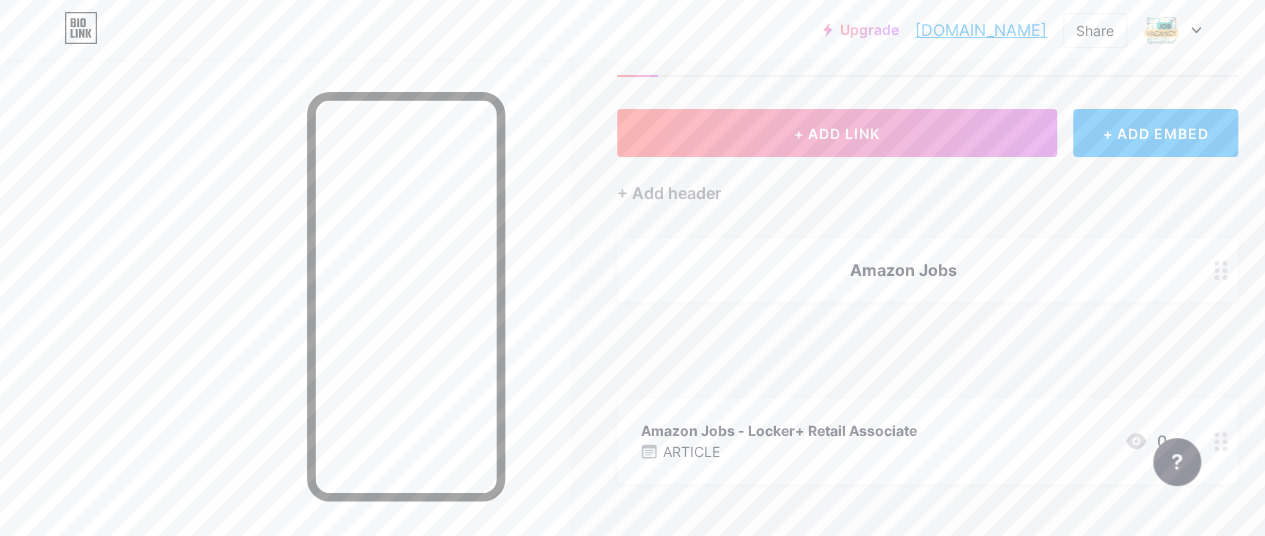 type 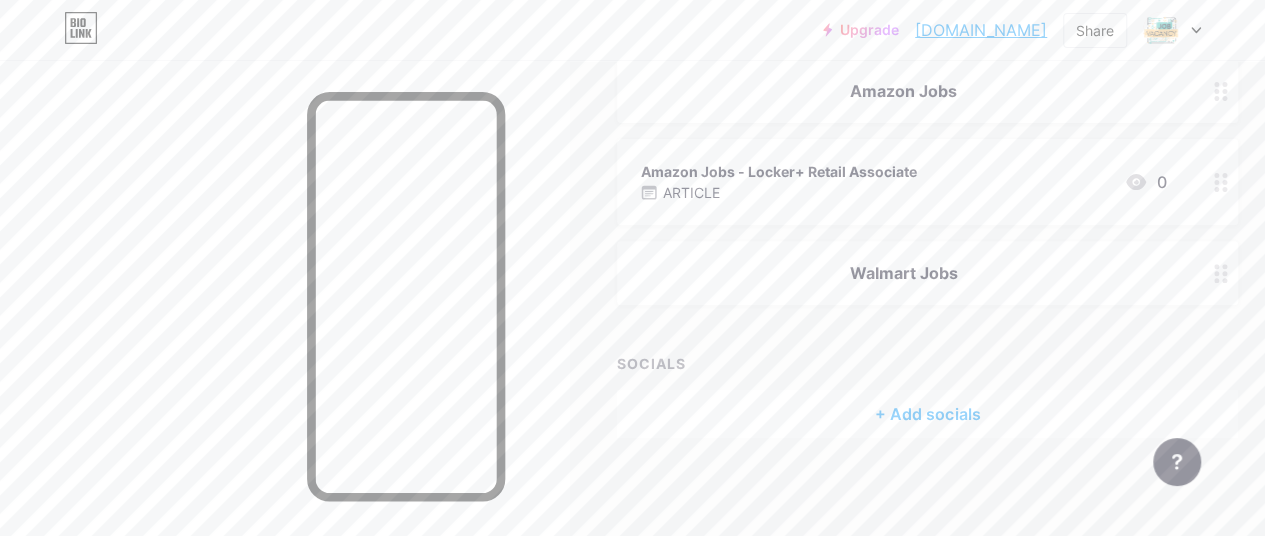scroll, scrollTop: 257, scrollLeft: 0, axis: vertical 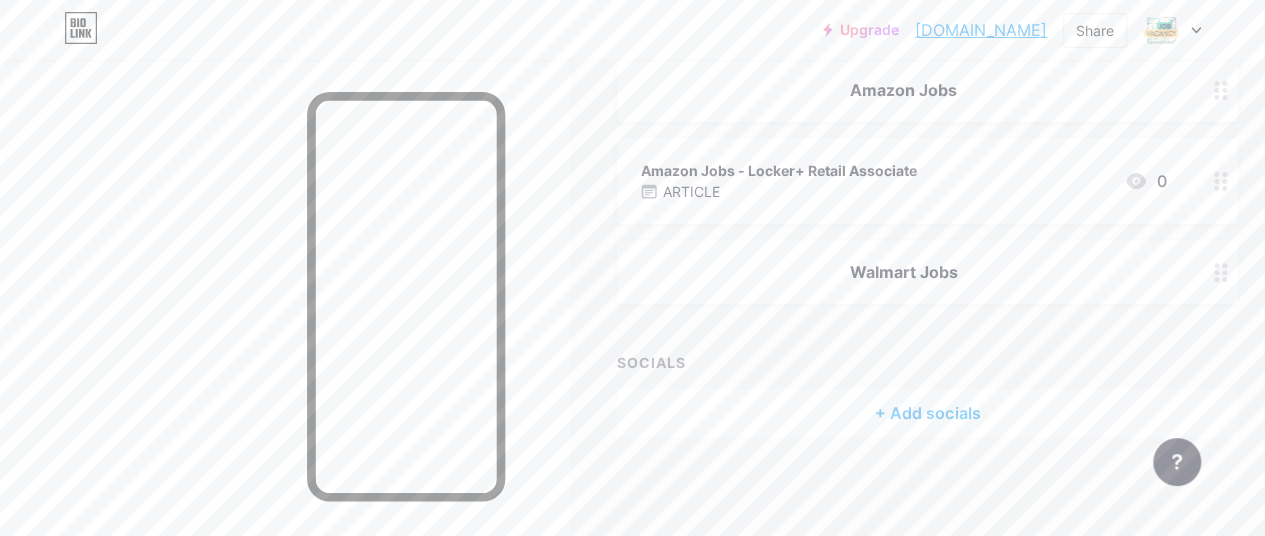 click on "+ Add socials" at bounding box center [927, 413] 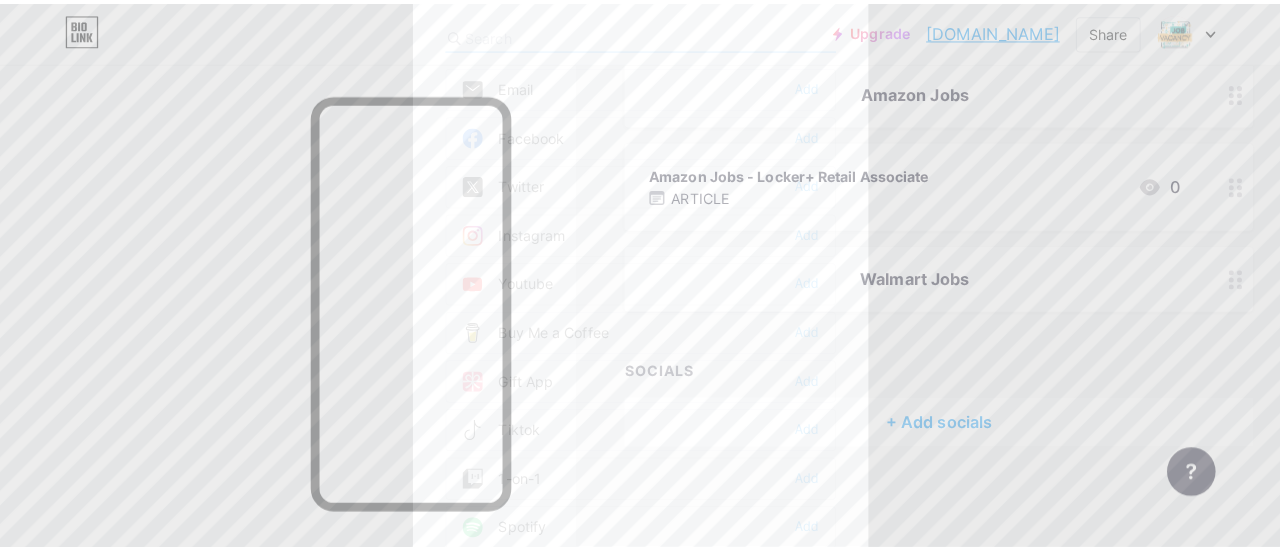 scroll, scrollTop: 242, scrollLeft: 0, axis: vertical 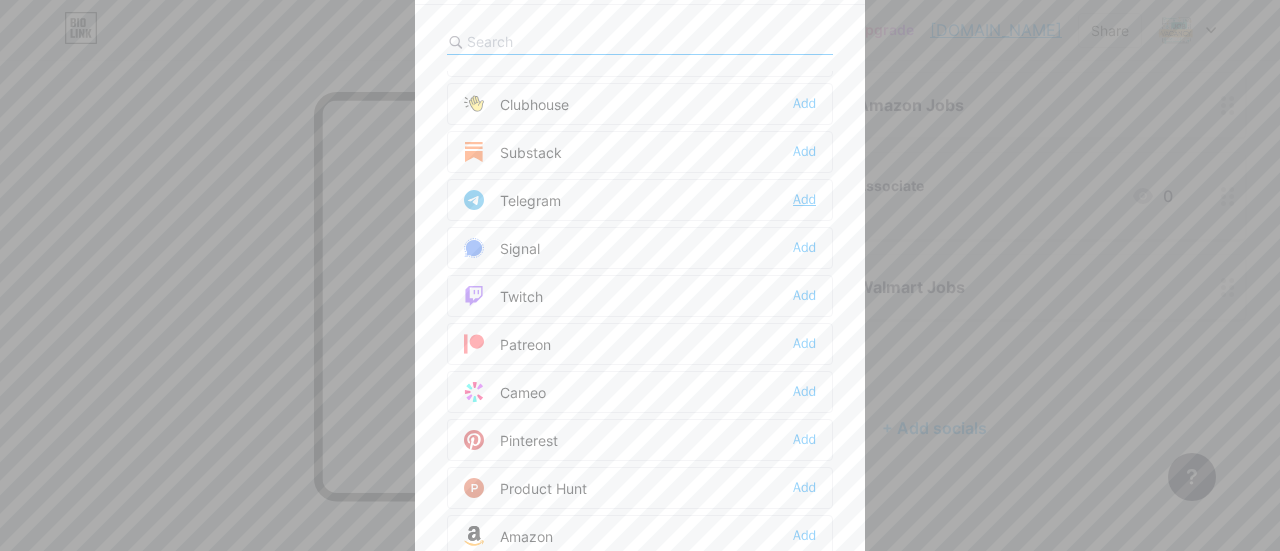 click on "Add" at bounding box center [804, 200] 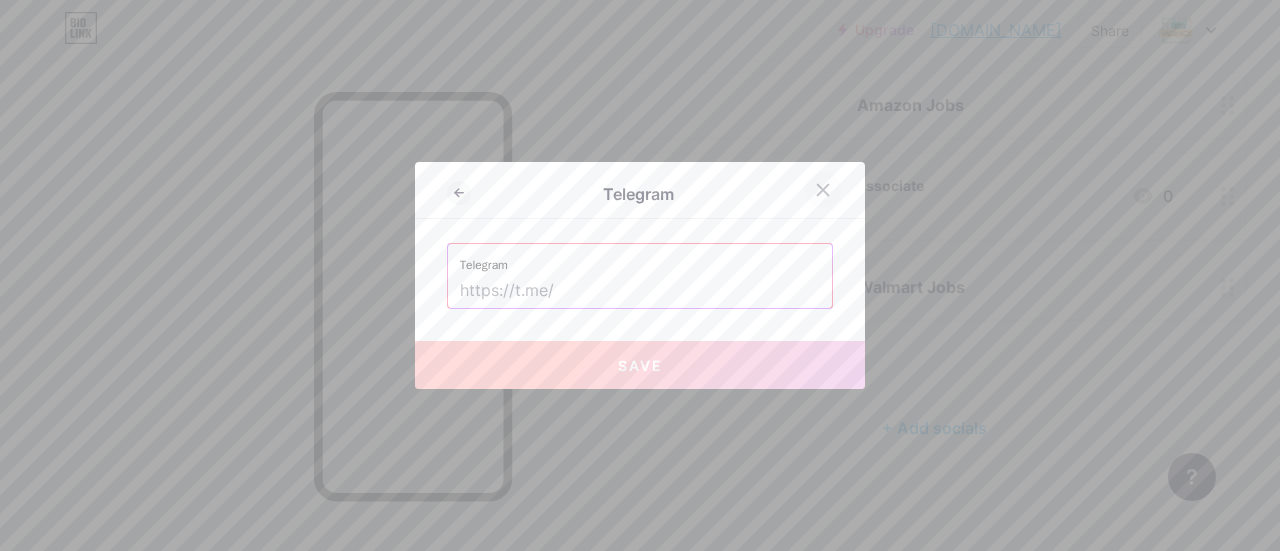 click 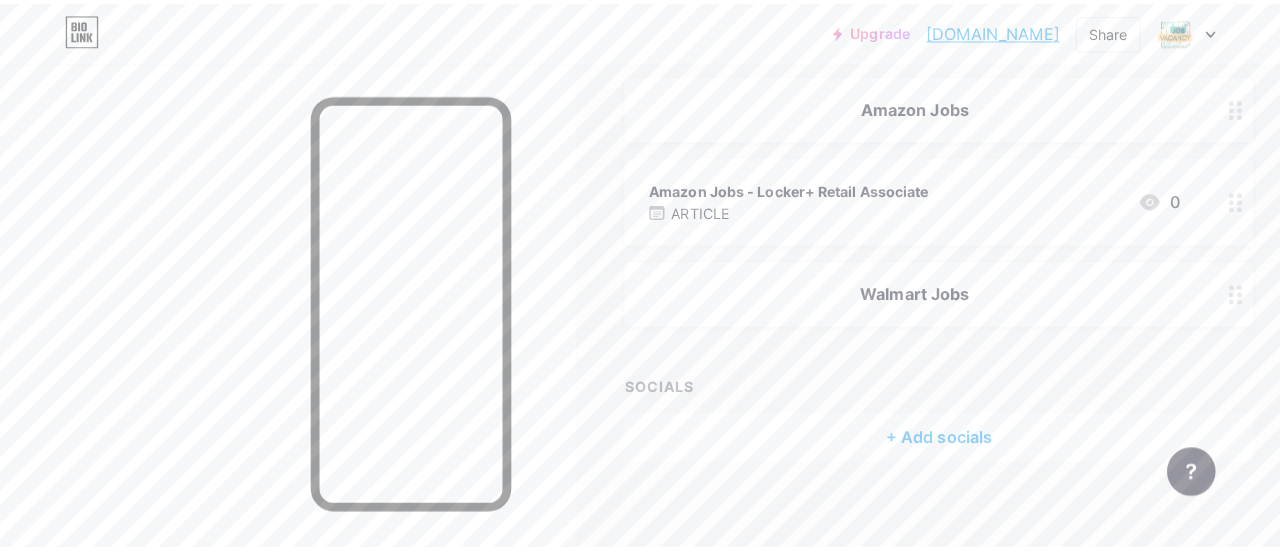 scroll, scrollTop: 42, scrollLeft: 0, axis: vertical 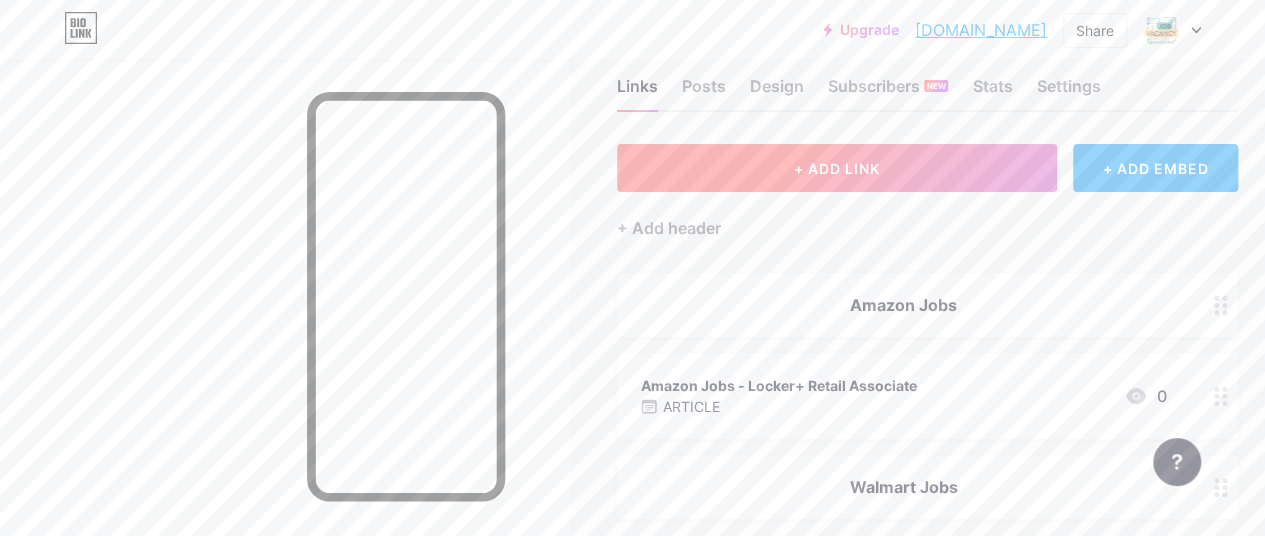 click on "+ ADD LINK" at bounding box center [837, 168] 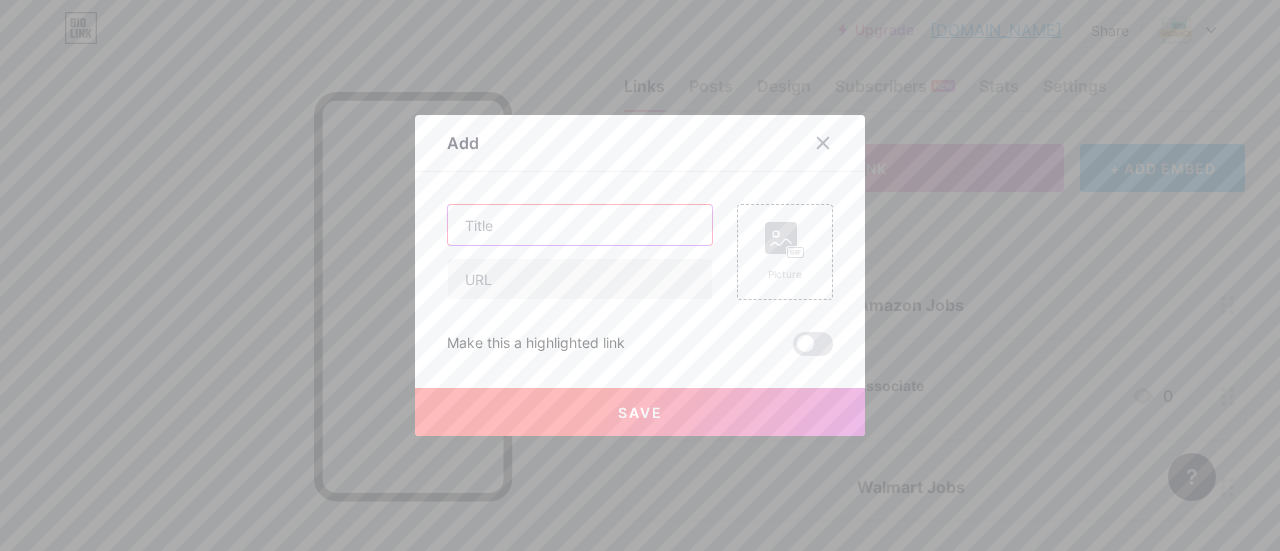 click at bounding box center [580, 225] 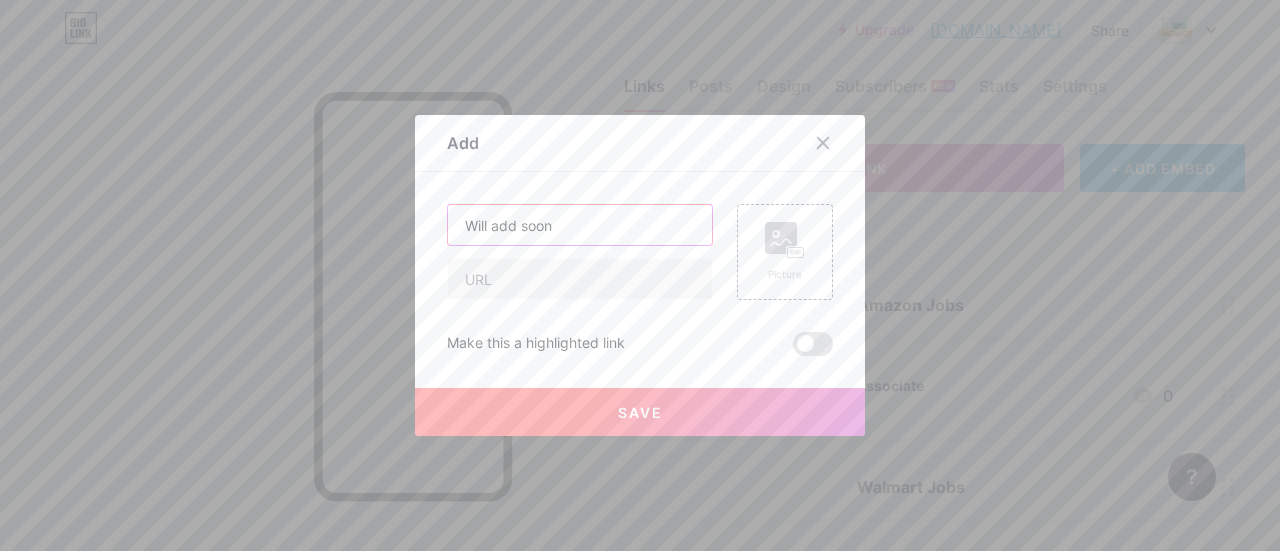type on "Will add soon" 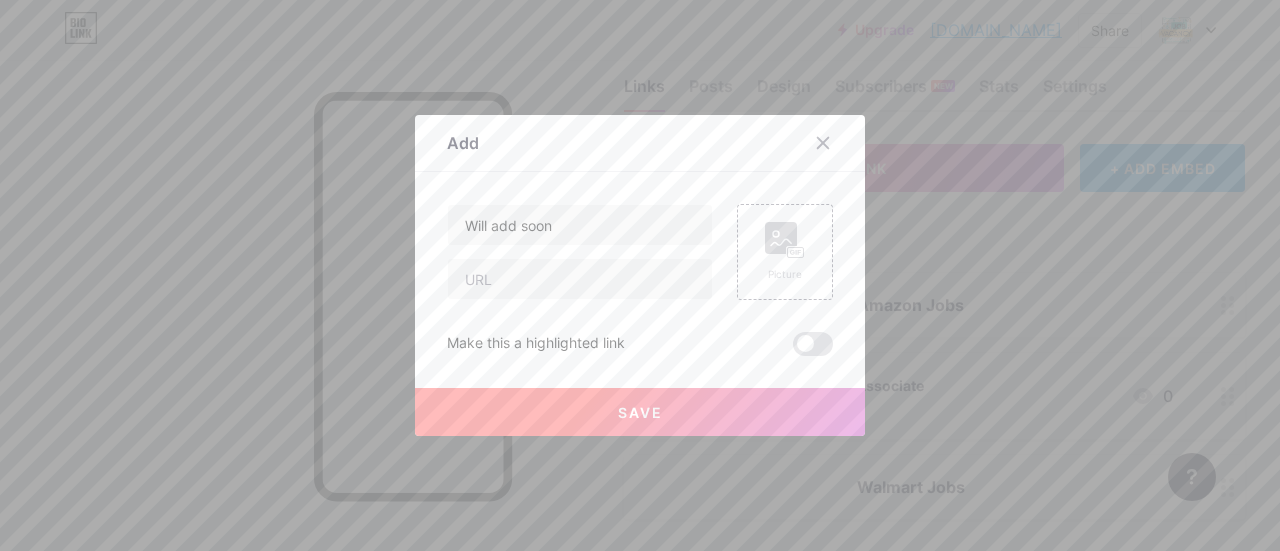 click on "Save" at bounding box center [640, 412] 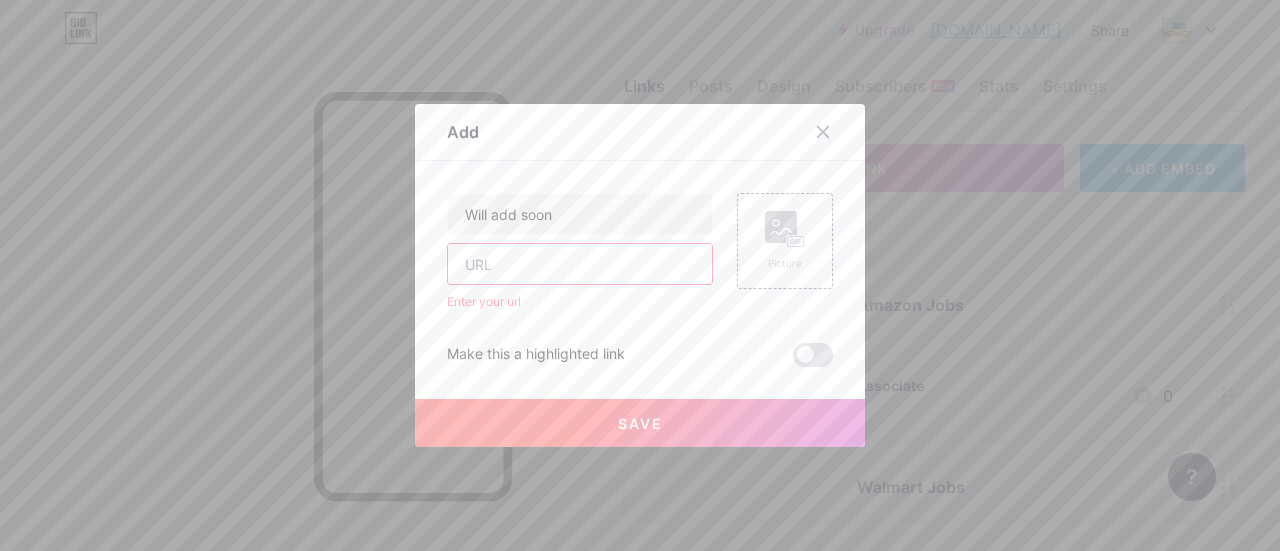 click at bounding box center (580, 264) 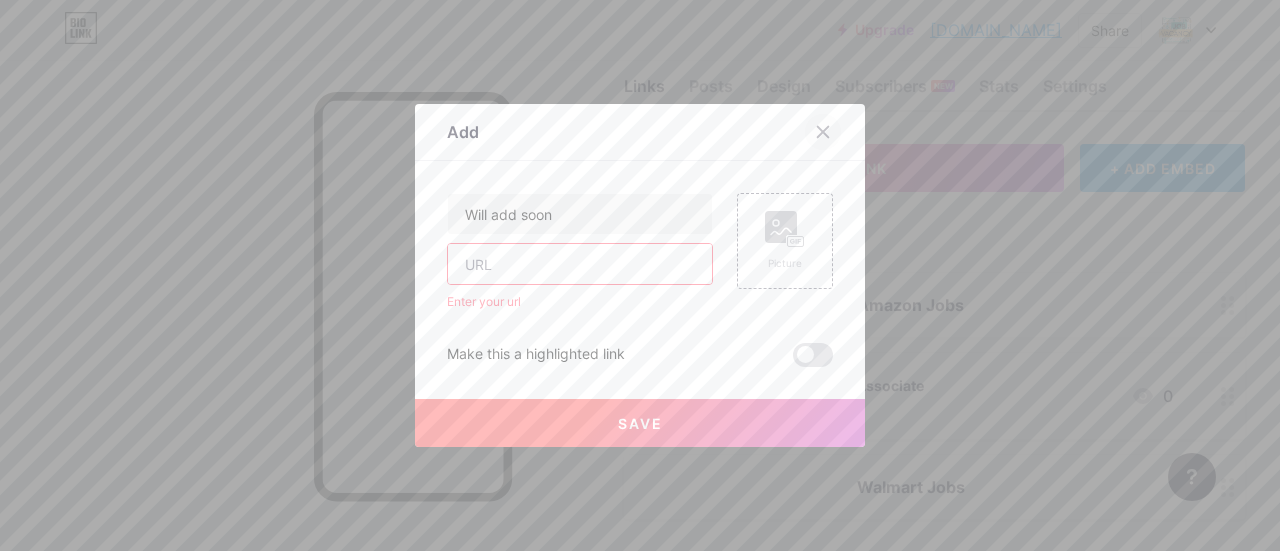click 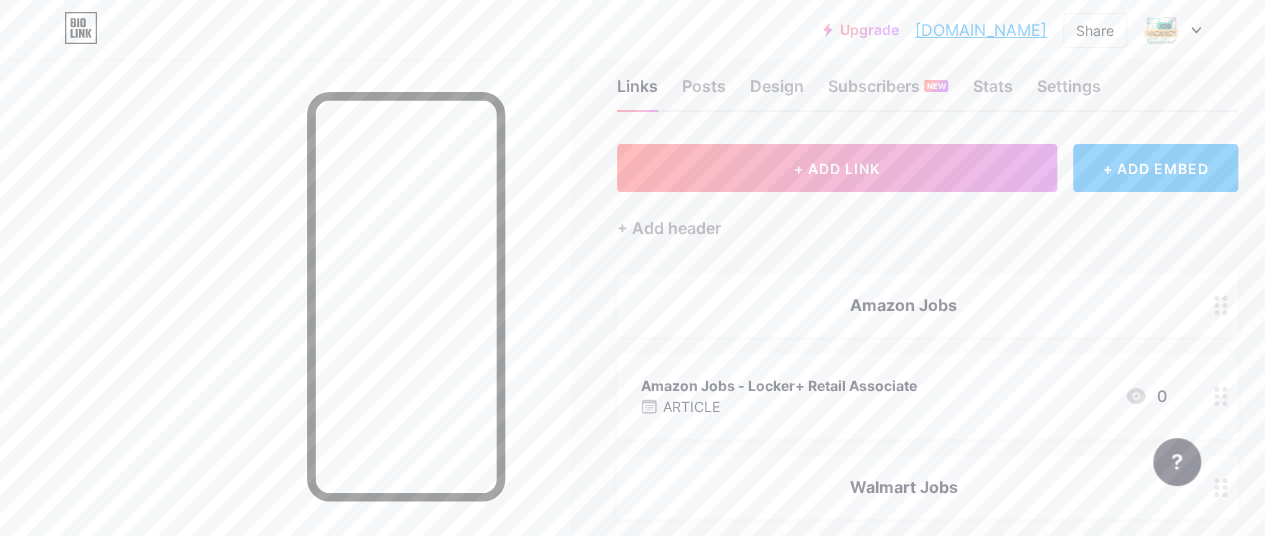 click on "+ ADD EMBED" at bounding box center [1155, 168] 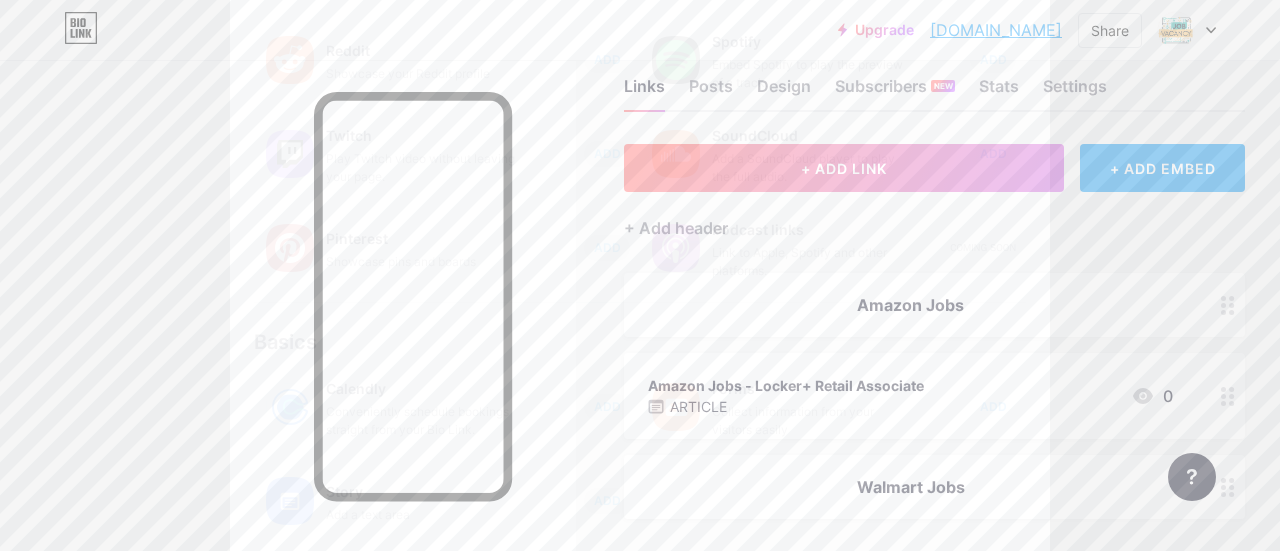 scroll, scrollTop: 456, scrollLeft: 0, axis: vertical 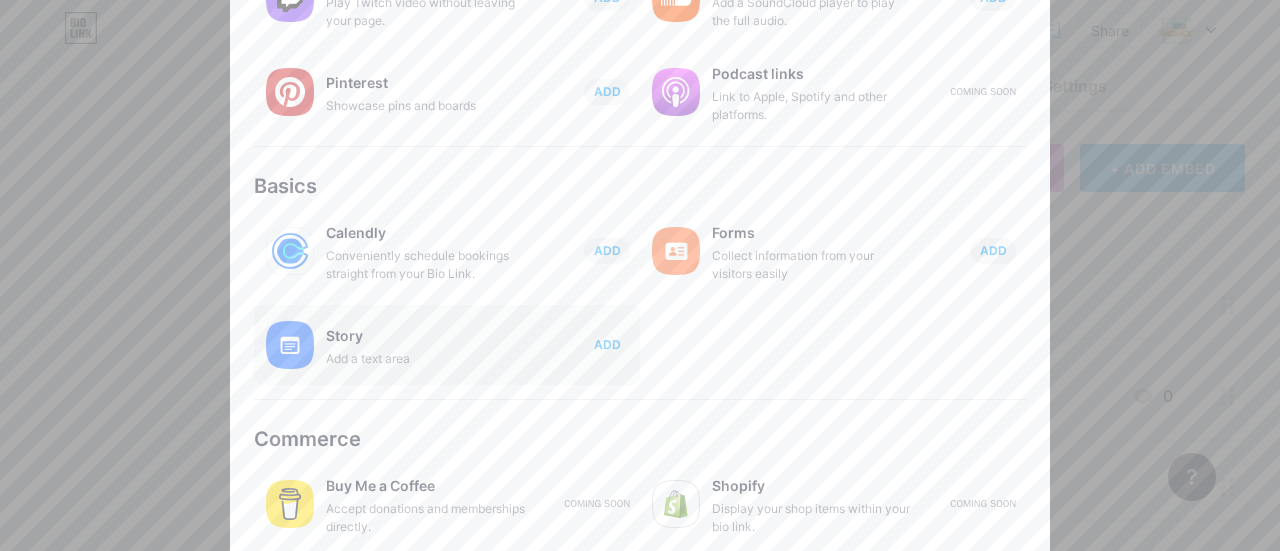 click on "ADD" at bounding box center [607, 344] 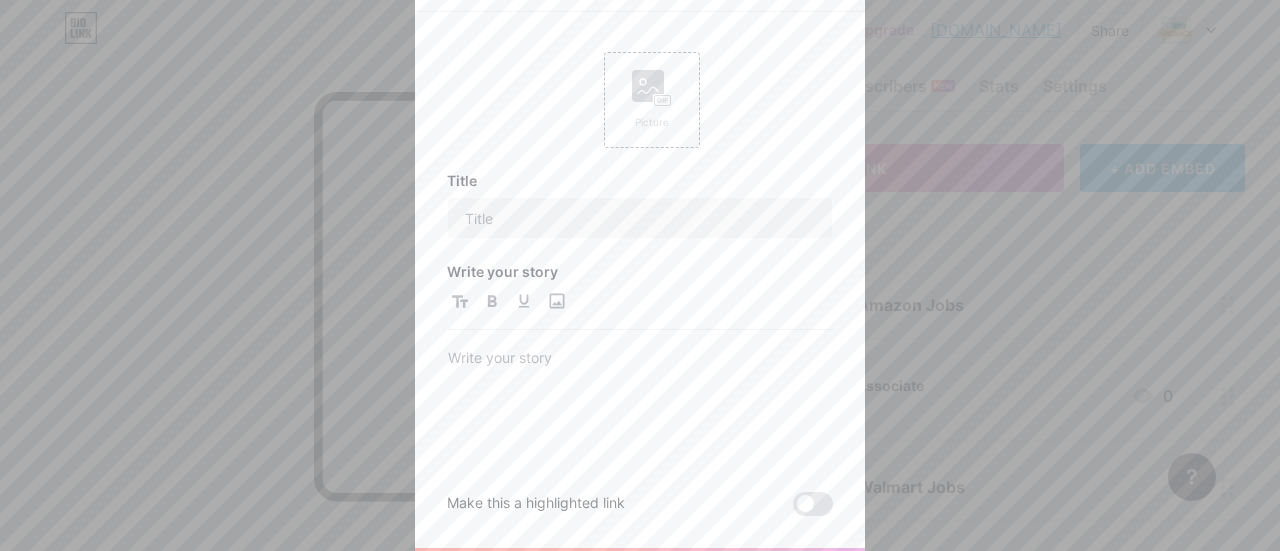 click at bounding box center (640, 275) 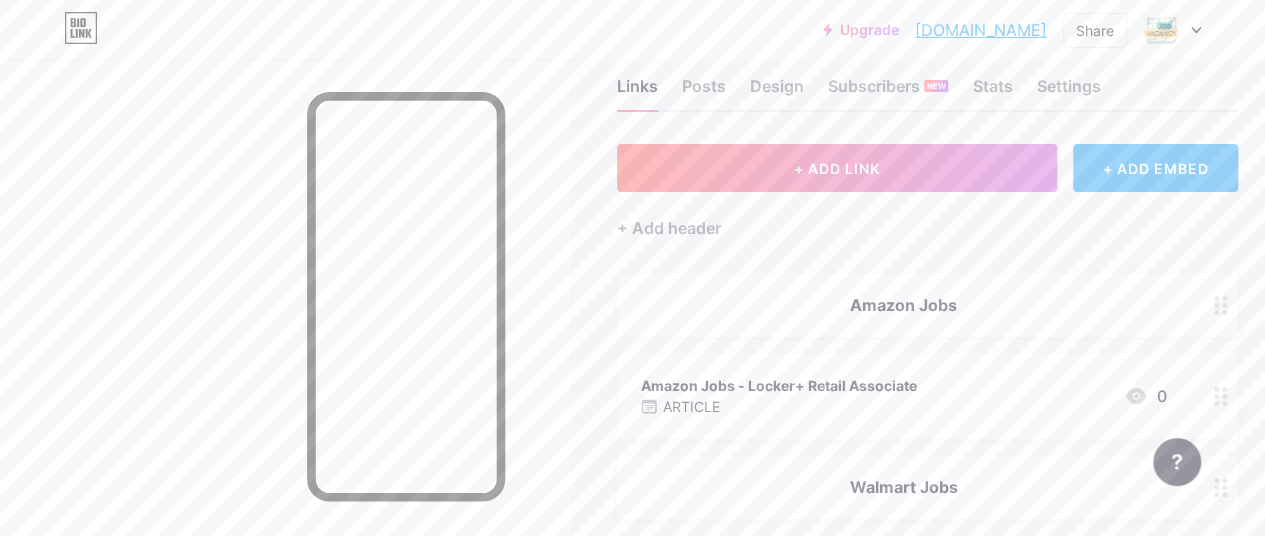 click on "+ ADD EMBED" at bounding box center (1155, 168) 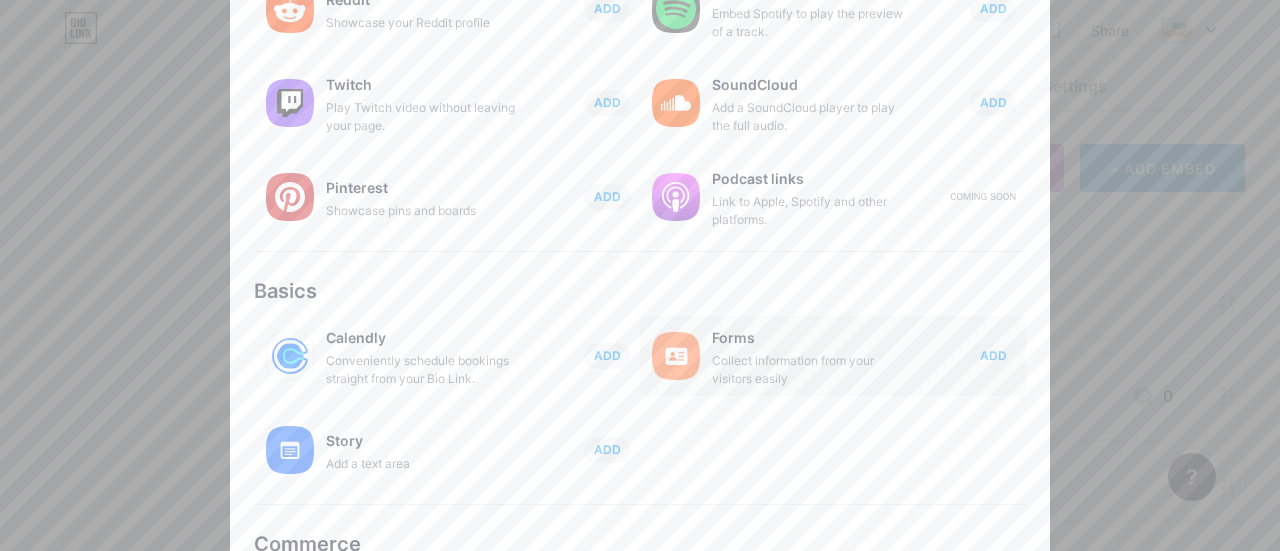 scroll, scrollTop: 400, scrollLeft: 0, axis: vertical 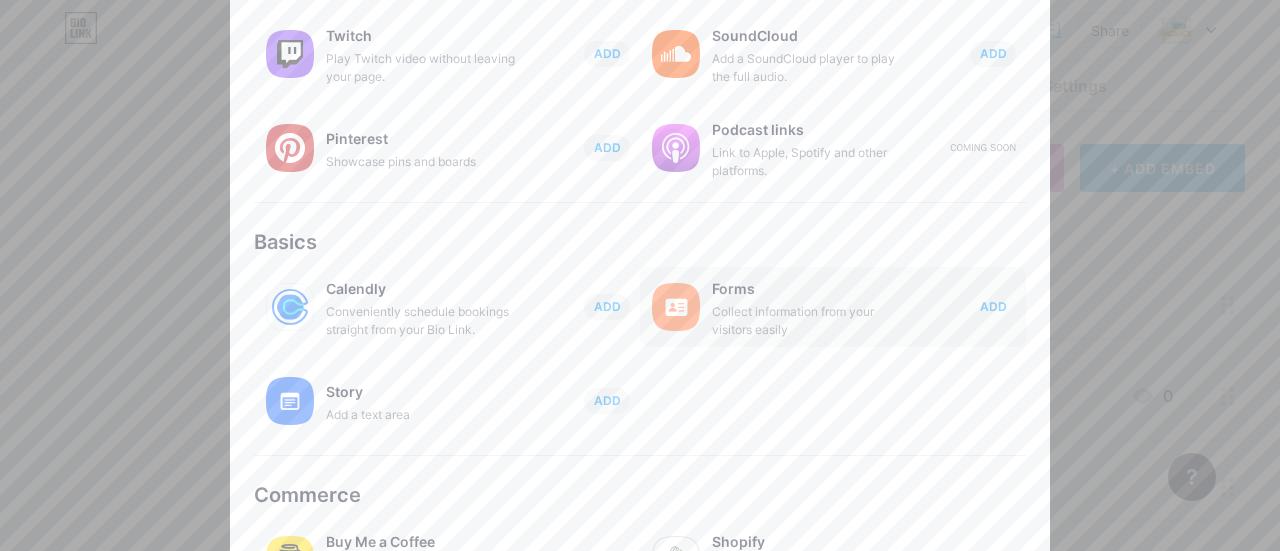 click on "ADD" at bounding box center [993, 306] 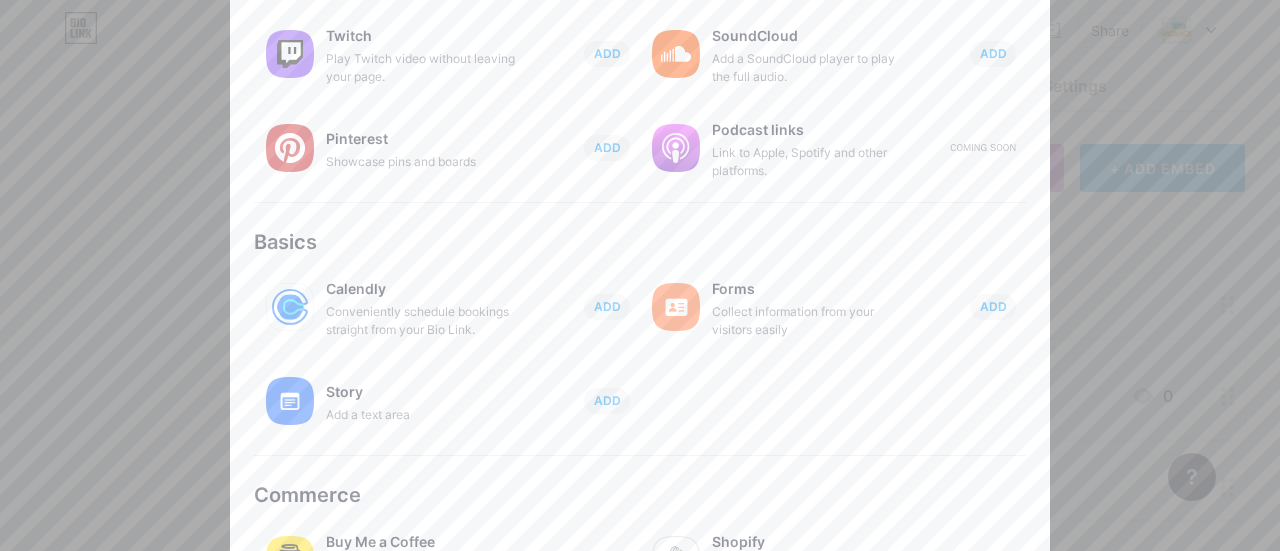 scroll, scrollTop: 0, scrollLeft: 0, axis: both 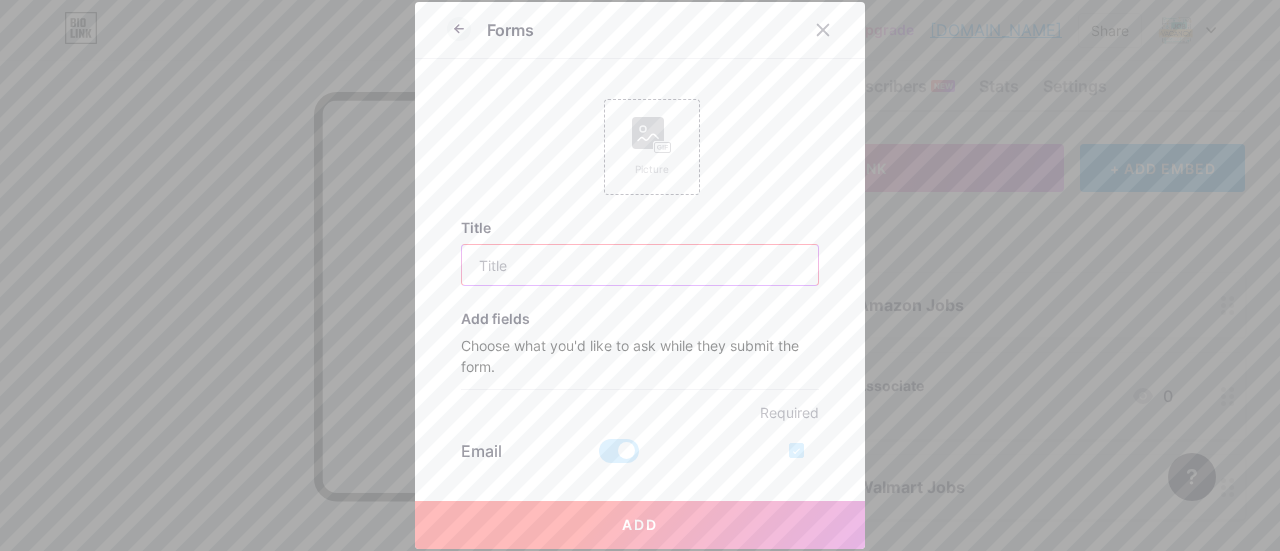 click at bounding box center (640, 265) 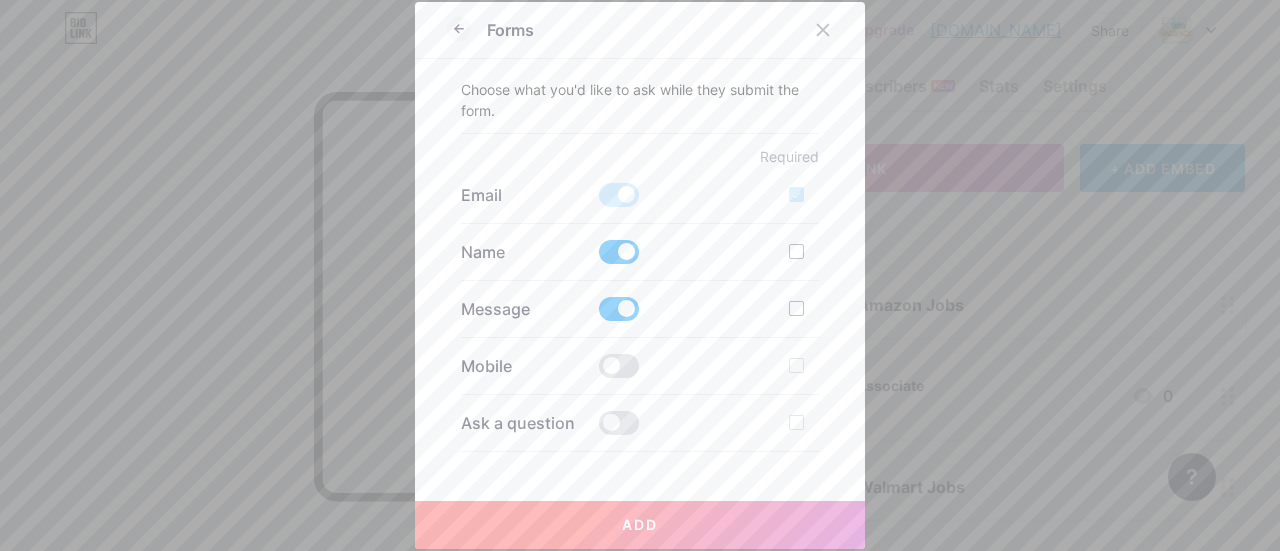 scroll, scrollTop: 300, scrollLeft: 0, axis: vertical 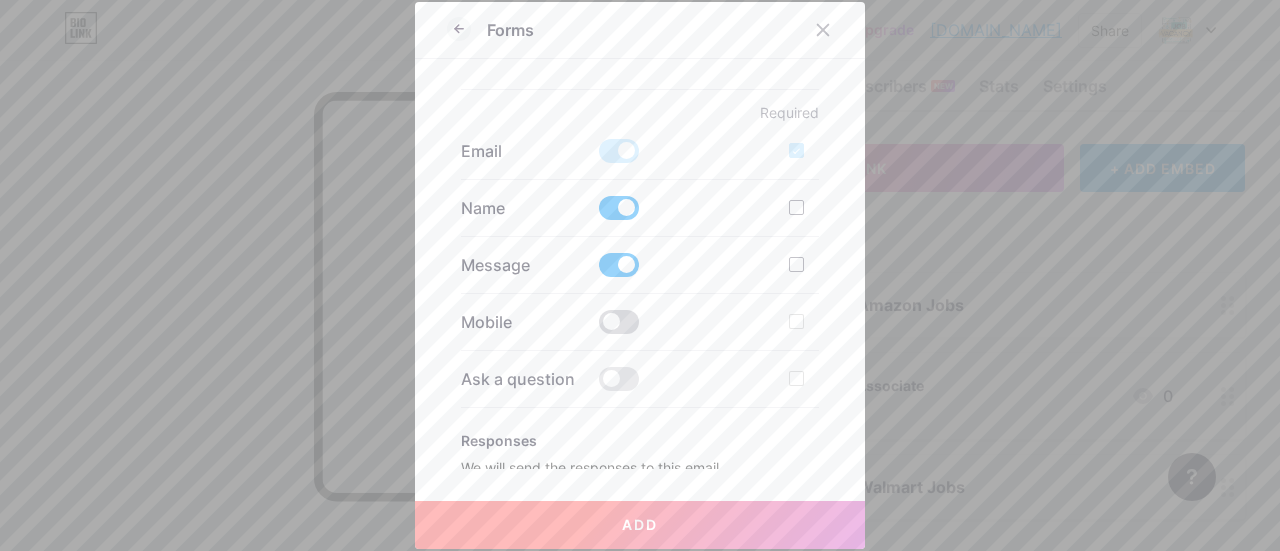 click at bounding box center (619, 322) 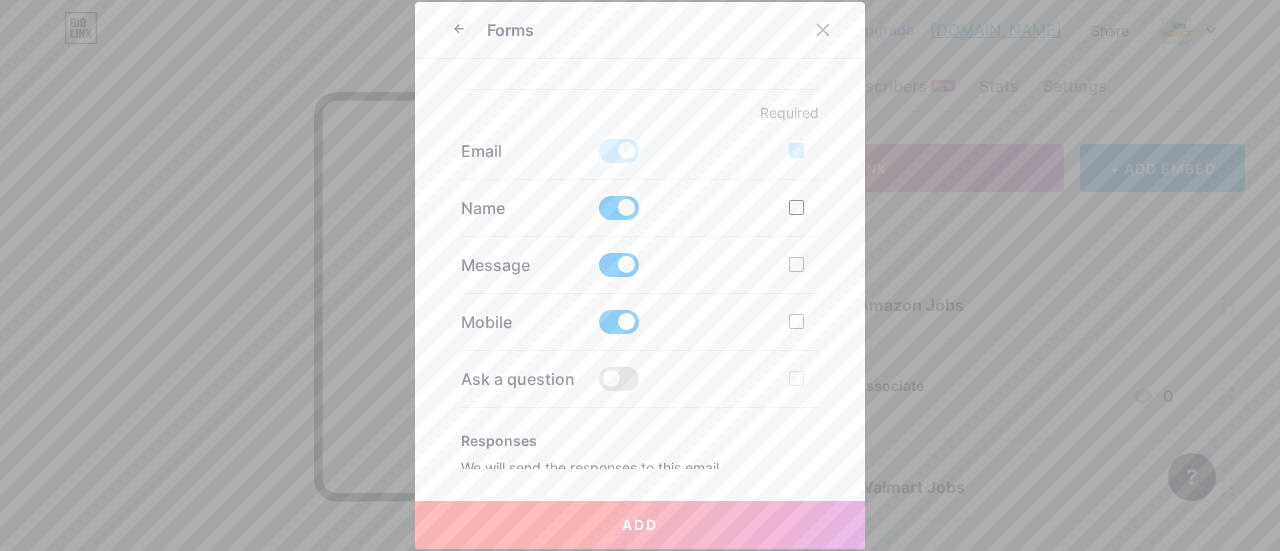 click at bounding box center (796, 207) 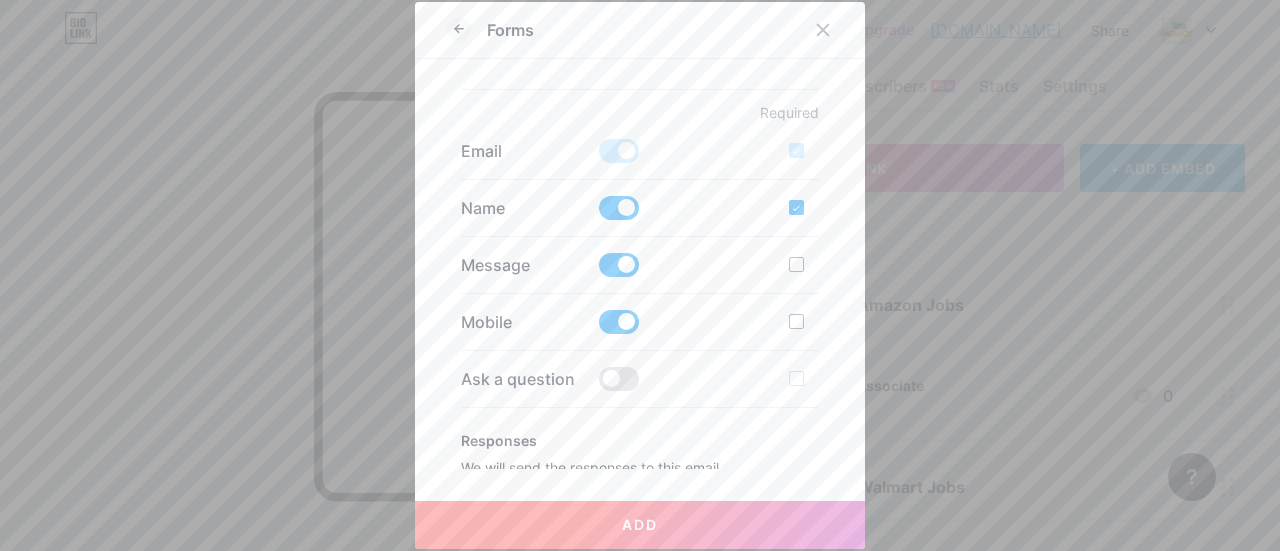 scroll, scrollTop: 400, scrollLeft: 0, axis: vertical 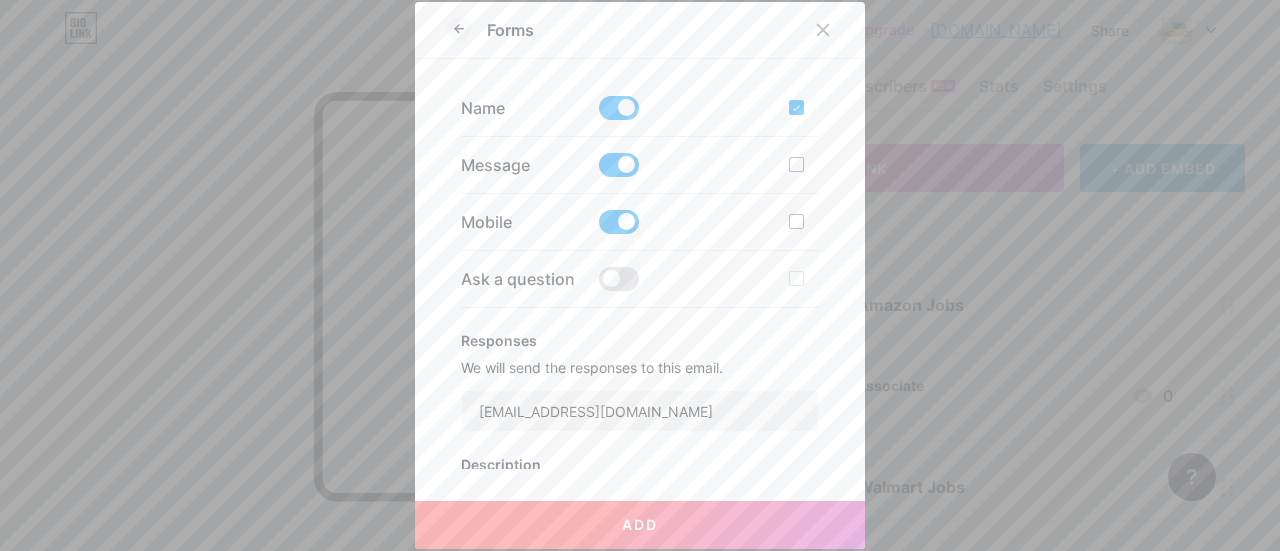 click at bounding box center (619, 165) 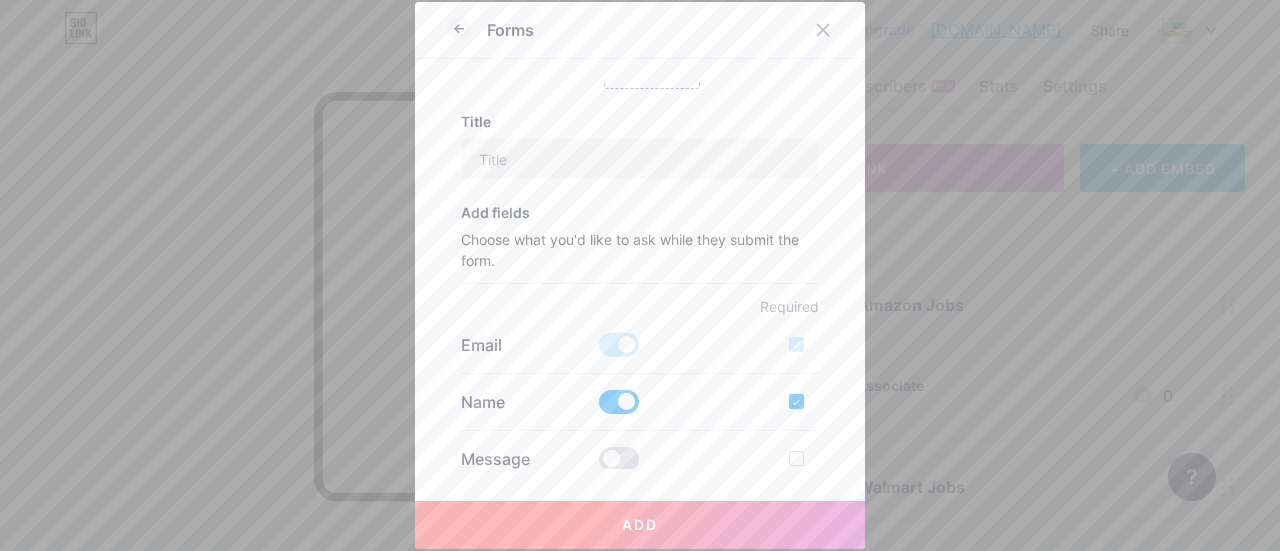 scroll, scrollTop: 100, scrollLeft: 0, axis: vertical 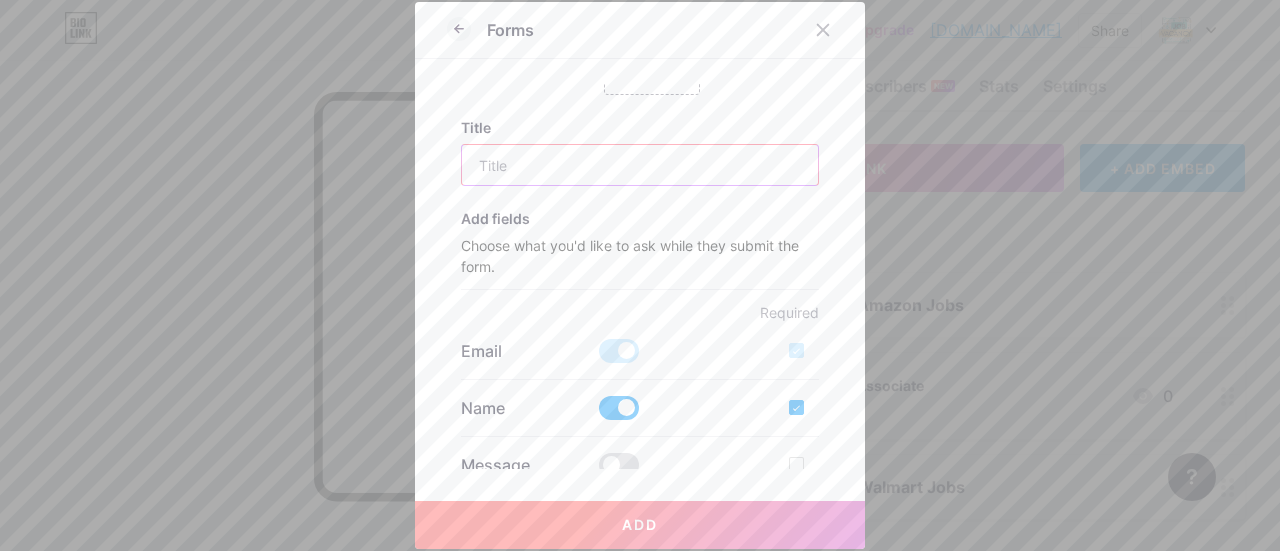 click at bounding box center (640, 165) 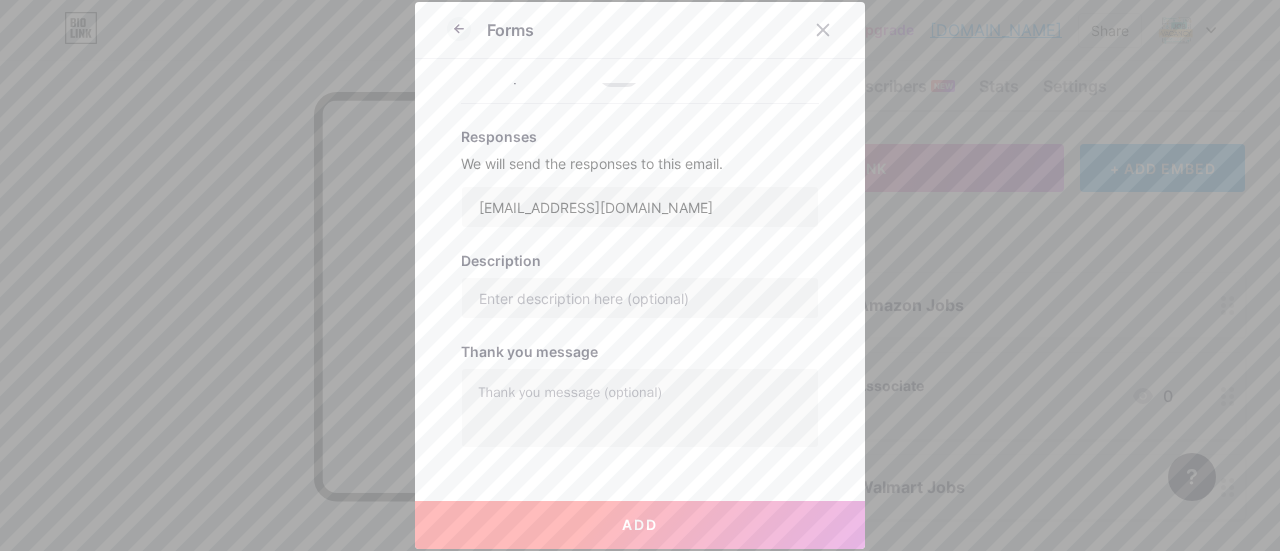 scroll, scrollTop: 635, scrollLeft: 0, axis: vertical 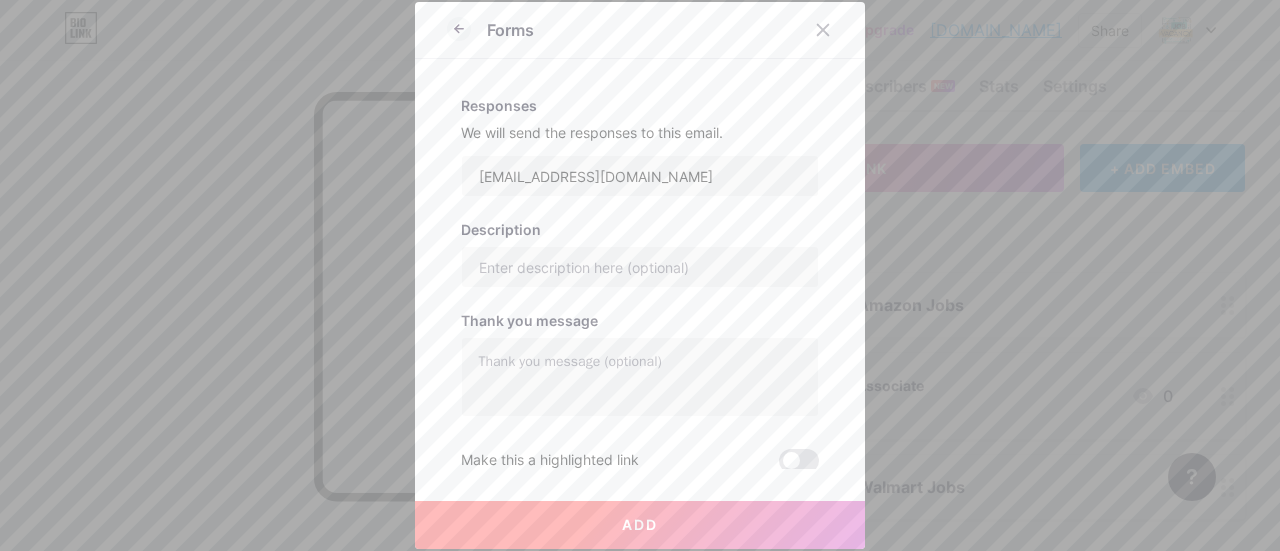 type on "Get Connected for latest jobs!" 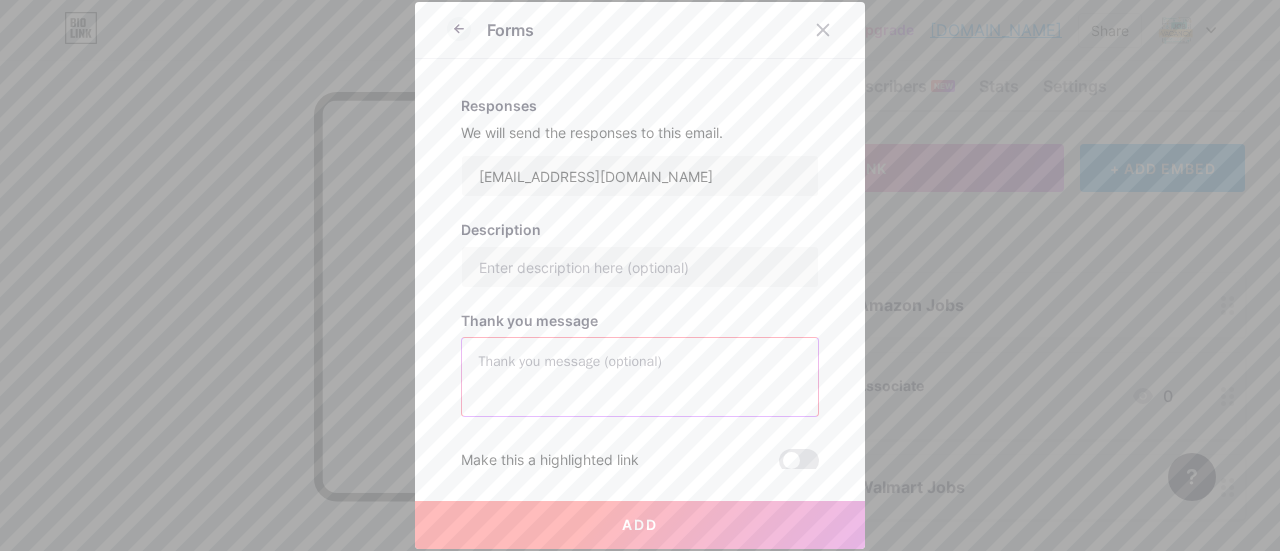 click at bounding box center [640, 378] 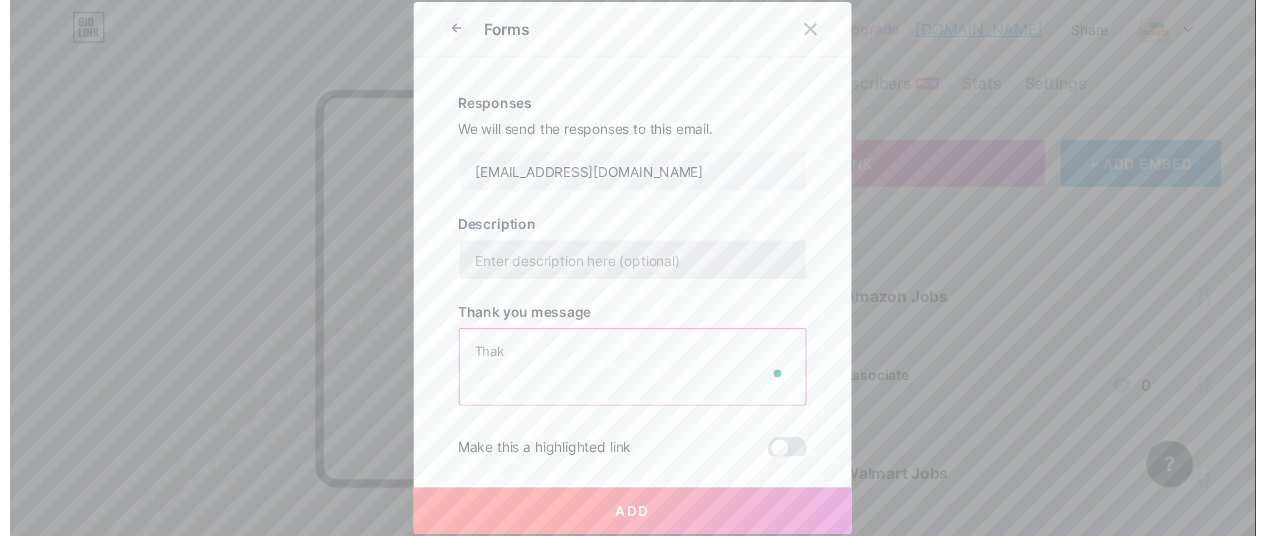 scroll, scrollTop: 635, scrollLeft: 0, axis: vertical 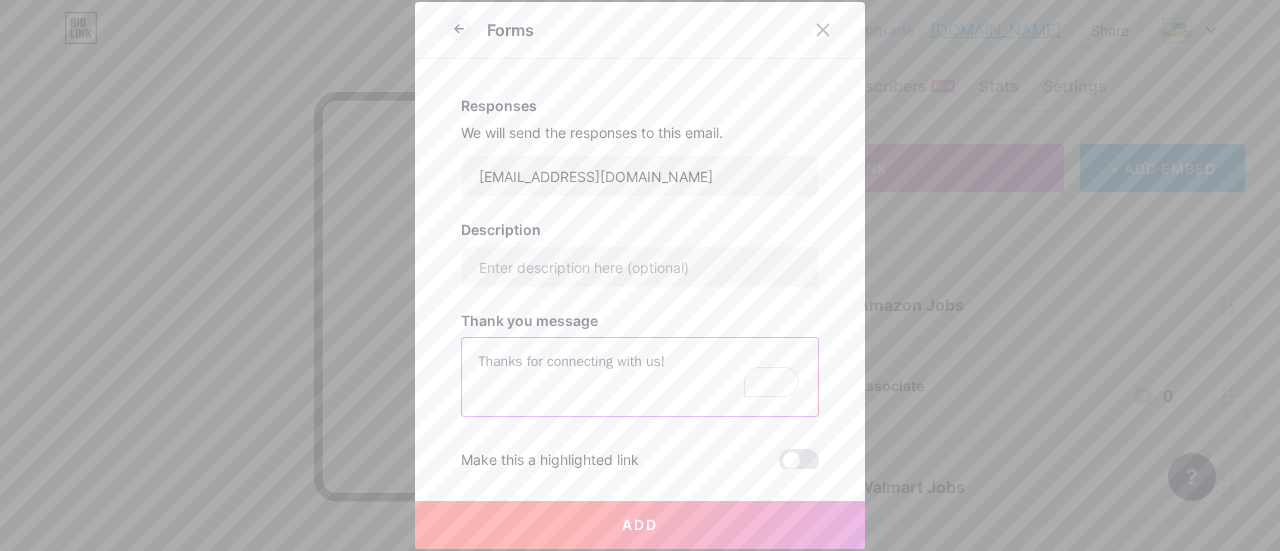 type on "Thanks for connecting with us!" 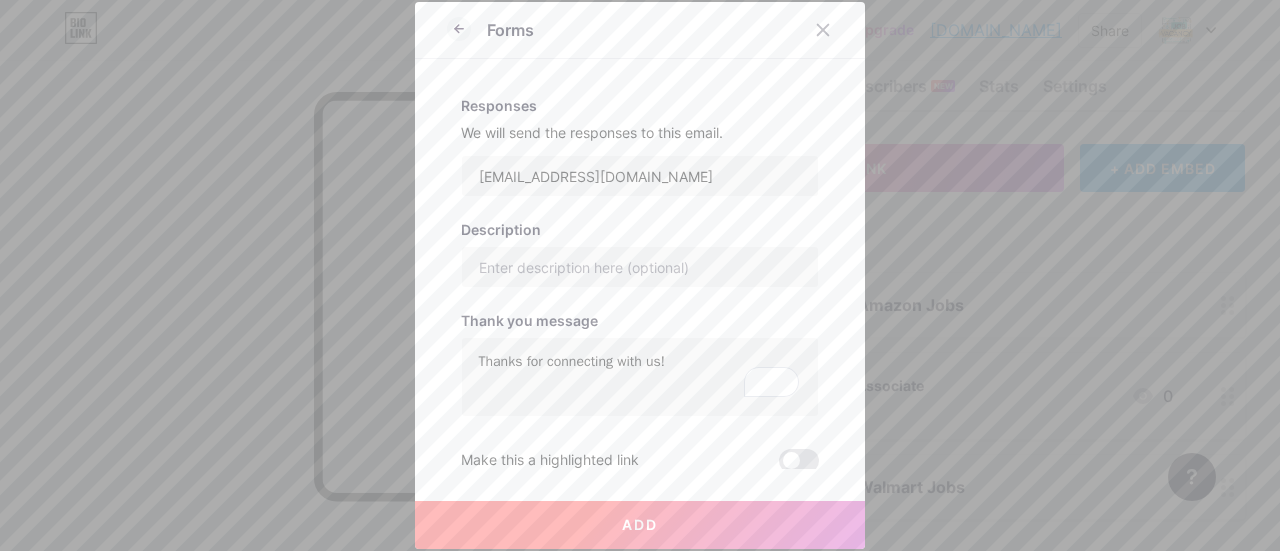 click on "Add" at bounding box center [640, 525] 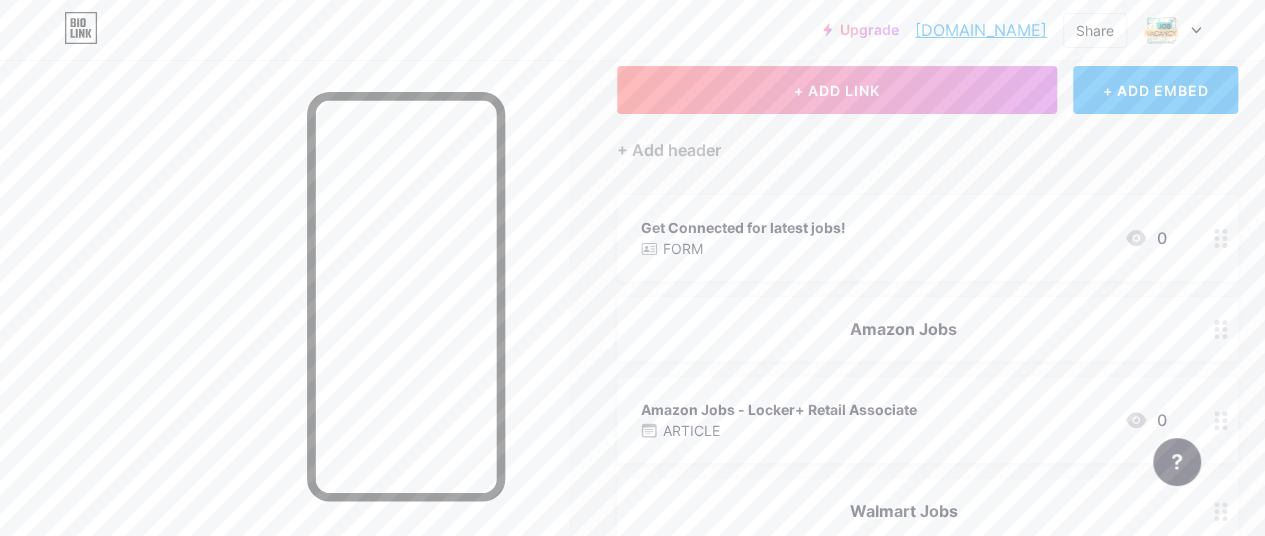 scroll, scrollTop: 242, scrollLeft: 0, axis: vertical 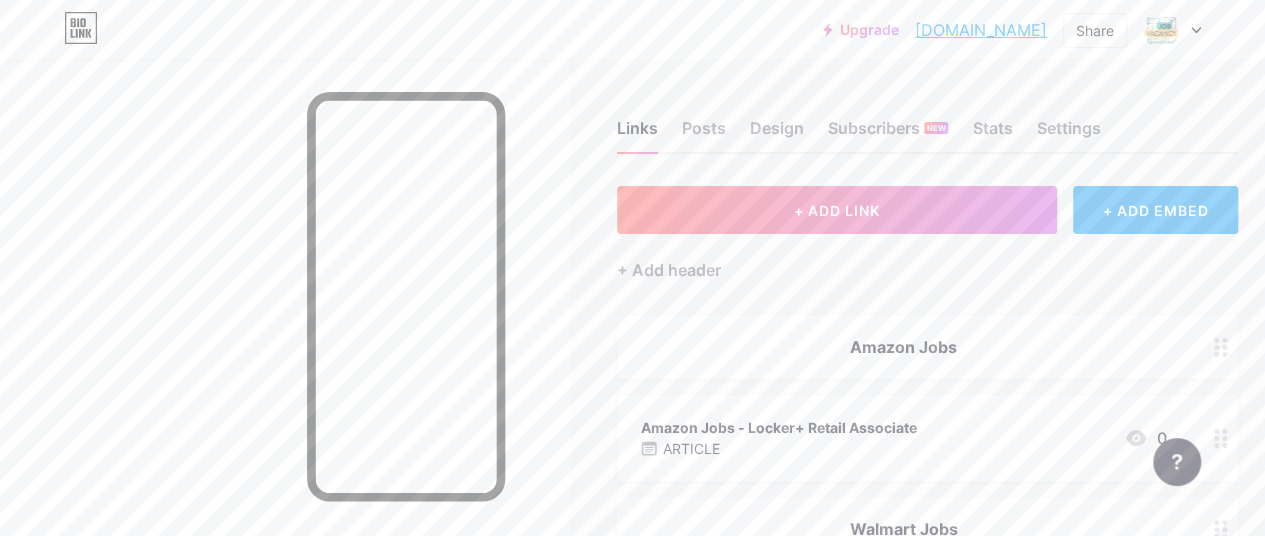 click on "[DOMAIN_NAME]" at bounding box center (981, 30) 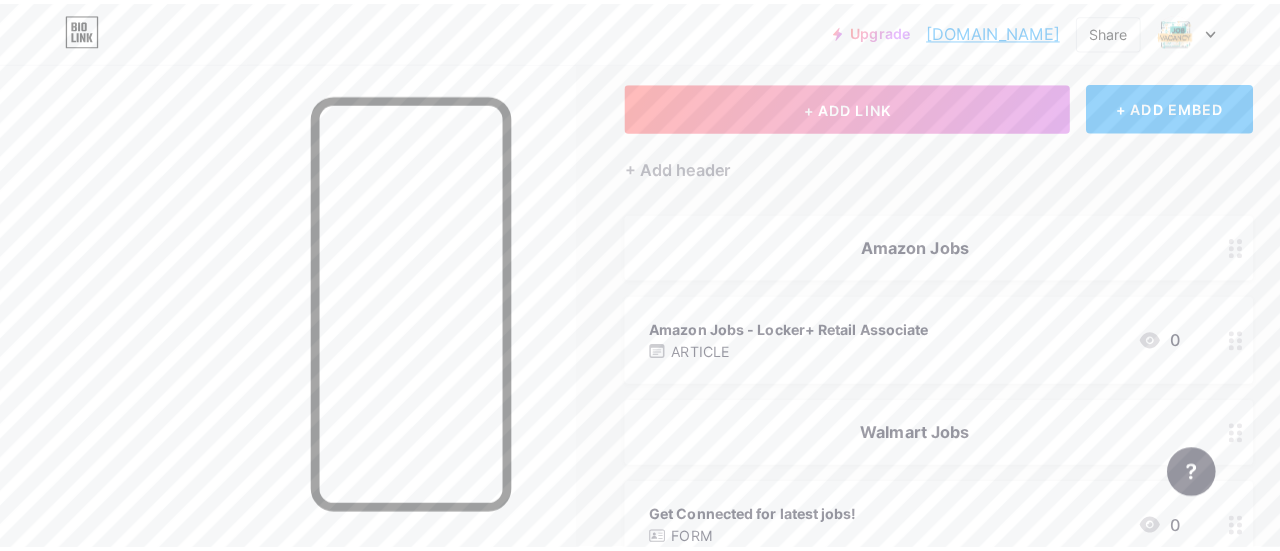 scroll, scrollTop: 0, scrollLeft: 0, axis: both 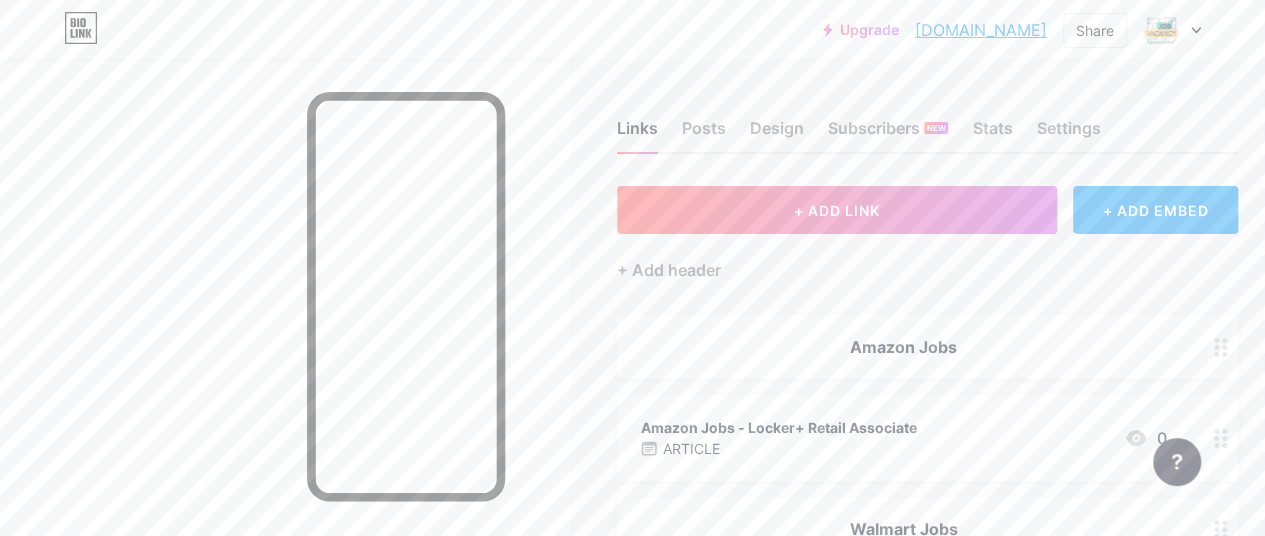 click 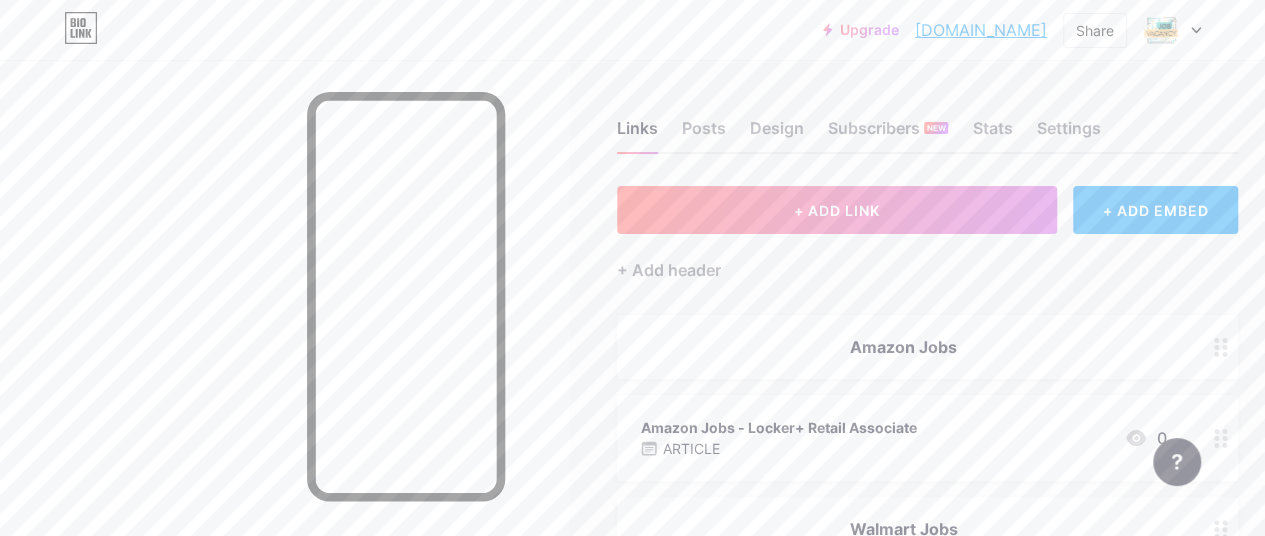 click 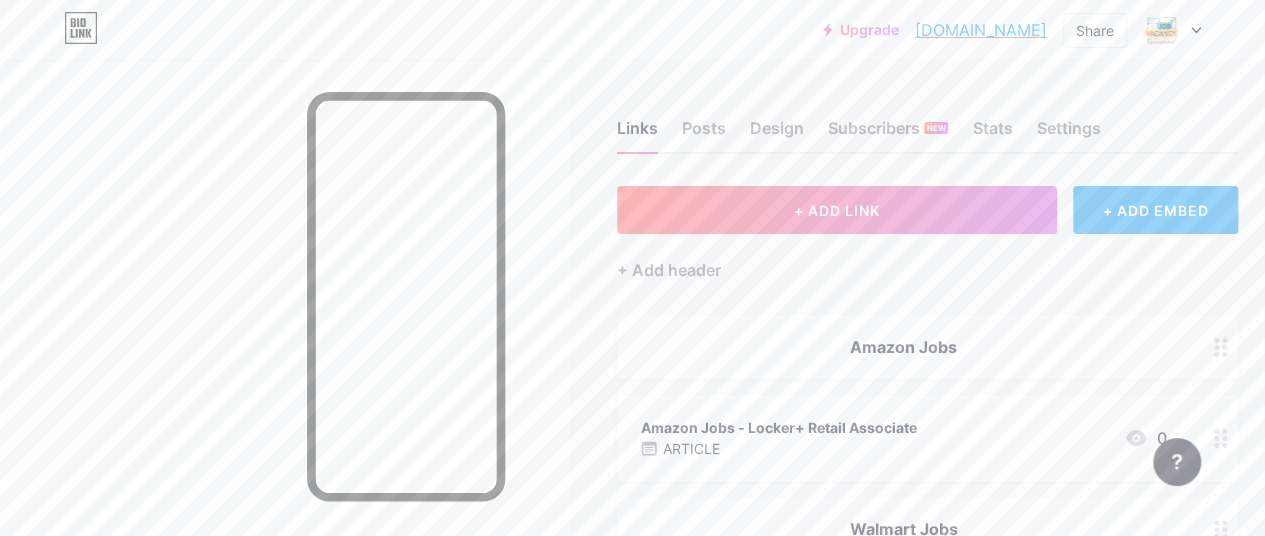 click on "Upgrade" at bounding box center [861, 30] 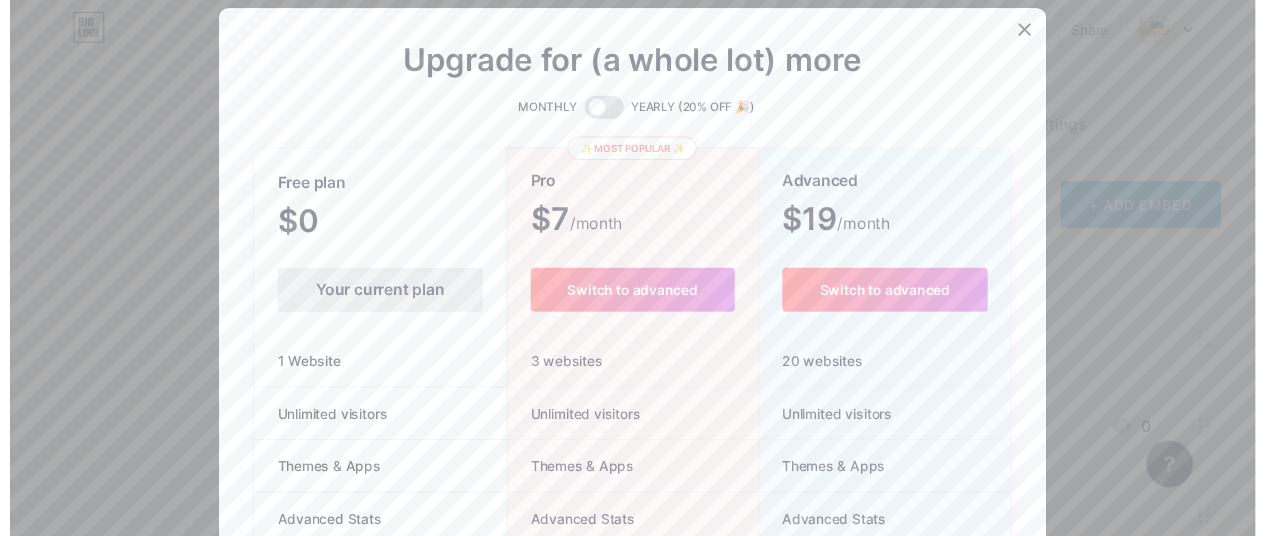 scroll, scrollTop: 0, scrollLeft: 0, axis: both 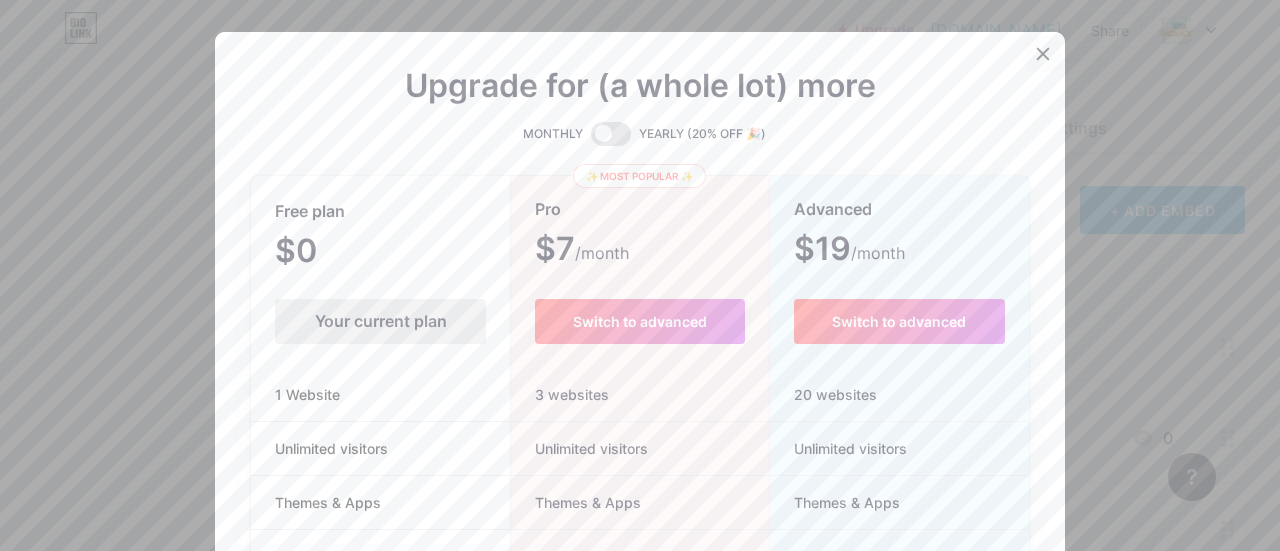 click 